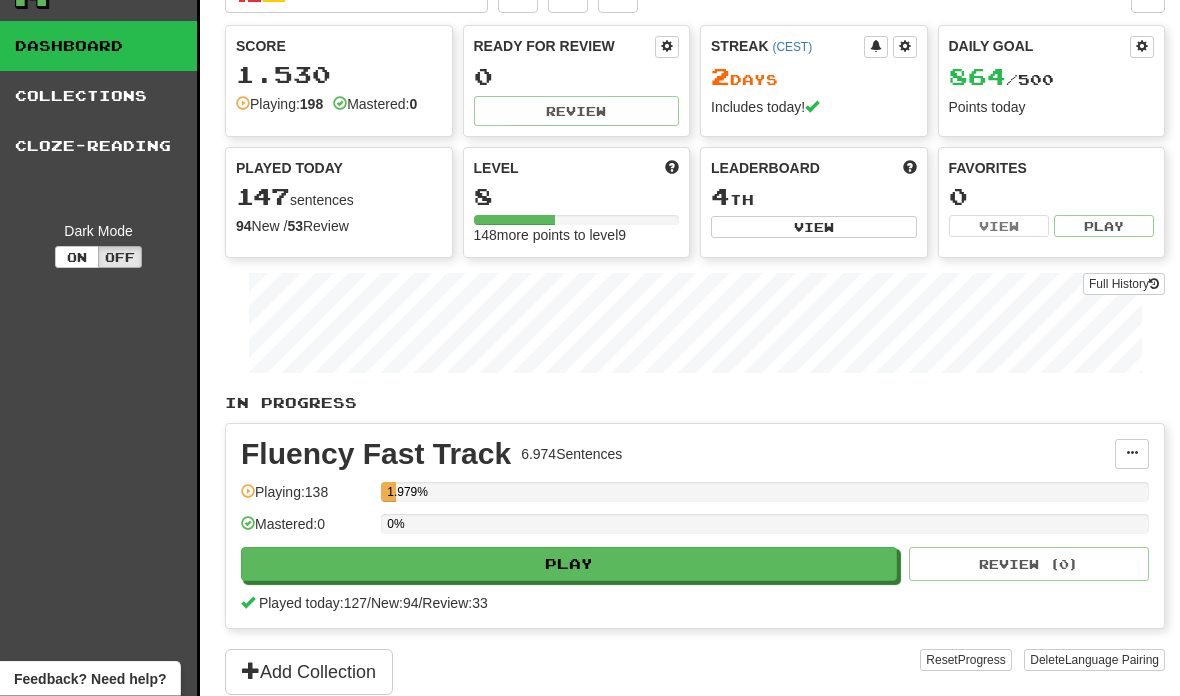 scroll, scrollTop: 0, scrollLeft: 0, axis: both 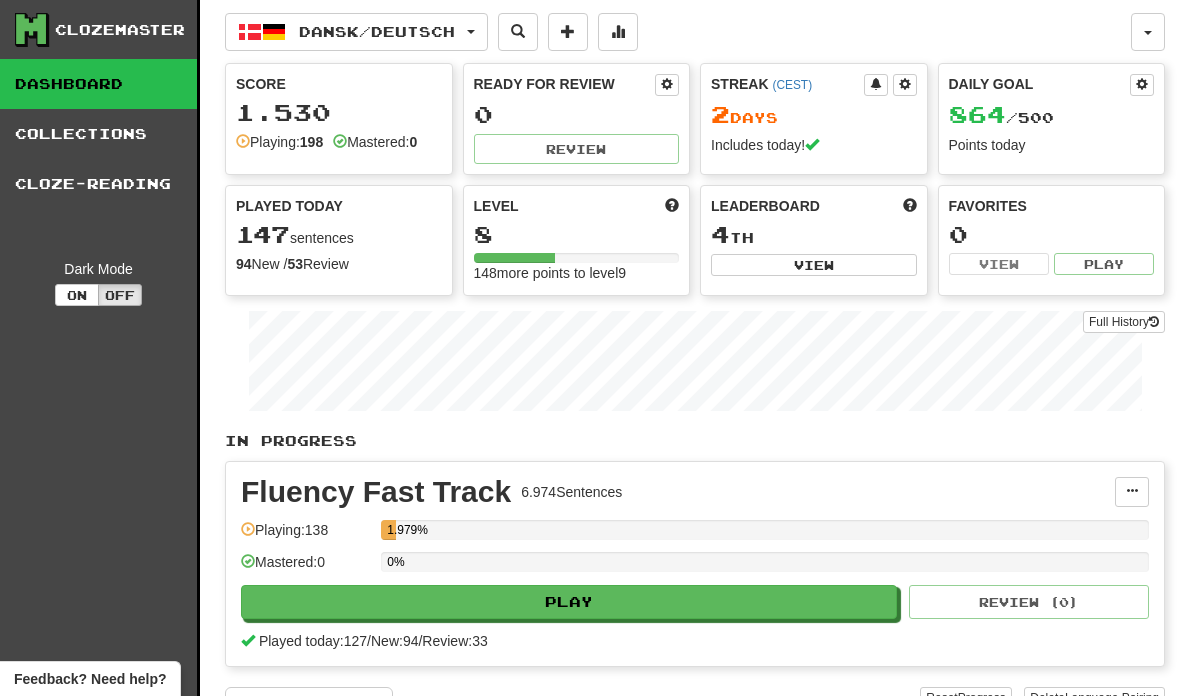 click on "Cloze-Reading" at bounding box center (98, 184) 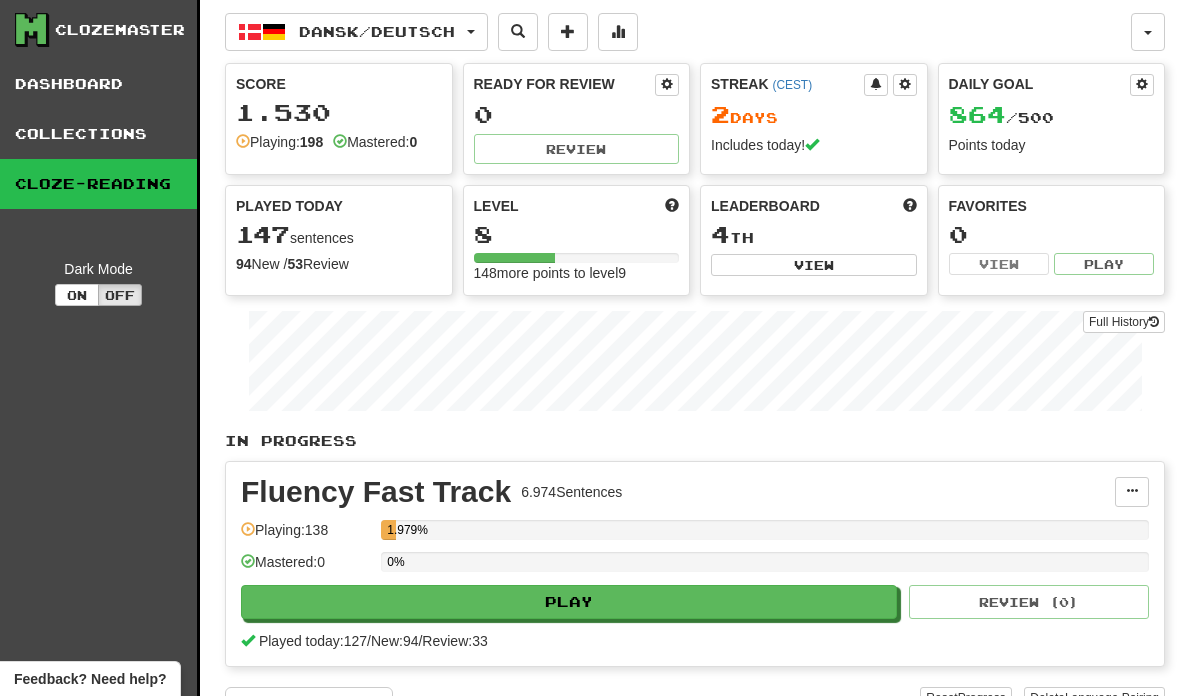 click on "Dansk  /  Deutsch" at bounding box center (377, 31) 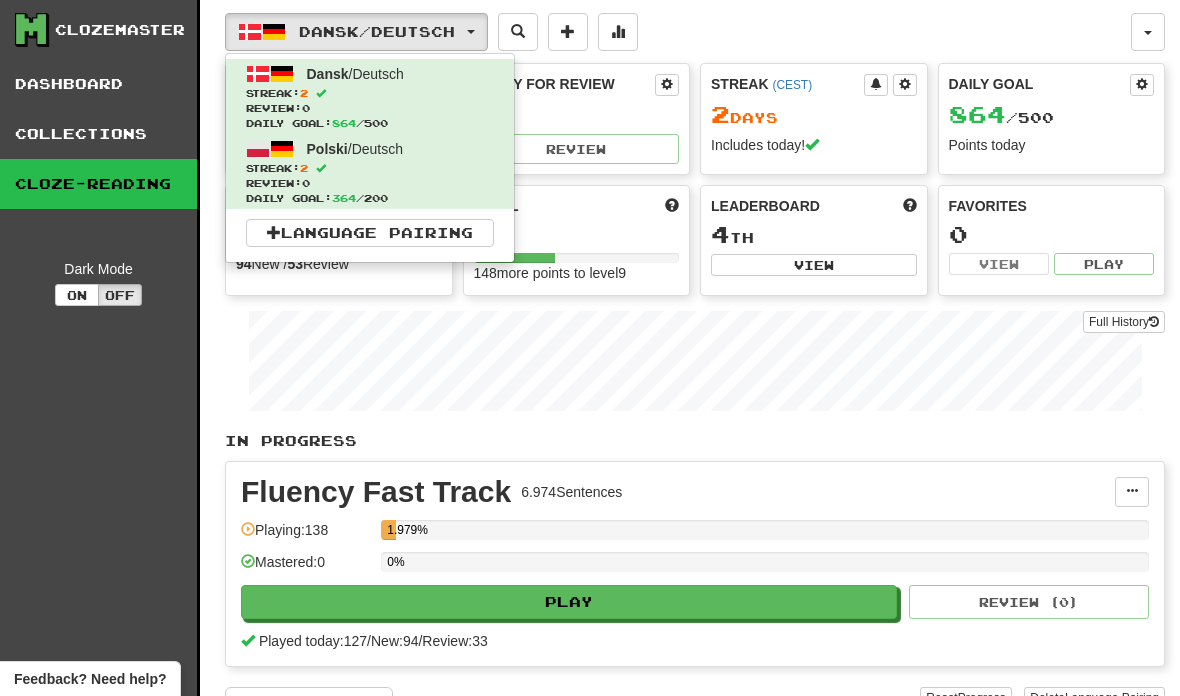 click on "Streak:  2" at bounding box center [370, 168] 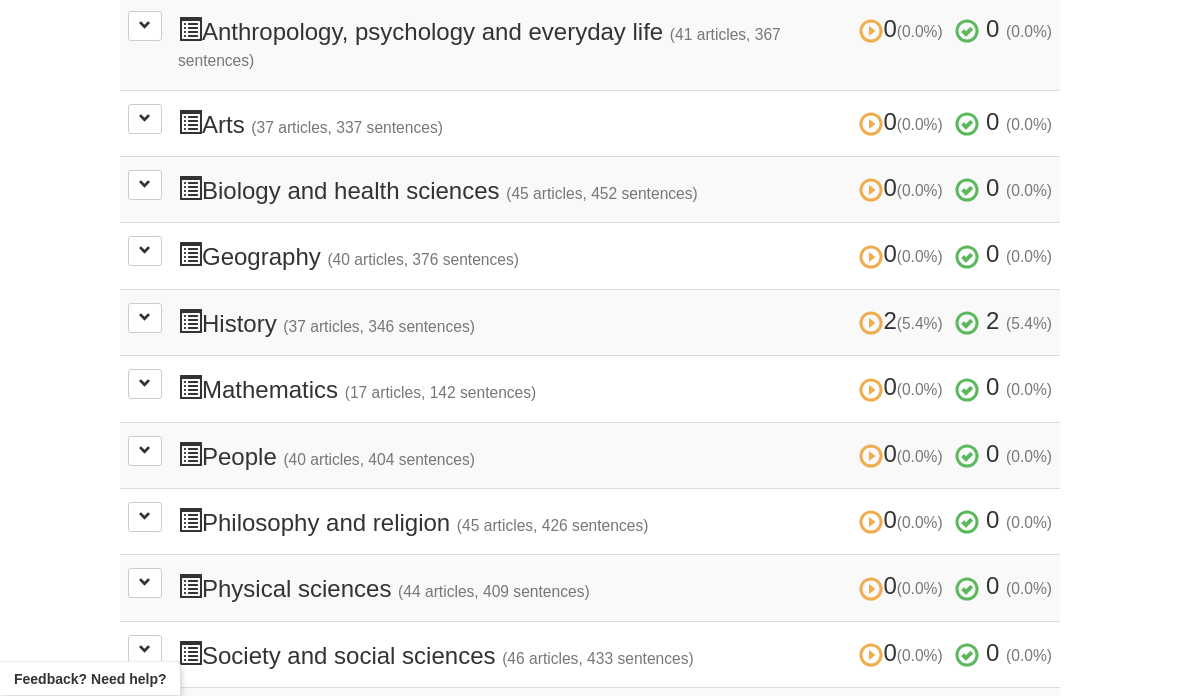 scroll, scrollTop: 529, scrollLeft: 0, axis: vertical 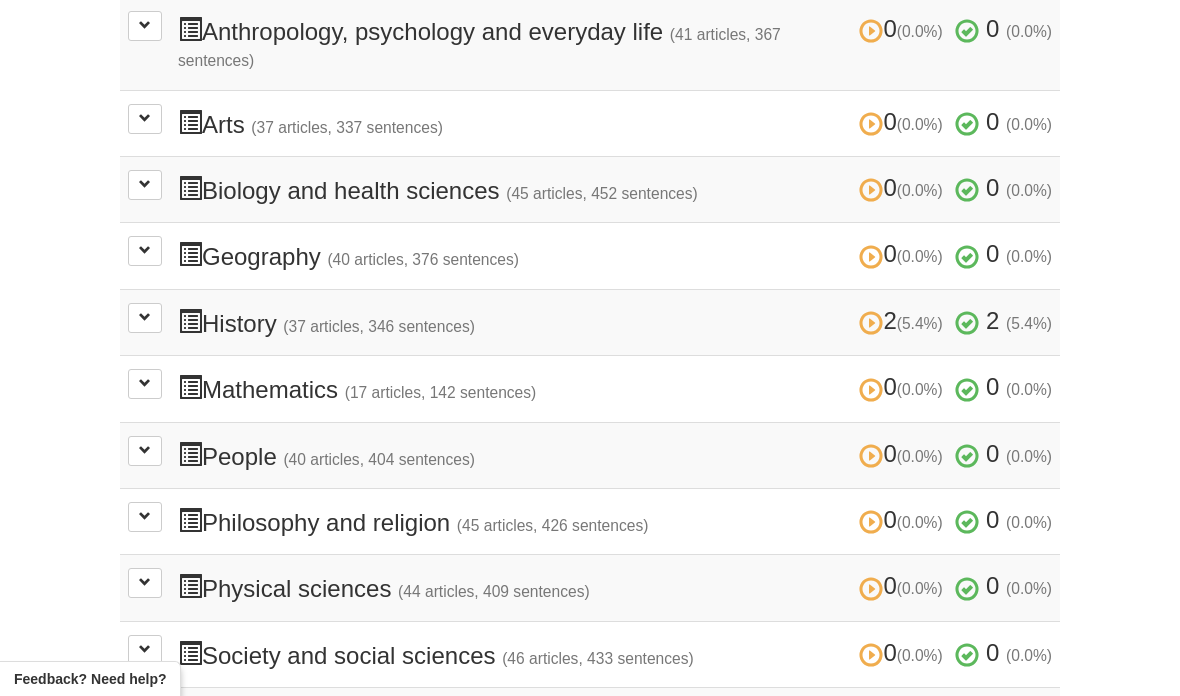 click at bounding box center (145, 318) 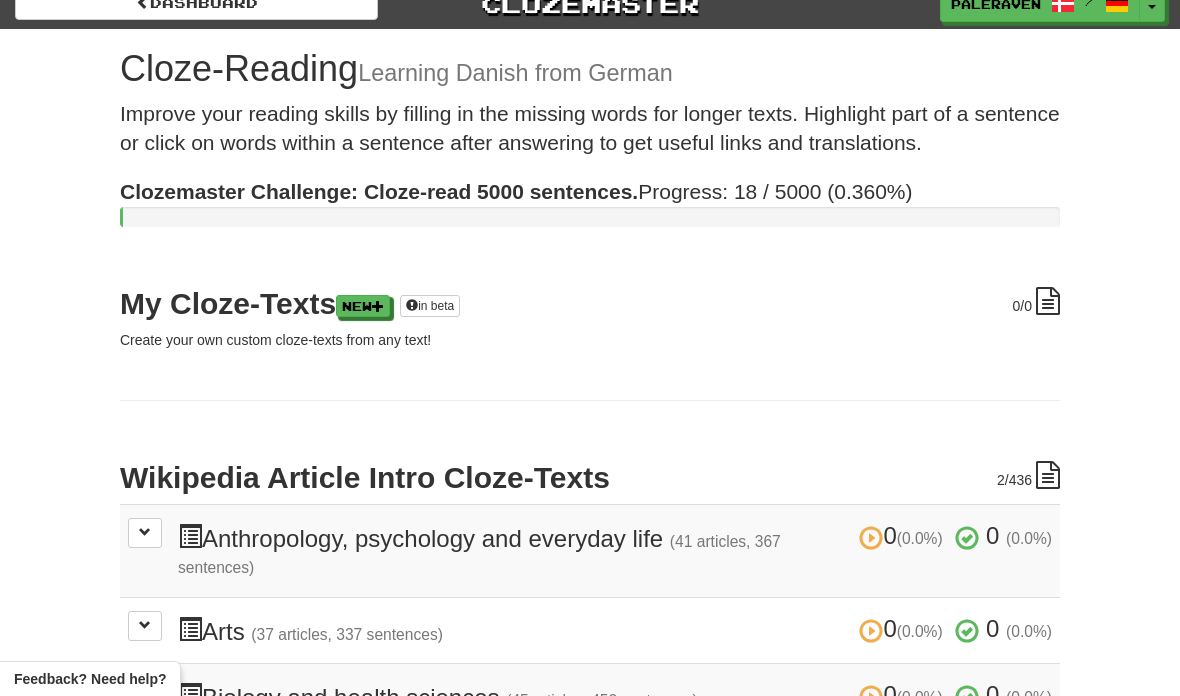 scroll, scrollTop: 0, scrollLeft: 0, axis: both 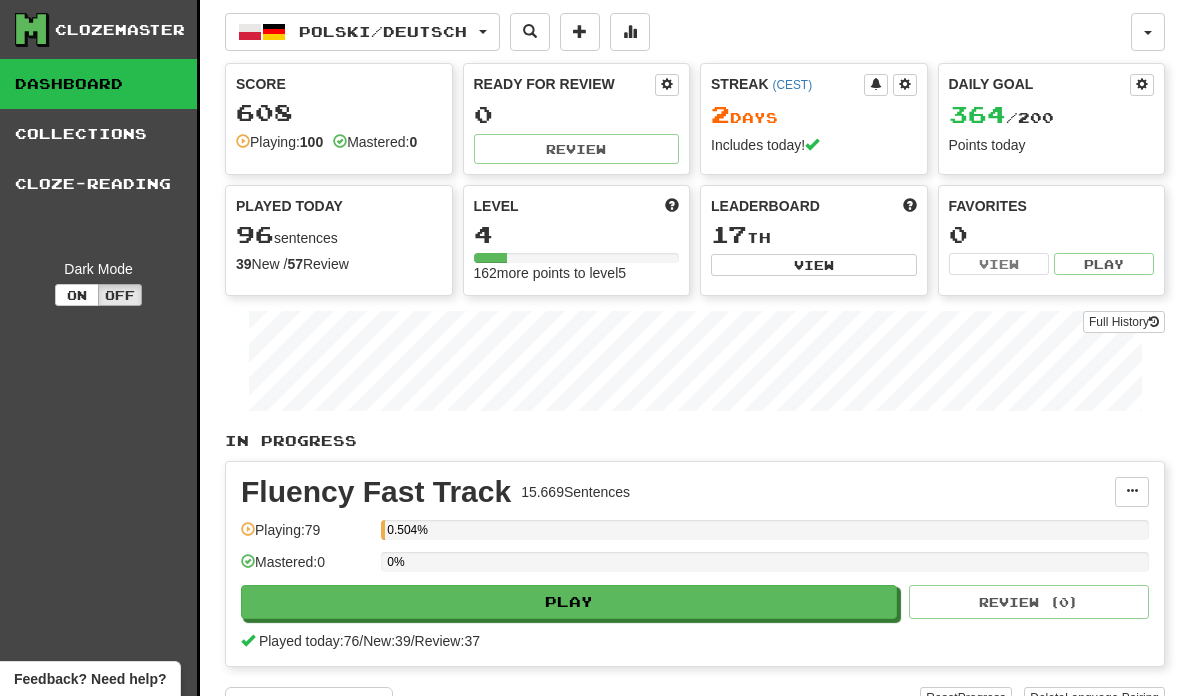 click on "Cloze-Reading" at bounding box center (98, 184) 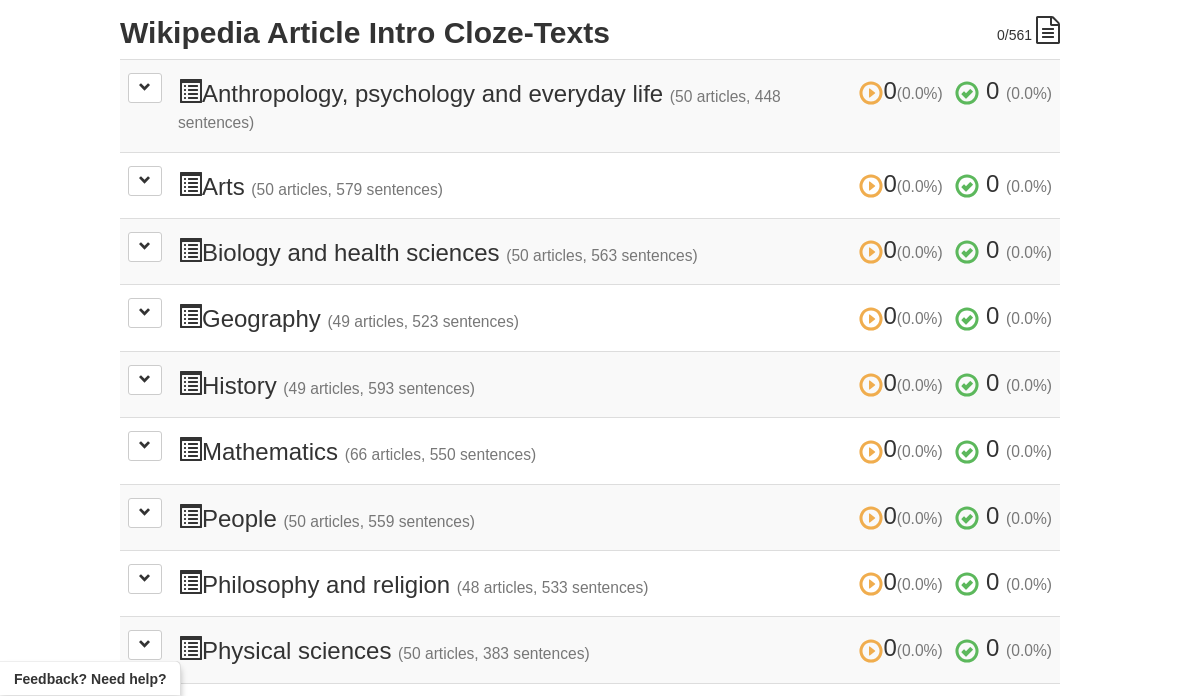 scroll, scrollTop: 470, scrollLeft: 0, axis: vertical 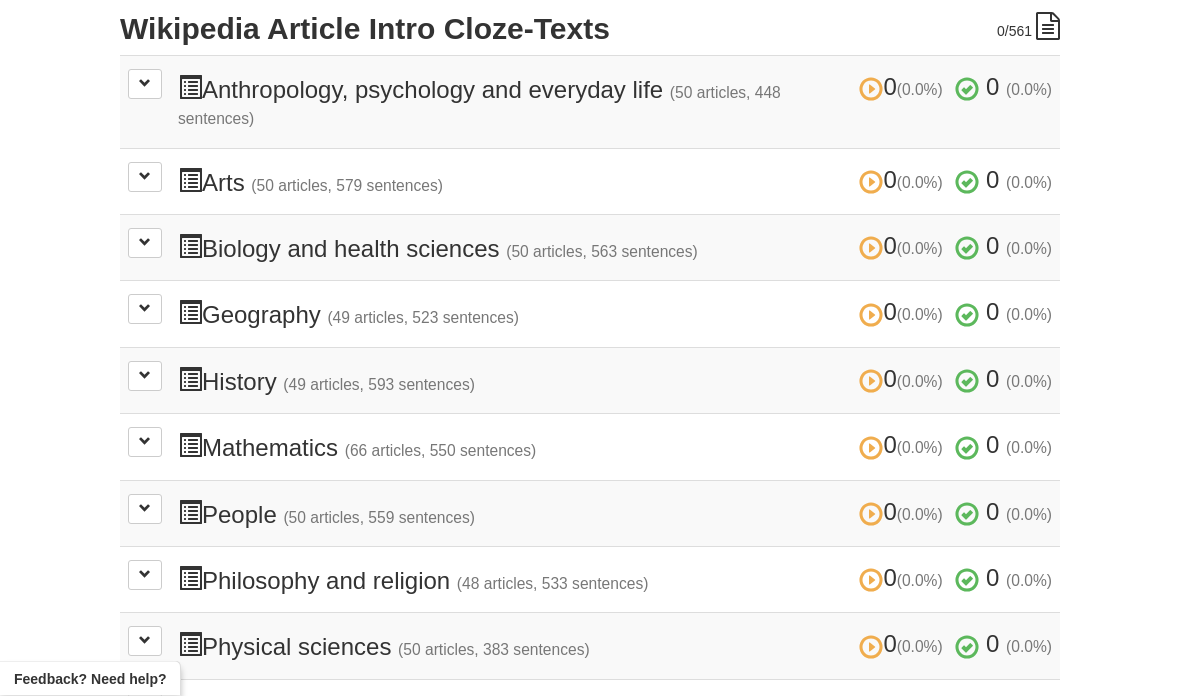 click on "0
(0.0%)
0
(0.0%)
History
(49 articles, 593 sentences)
0
(0.0%)
0
(0.0%)" at bounding box center [615, 381] 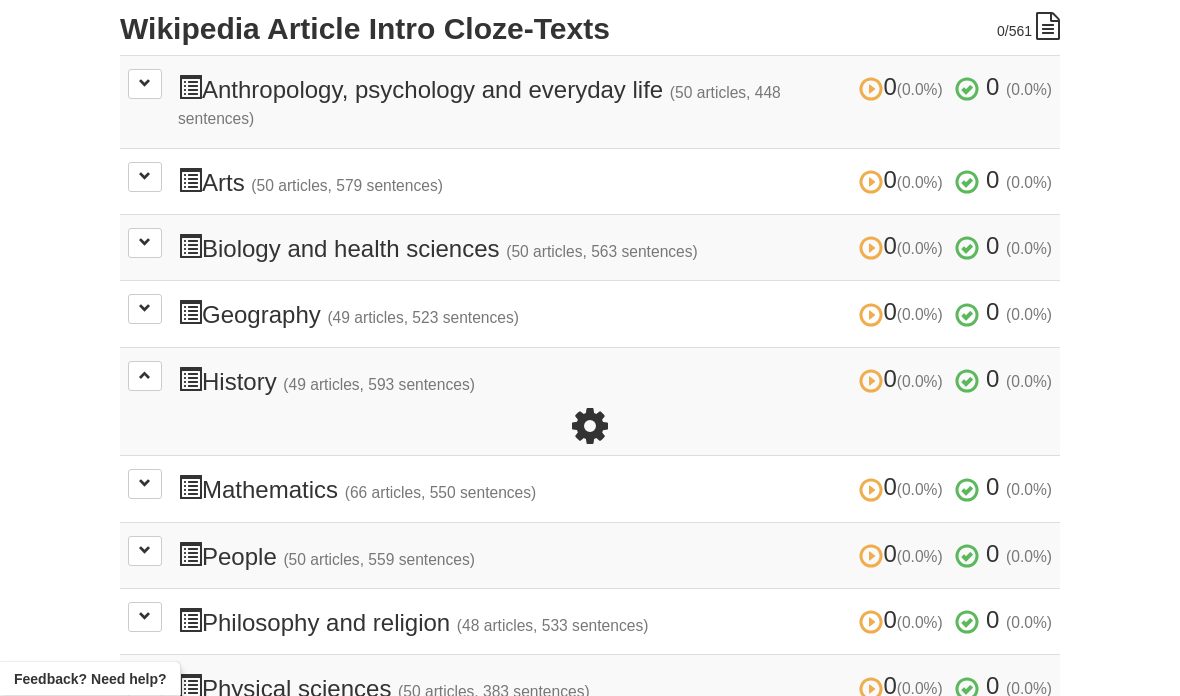 scroll, scrollTop: 471, scrollLeft: 0, axis: vertical 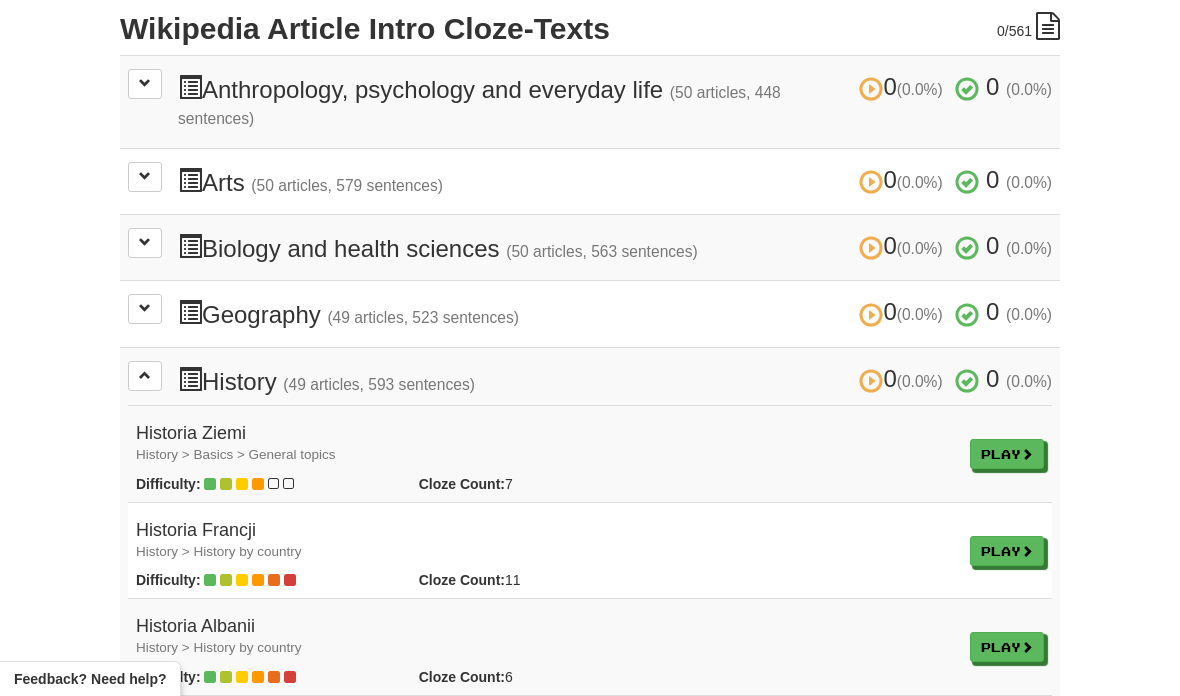 click on "History > Basics > General topics" at bounding box center (236, 454) 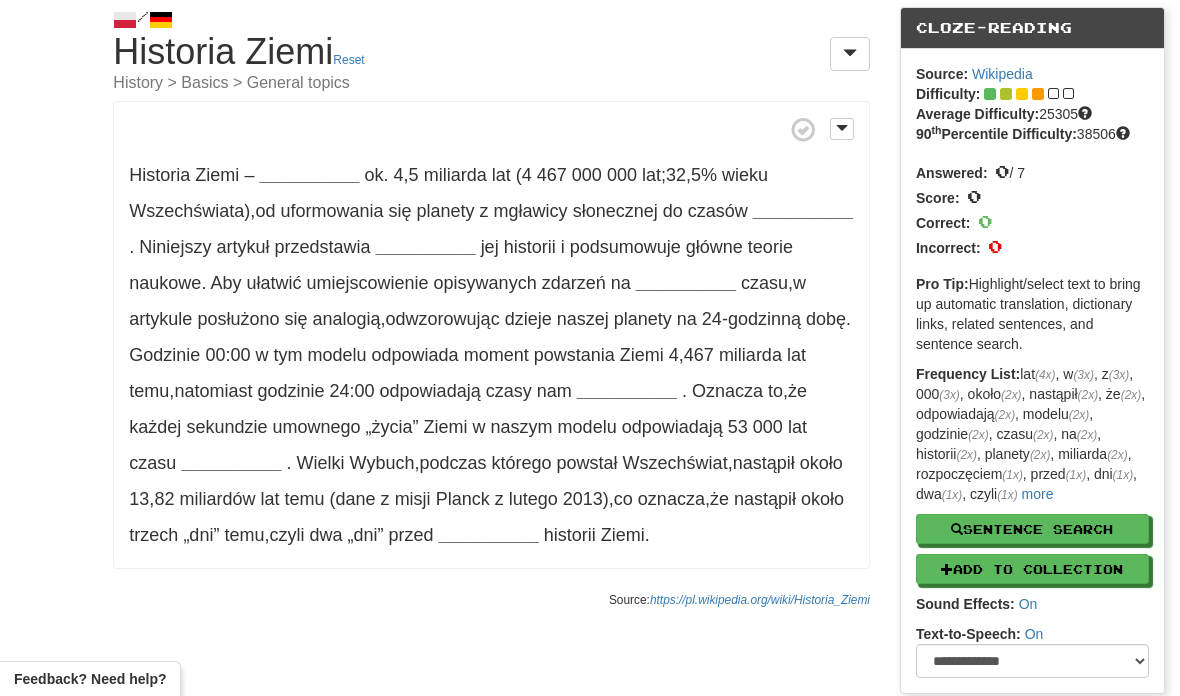 scroll, scrollTop: 72, scrollLeft: 0, axis: vertical 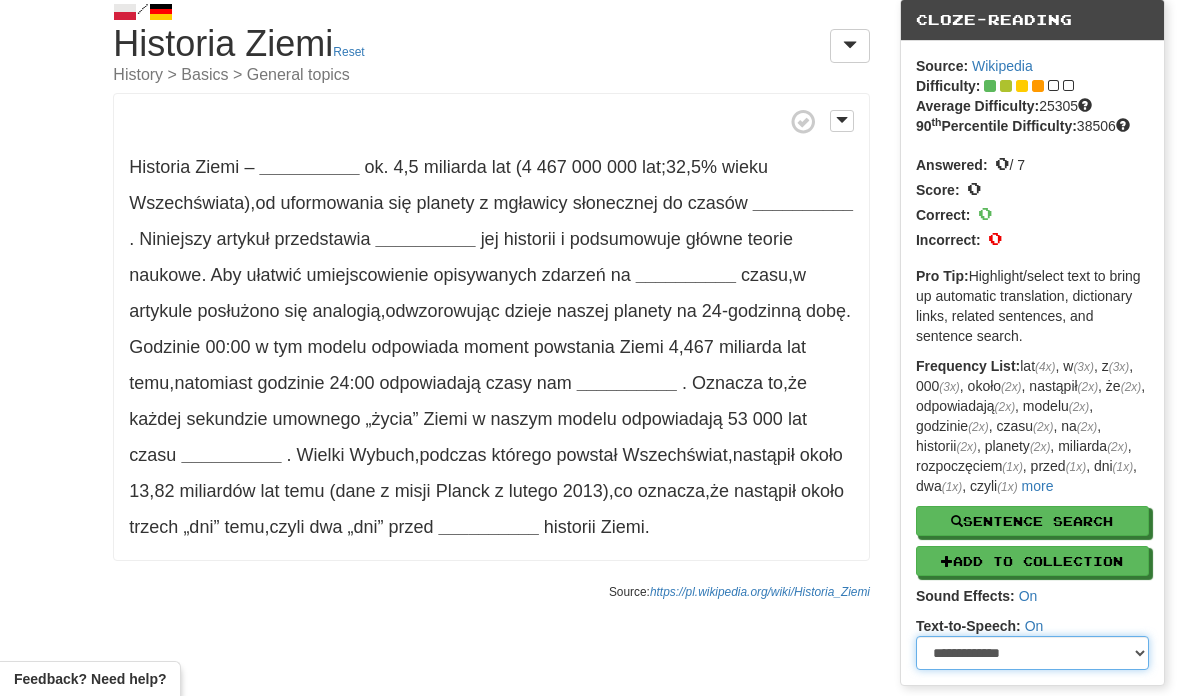 click on "**********" at bounding box center [1032, 653] 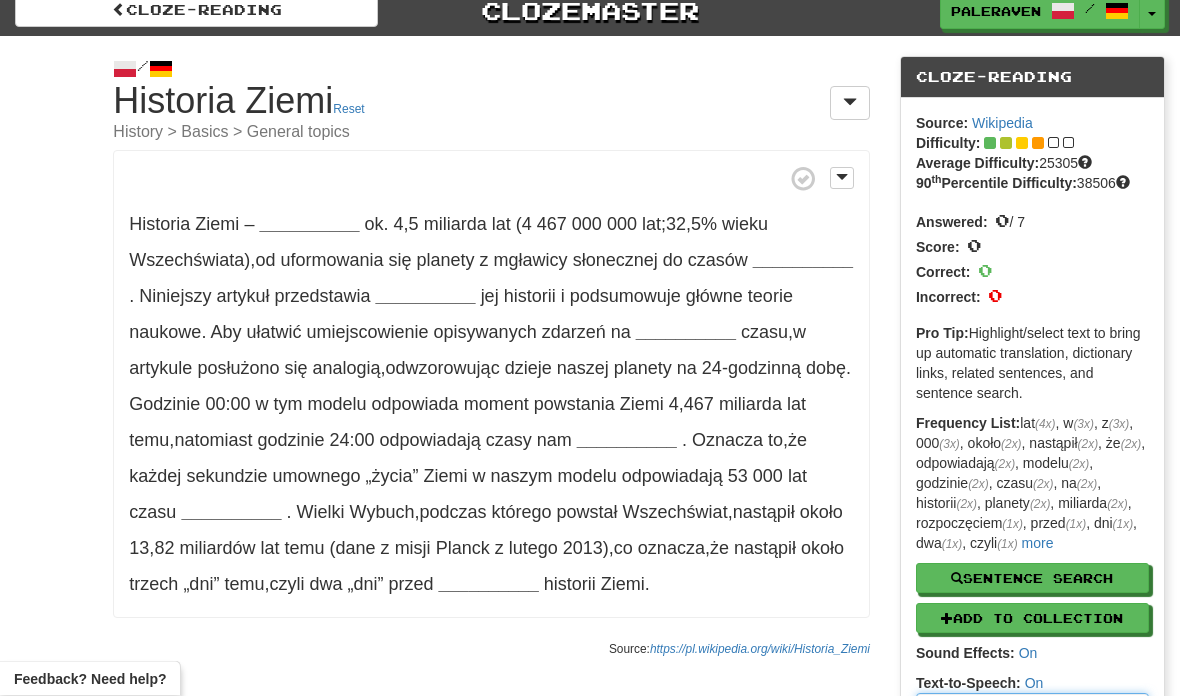 scroll, scrollTop: 0, scrollLeft: 0, axis: both 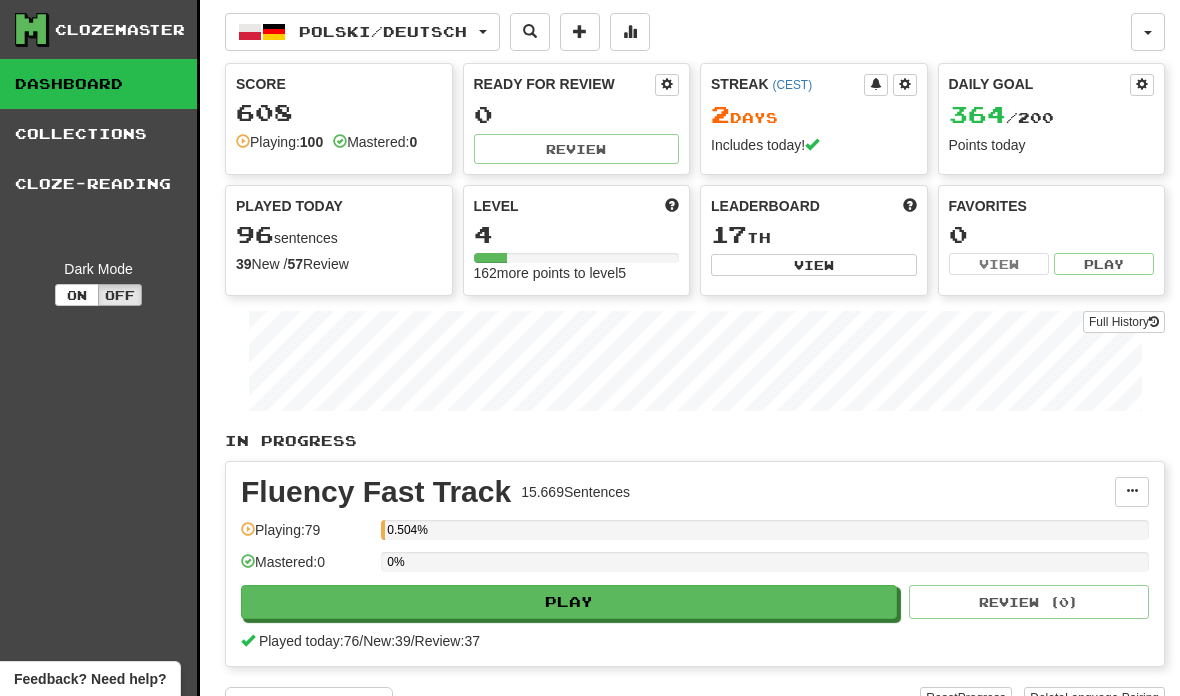 click on "Polski  /  Deutsch" at bounding box center (362, 32) 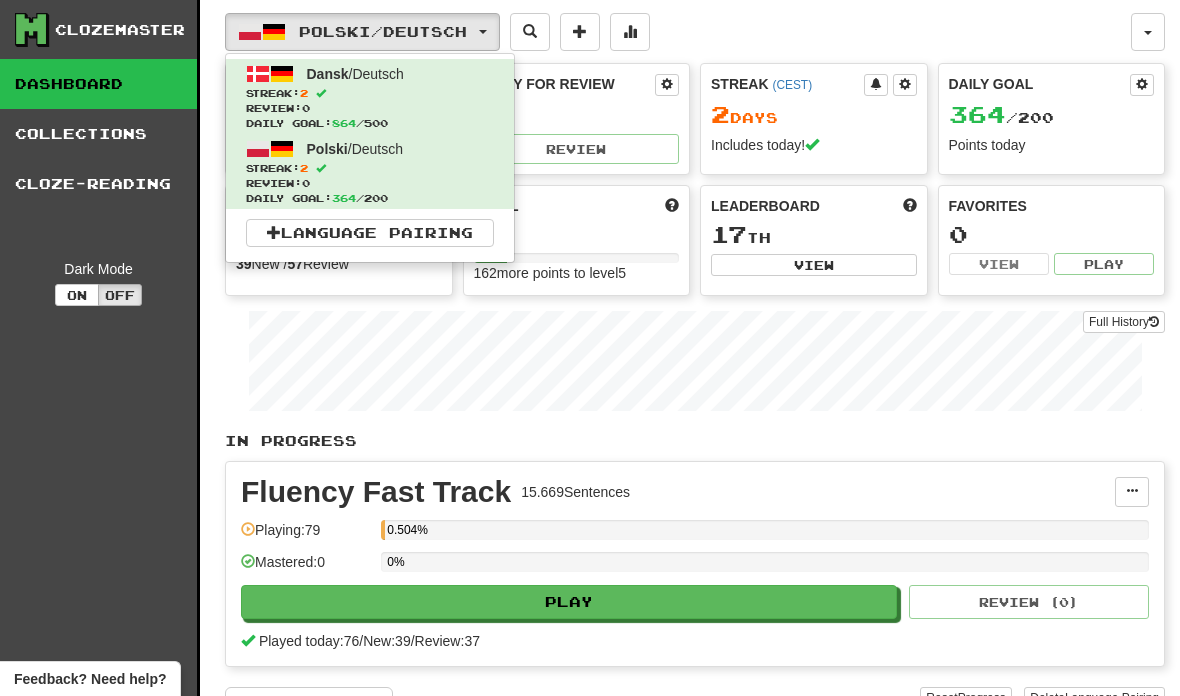 click on "Streak:  2" at bounding box center (370, 93) 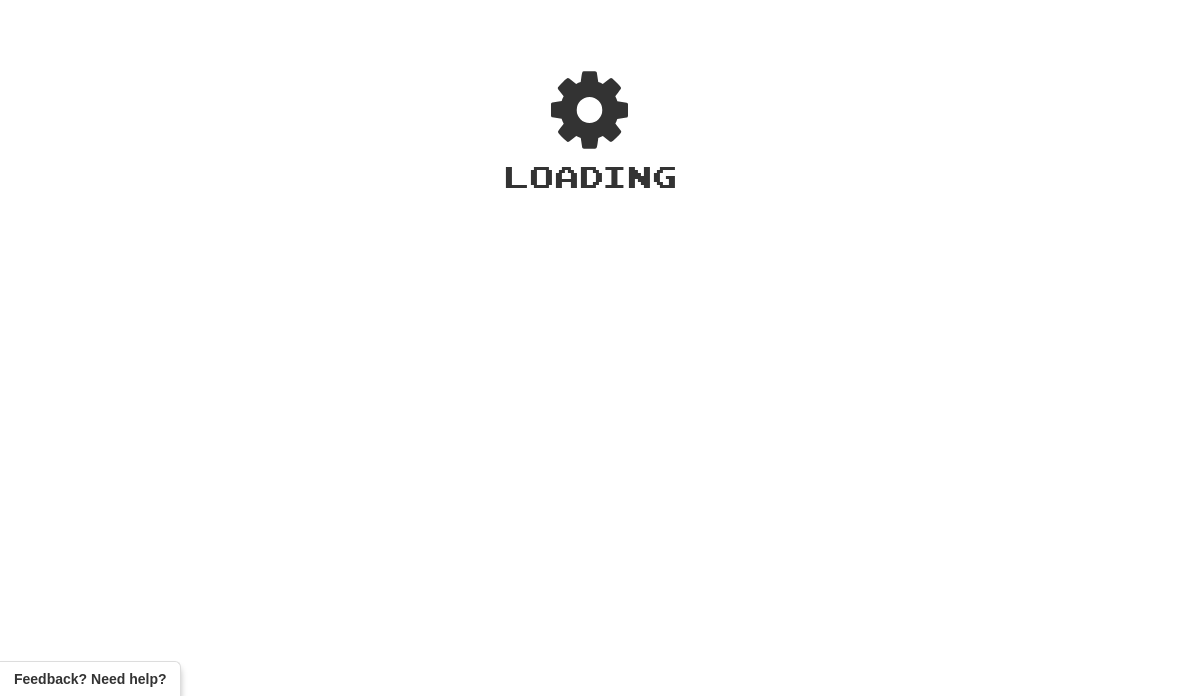 scroll, scrollTop: 0, scrollLeft: 0, axis: both 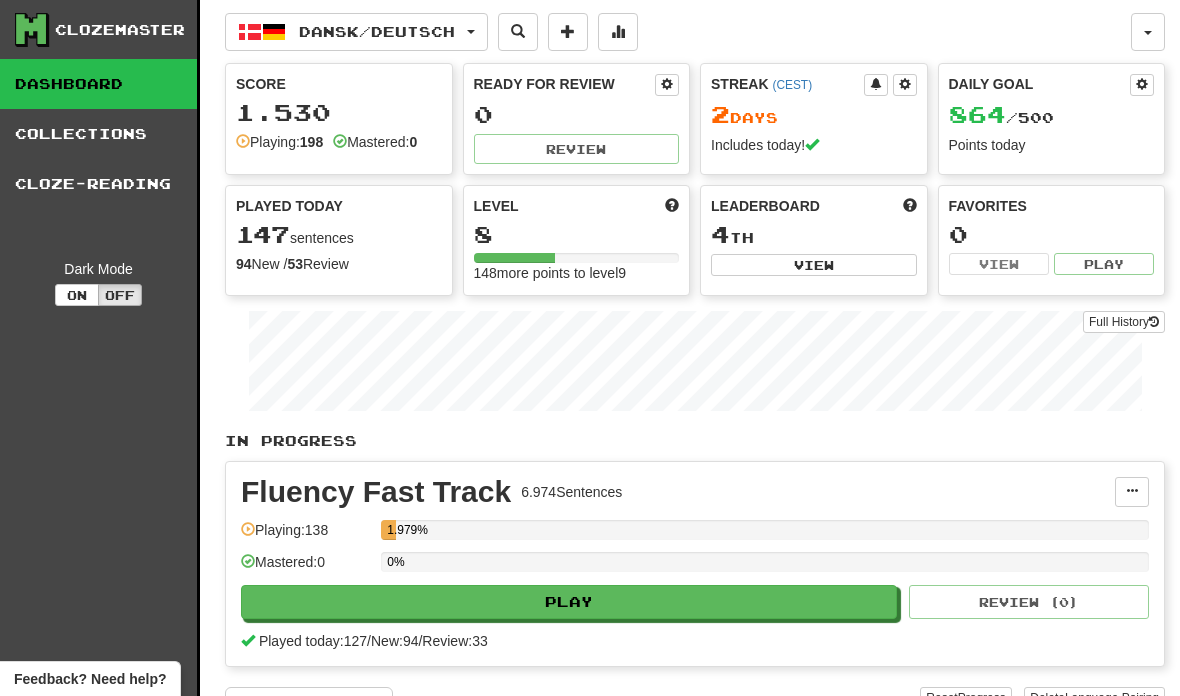 click on "Cloze-Reading" at bounding box center (98, 184) 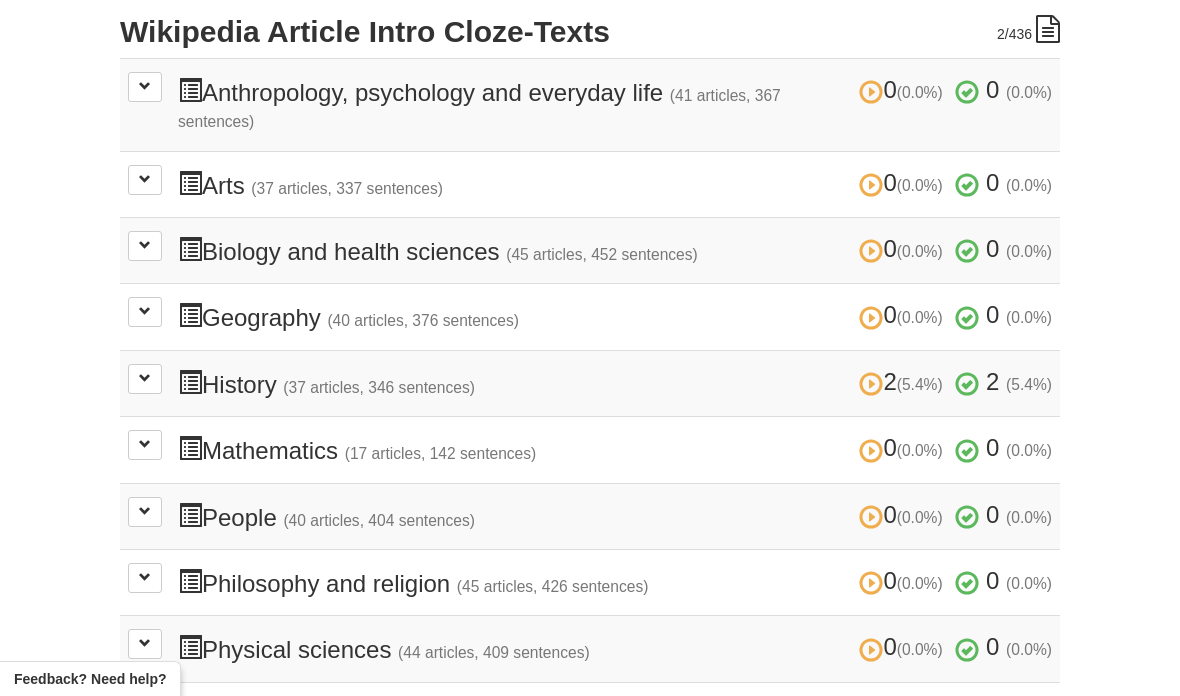 scroll, scrollTop: 480, scrollLeft: 0, axis: vertical 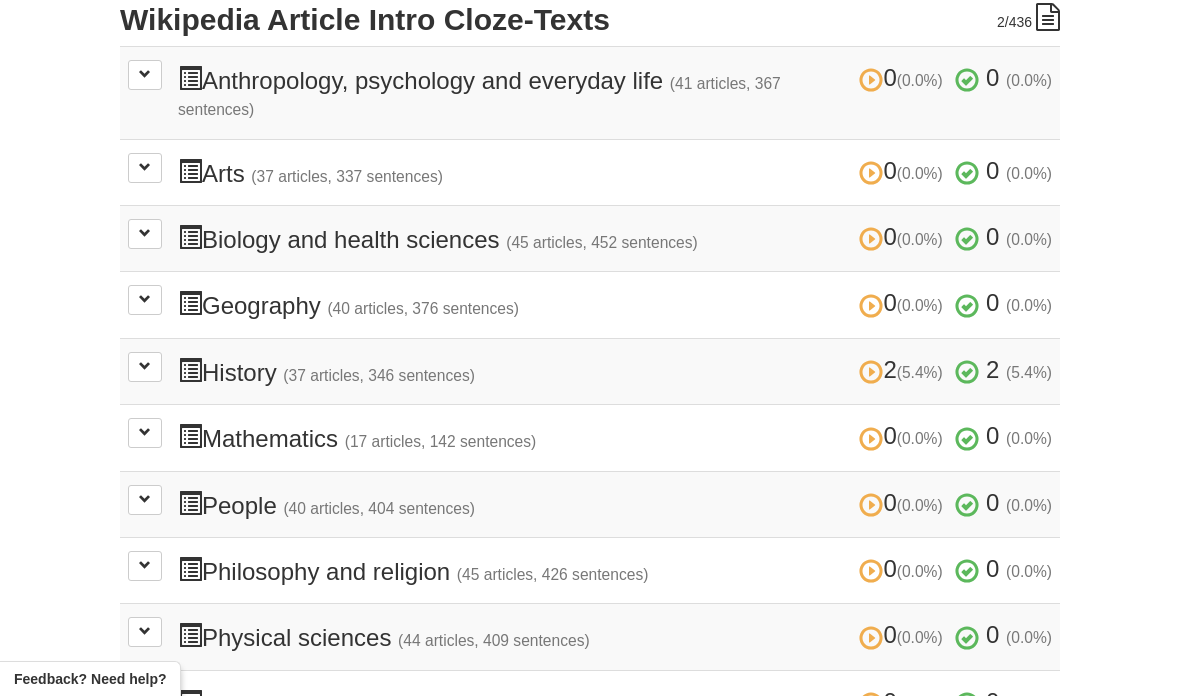 click at bounding box center (145, 233) 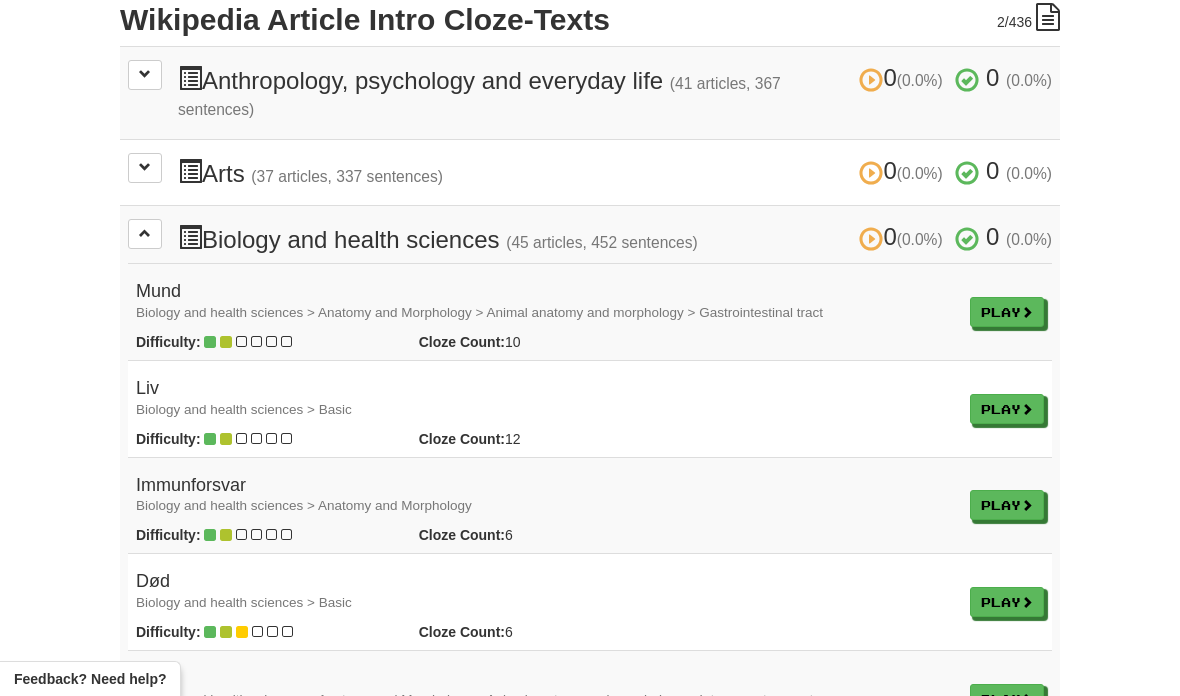 click on "Biology and health sciences > Anatomy and Morphology > Animal anatomy and morphology > Gastrointestinal tract" at bounding box center (479, 312) 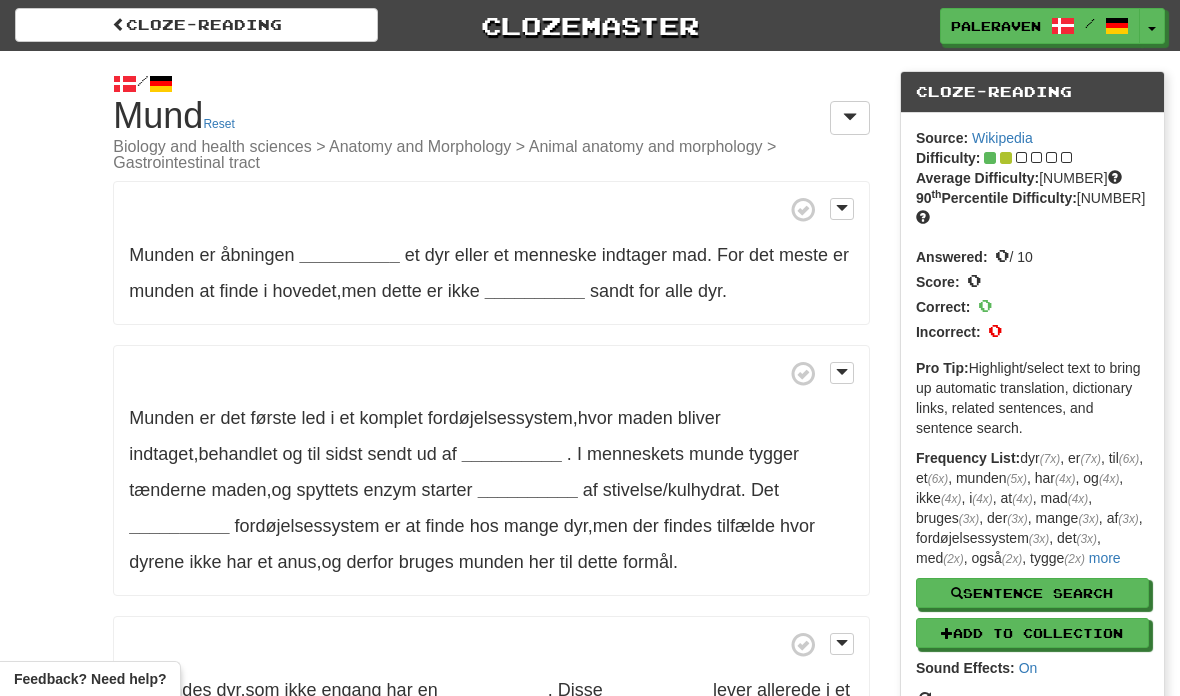 scroll, scrollTop: 0, scrollLeft: 0, axis: both 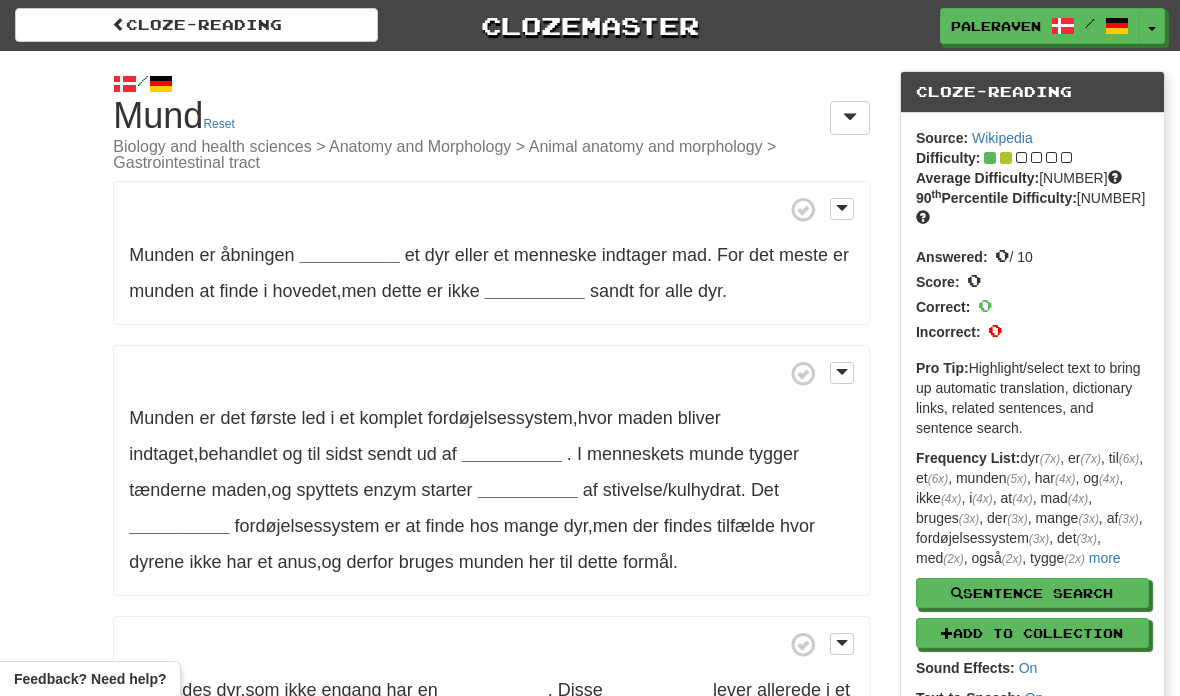 click on "__________" at bounding box center [350, 255] 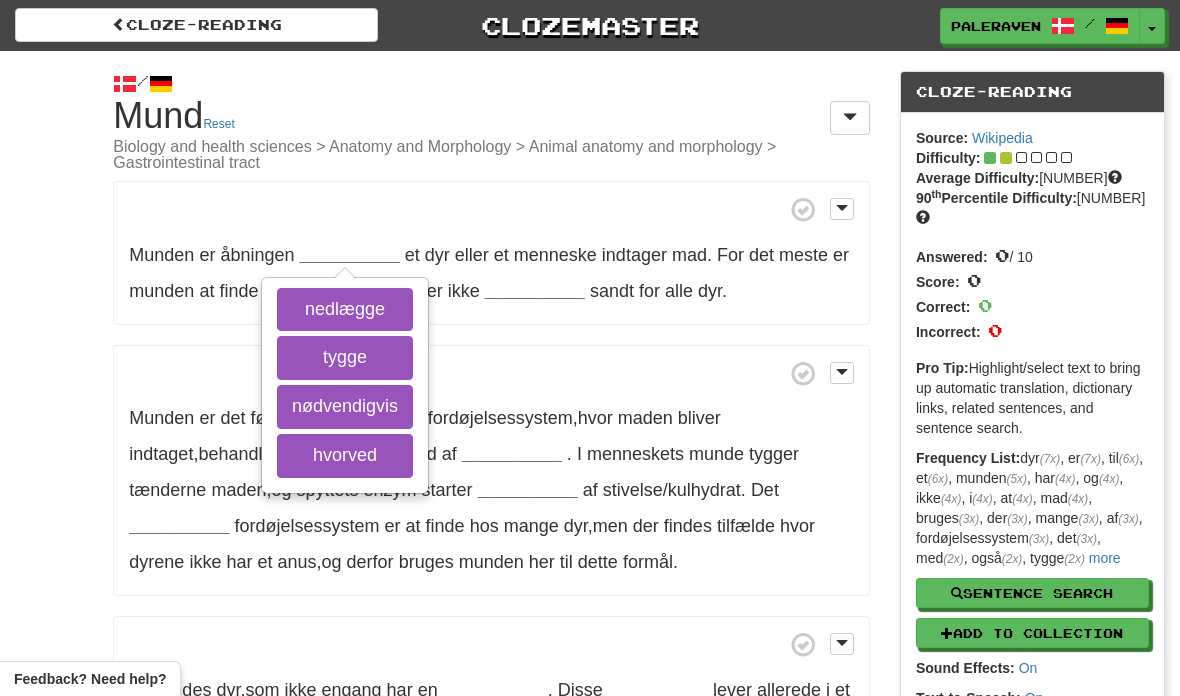 click on "nødvendigvis" at bounding box center [345, 407] 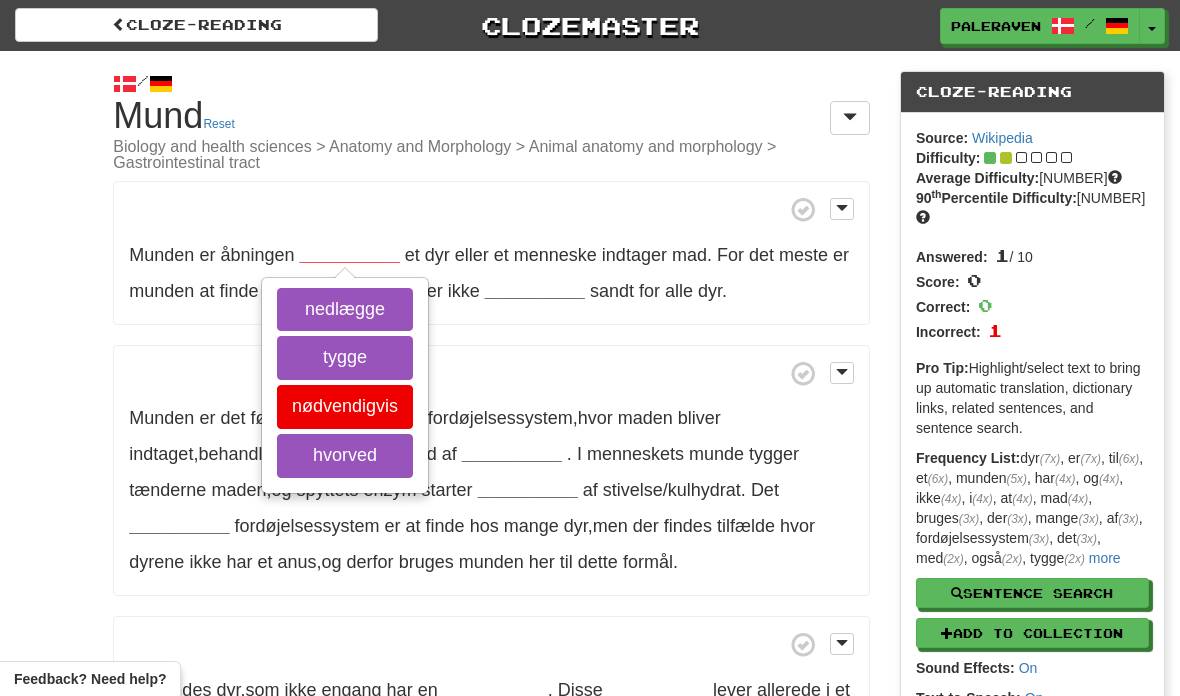 click on "nedlægge" at bounding box center [345, 310] 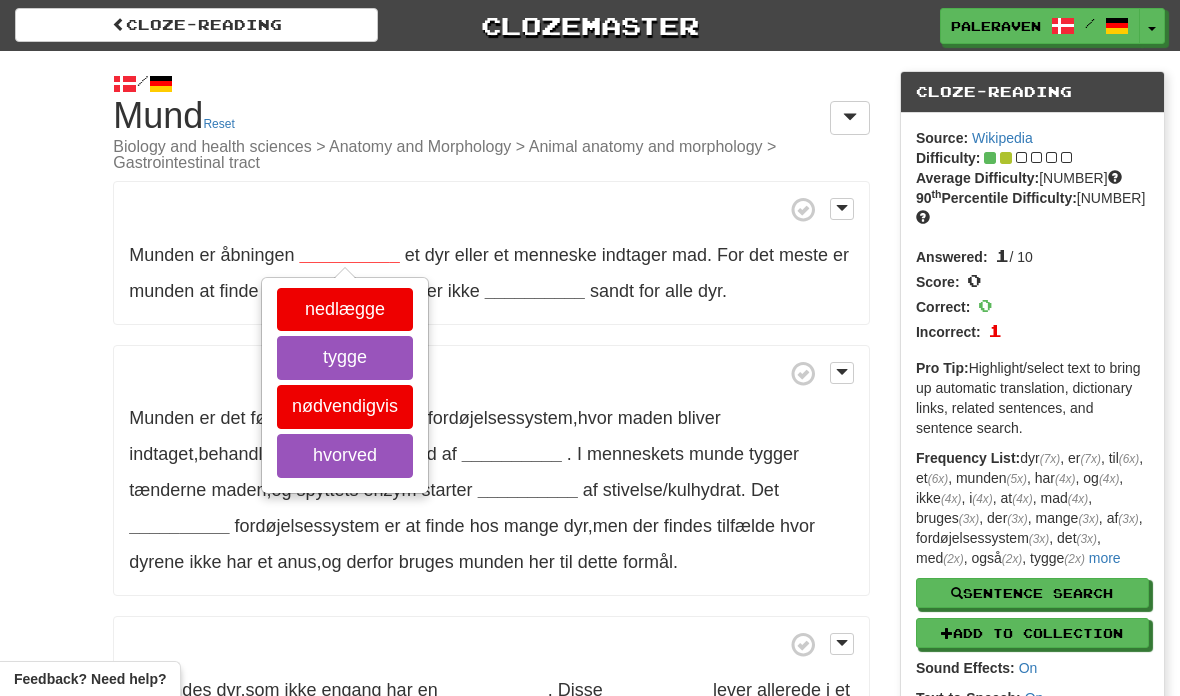click on "tygge" at bounding box center [345, 358] 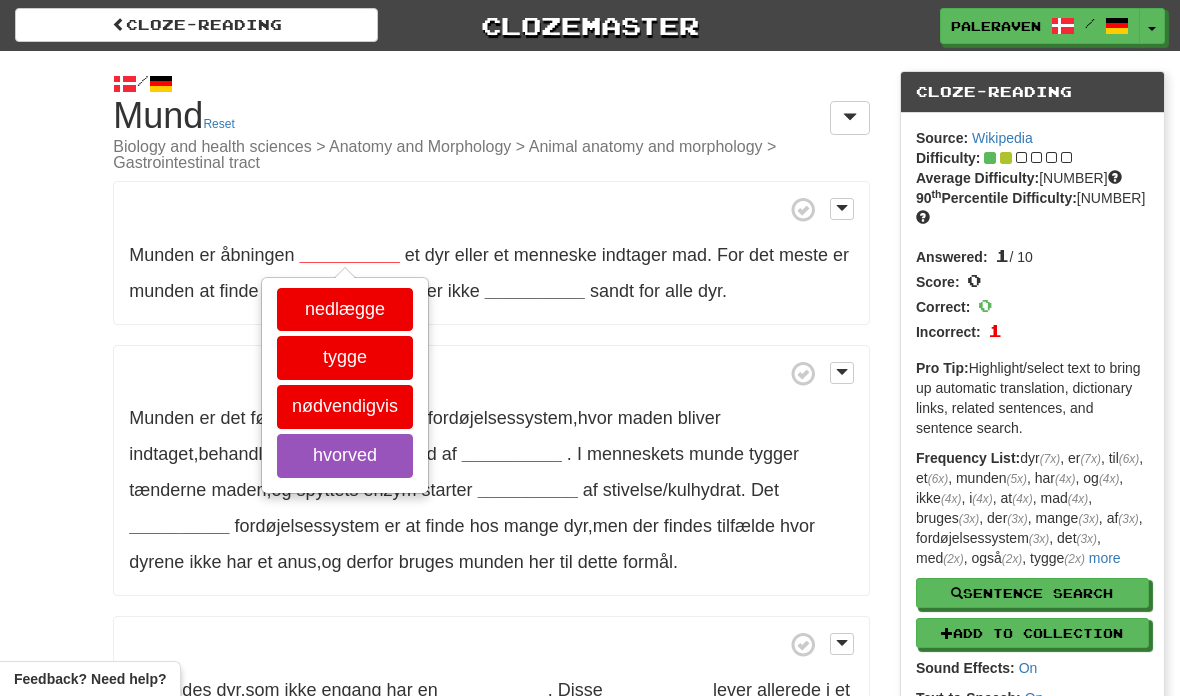 click on "hvorved" at bounding box center [345, 456] 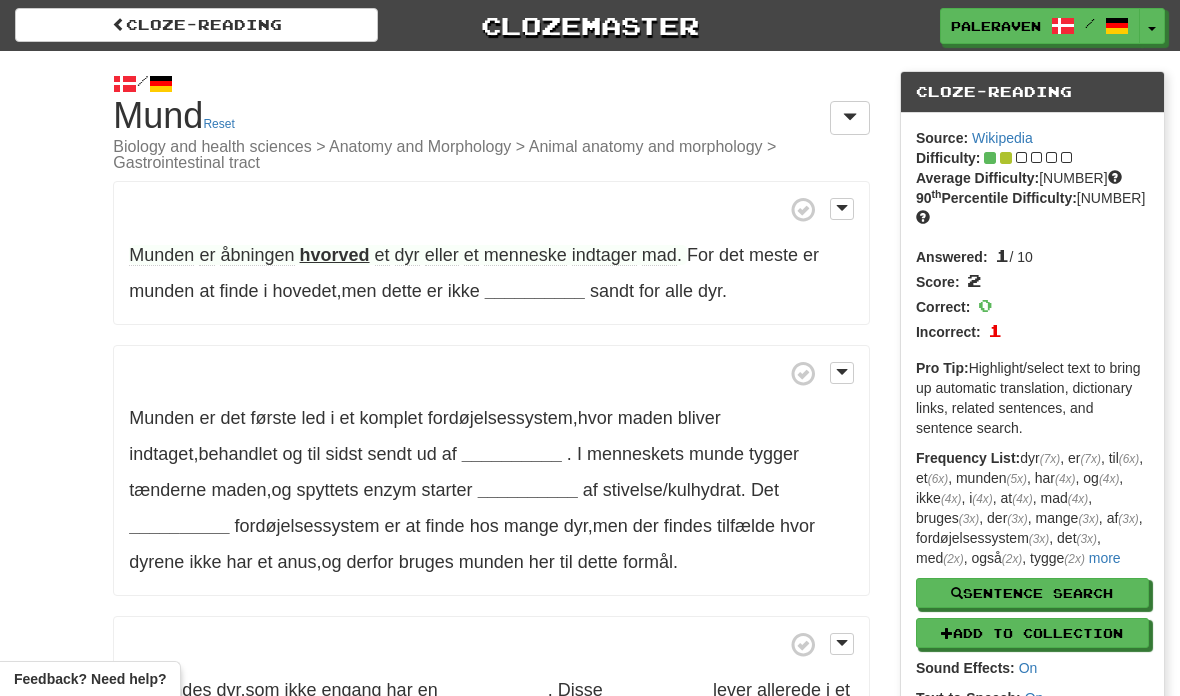 click on "hvorved" at bounding box center (335, 255) 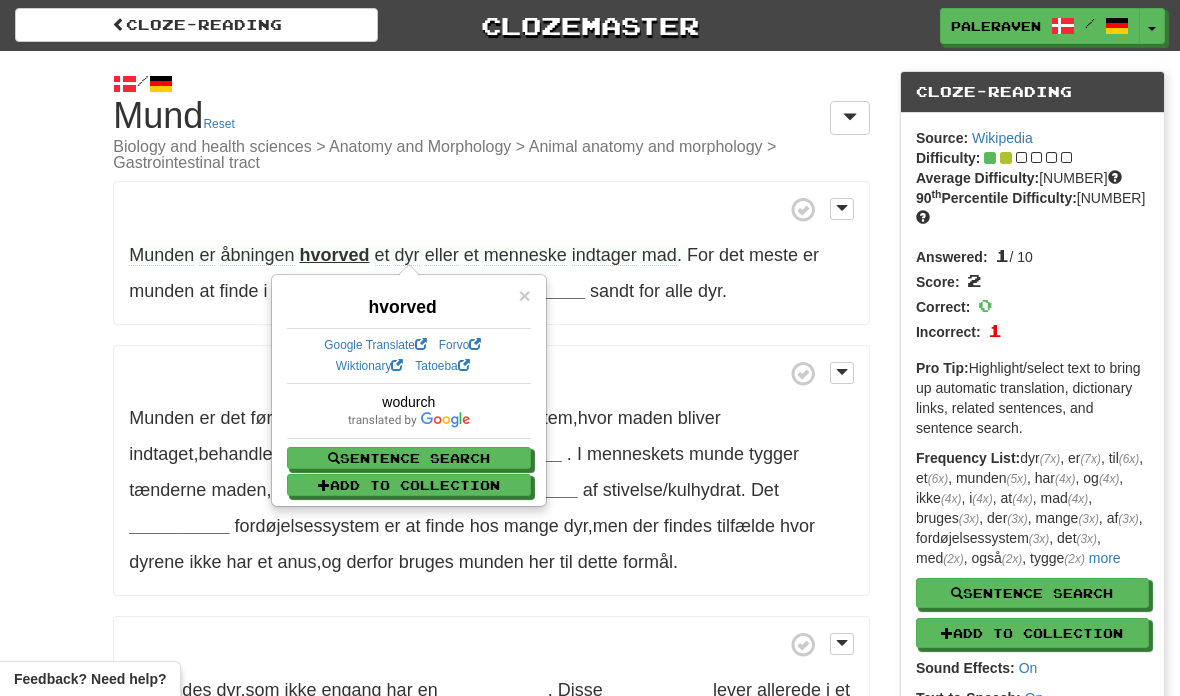 click on "Munden   er   åbningen
hvorved
et   dyr   eller   et   menneske   indtager   mad .
For   det   meste   er   munden   at   finde   i   hovedet ,  men   dette   er   ikke
__________
sandt   for   alle   dyr ." at bounding box center (491, 253) 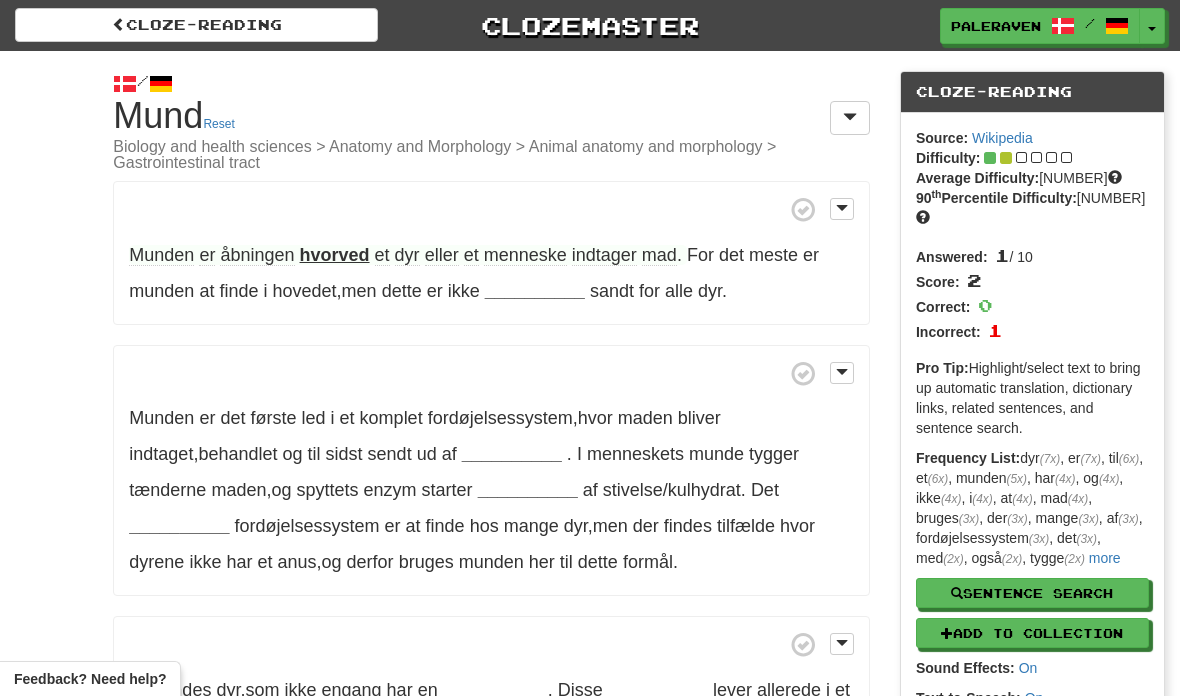 click on "__________" at bounding box center (535, 291) 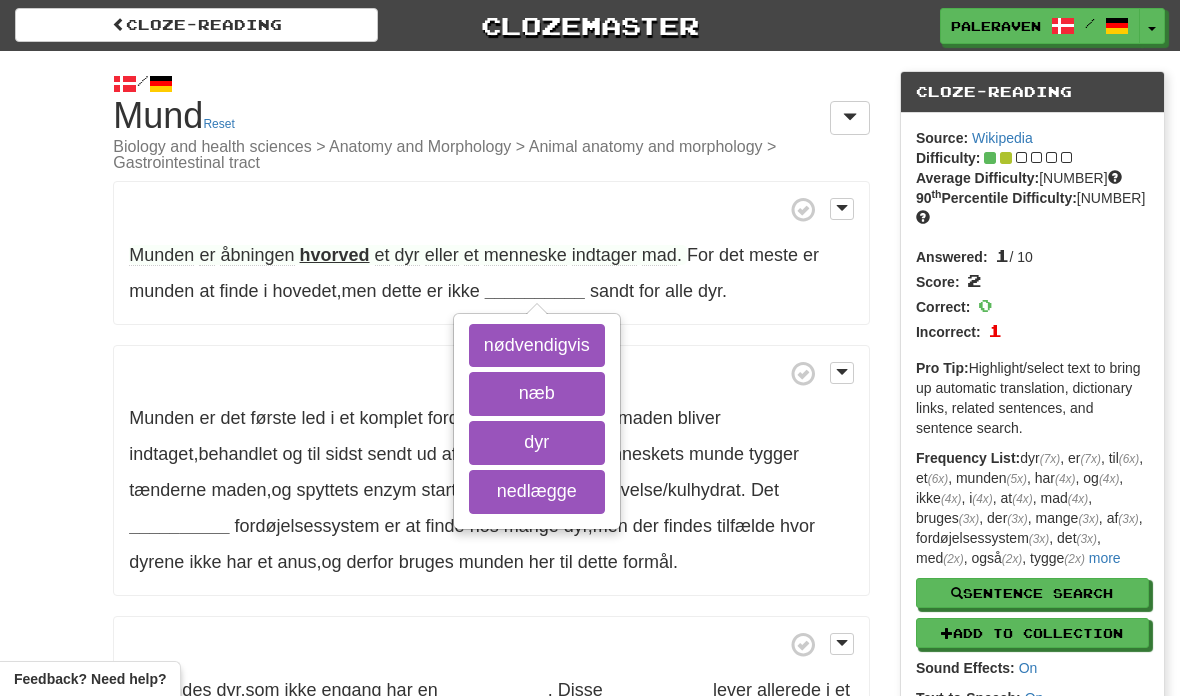click on "nødvendigvis" at bounding box center (537, 346) 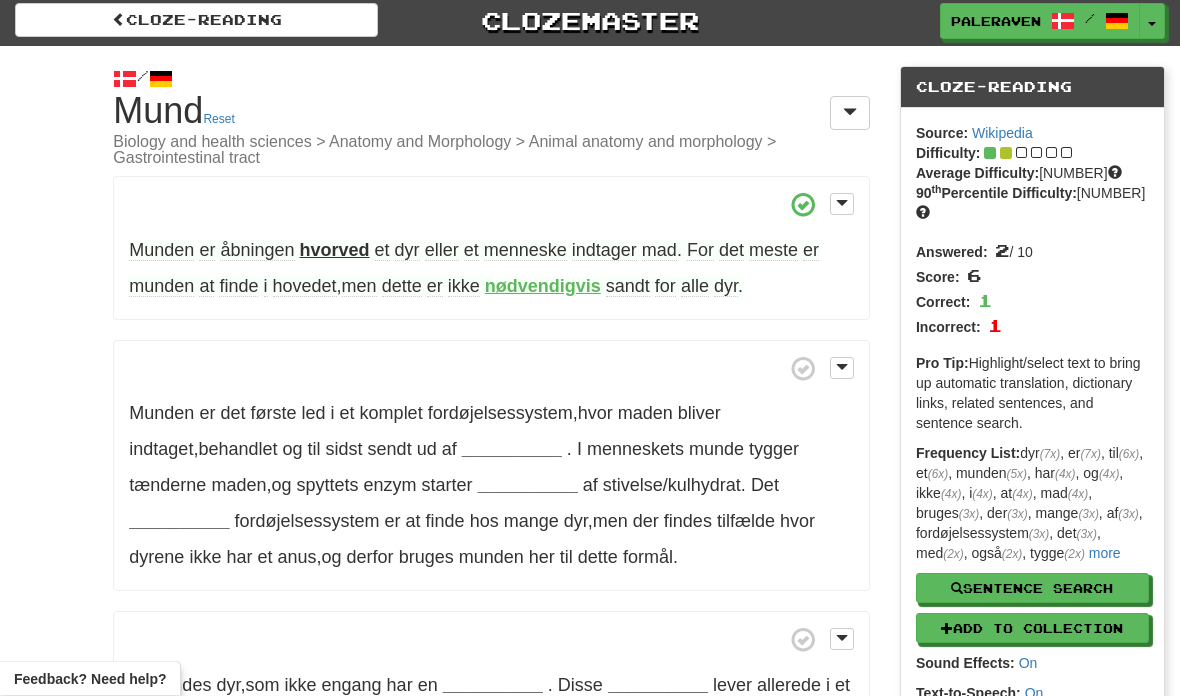 scroll, scrollTop: 0, scrollLeft: 0, axis: both 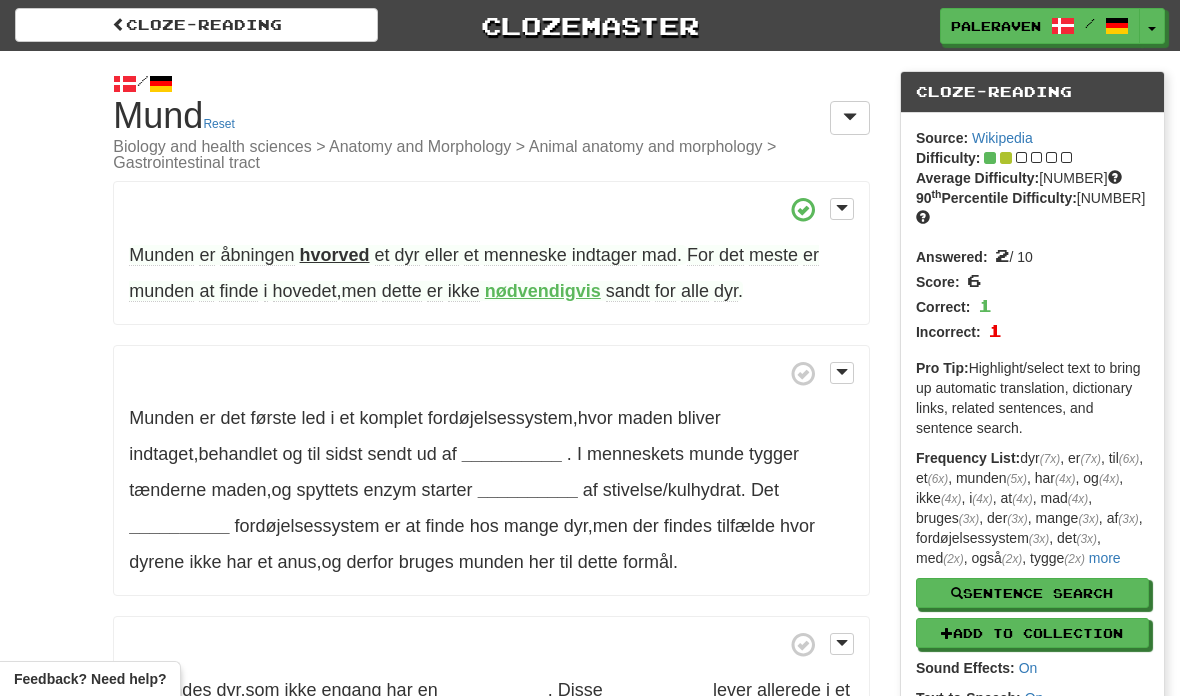 click on "Cloze-Reading" at bounding box center [196, 25] 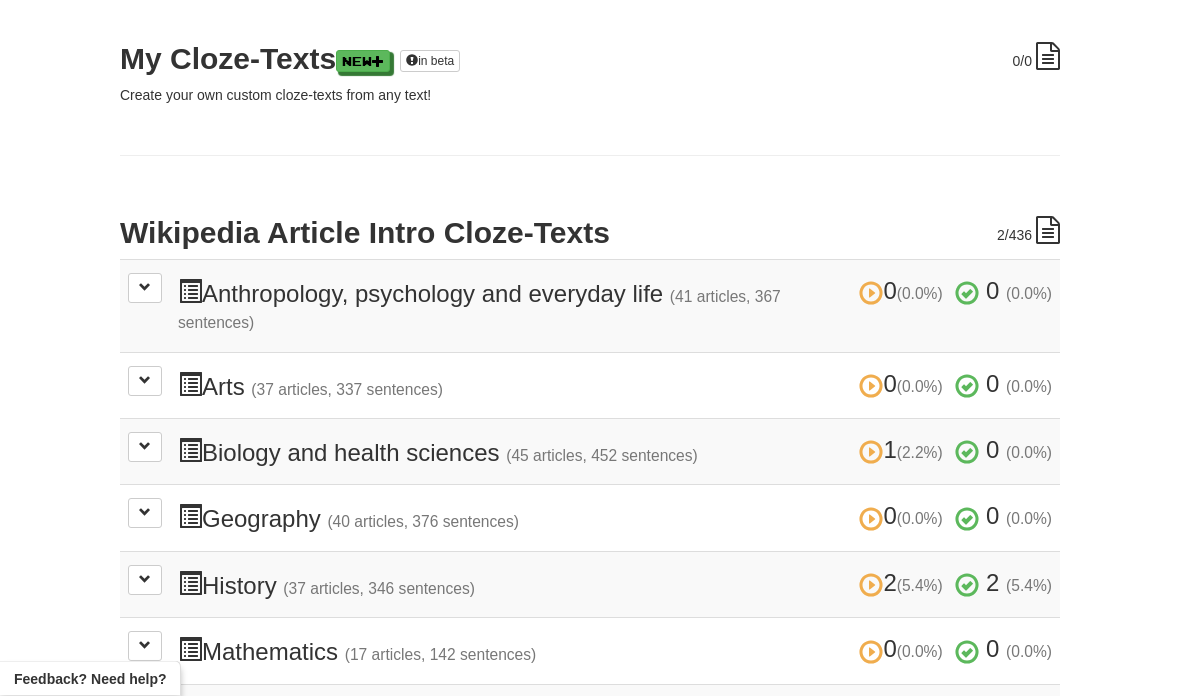 scroll, scrollTop: 267, scrollLeft: 0, axis: vertical 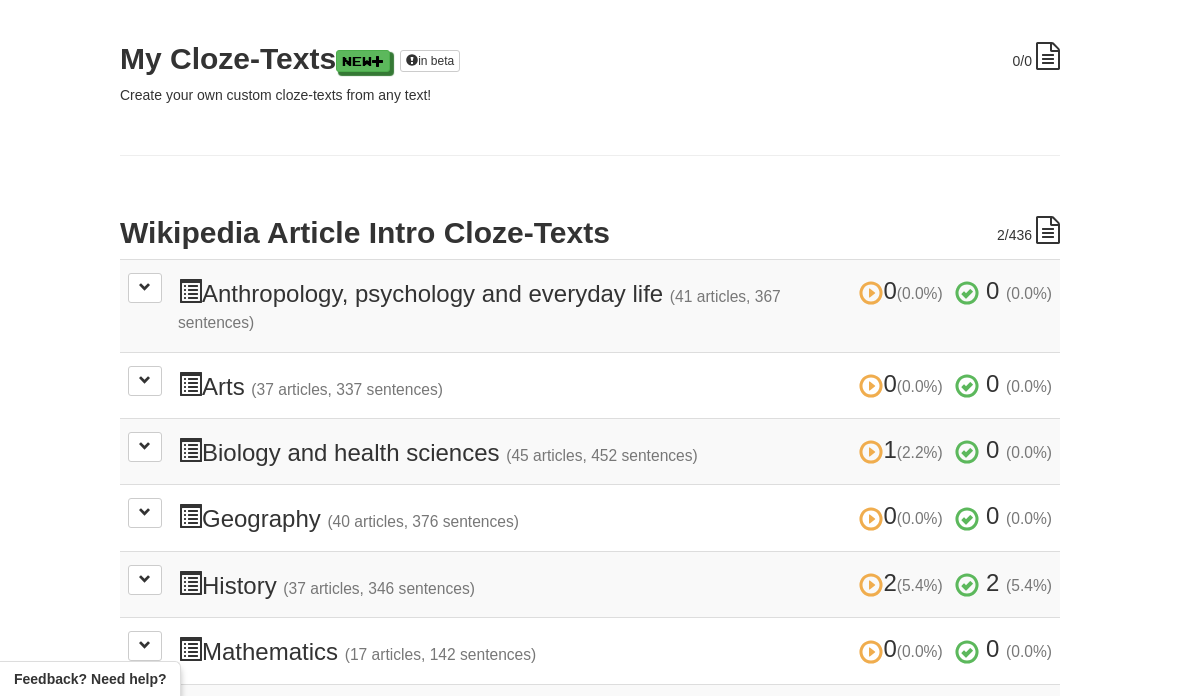 click on "New" at bounding box center [363, 61] 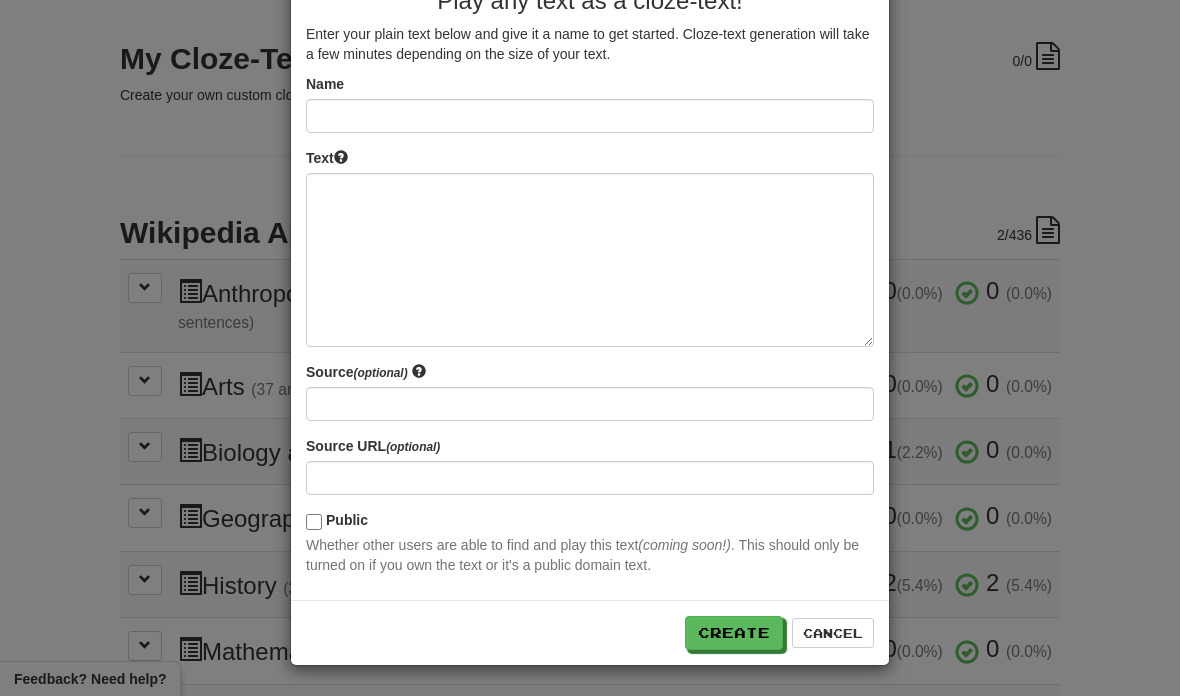 scroll, scrollTop: 108, scrollLeft: 0, axis: vertical 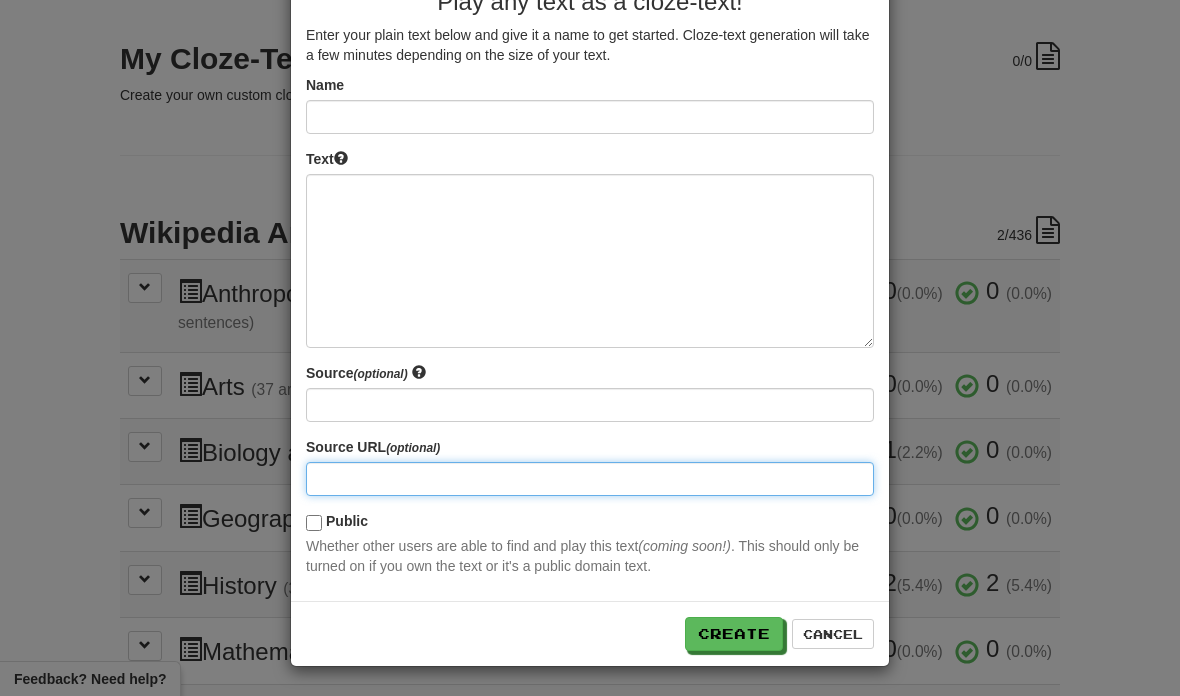 click at bounding box center (590, 479) 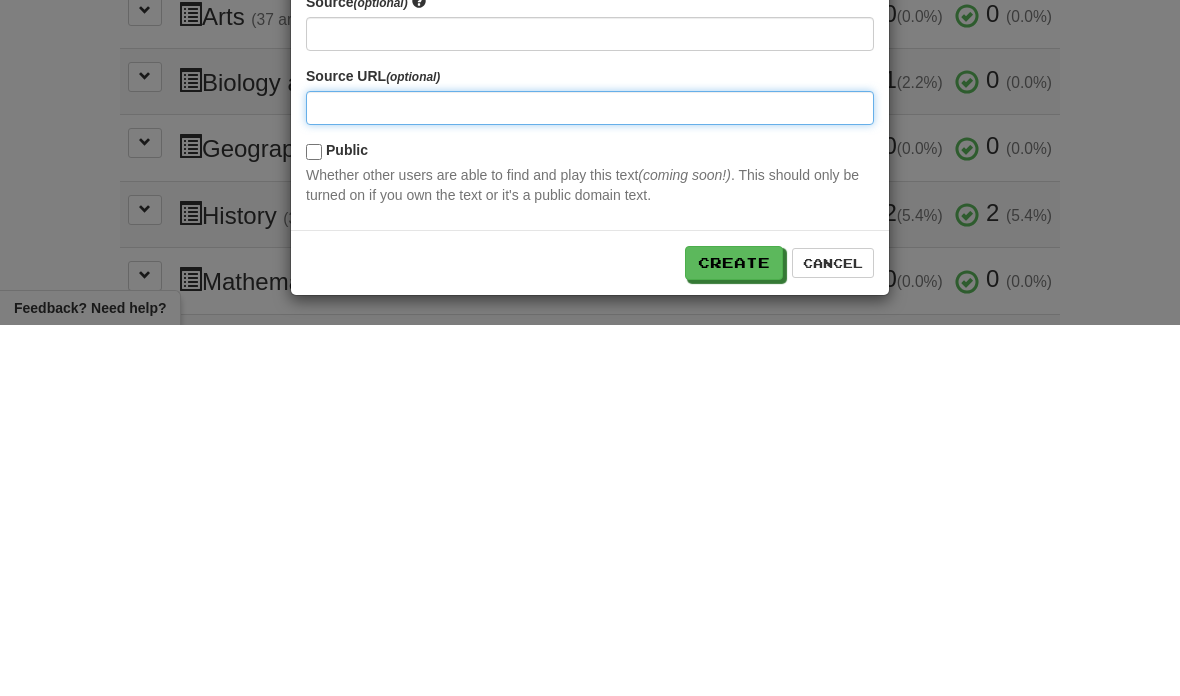 paste on "**********" 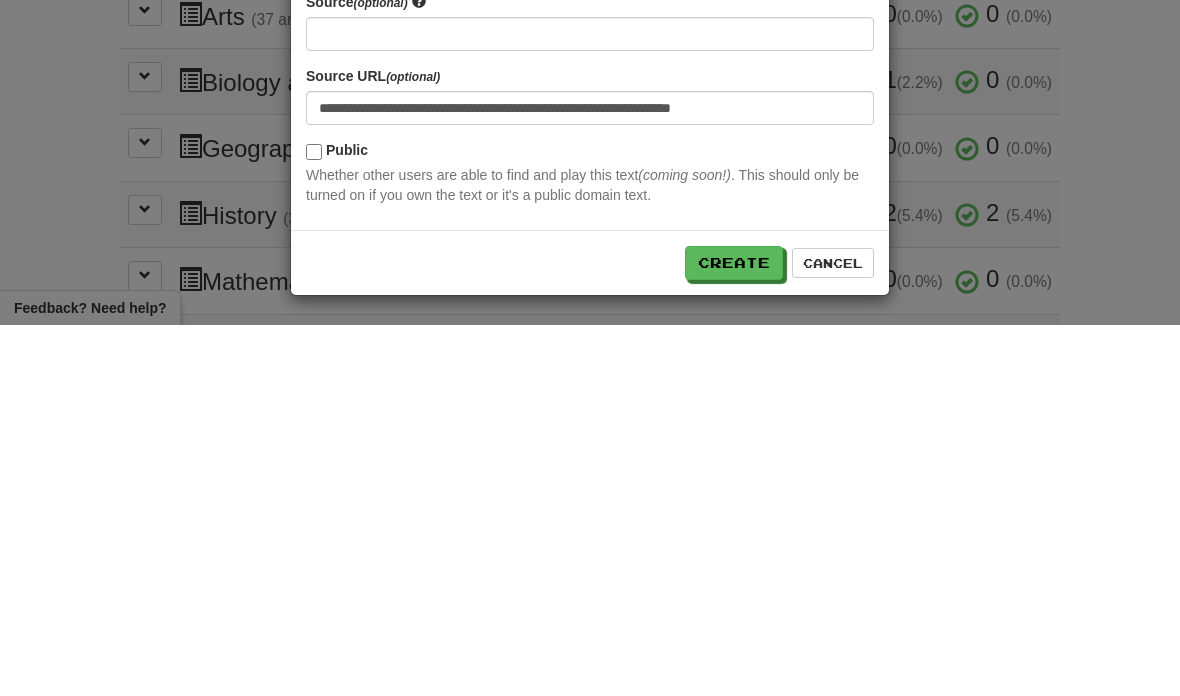 scroll, scrollTop: 638, scrollLeft: 0, axis: vertical 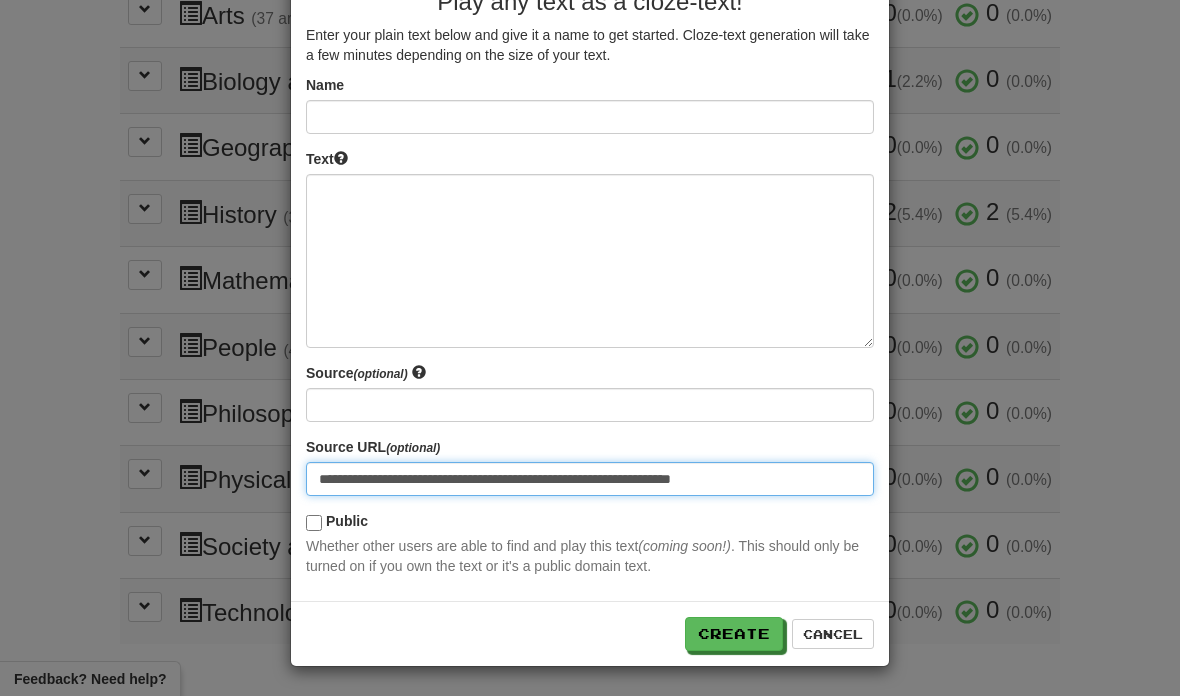 type on "**********" 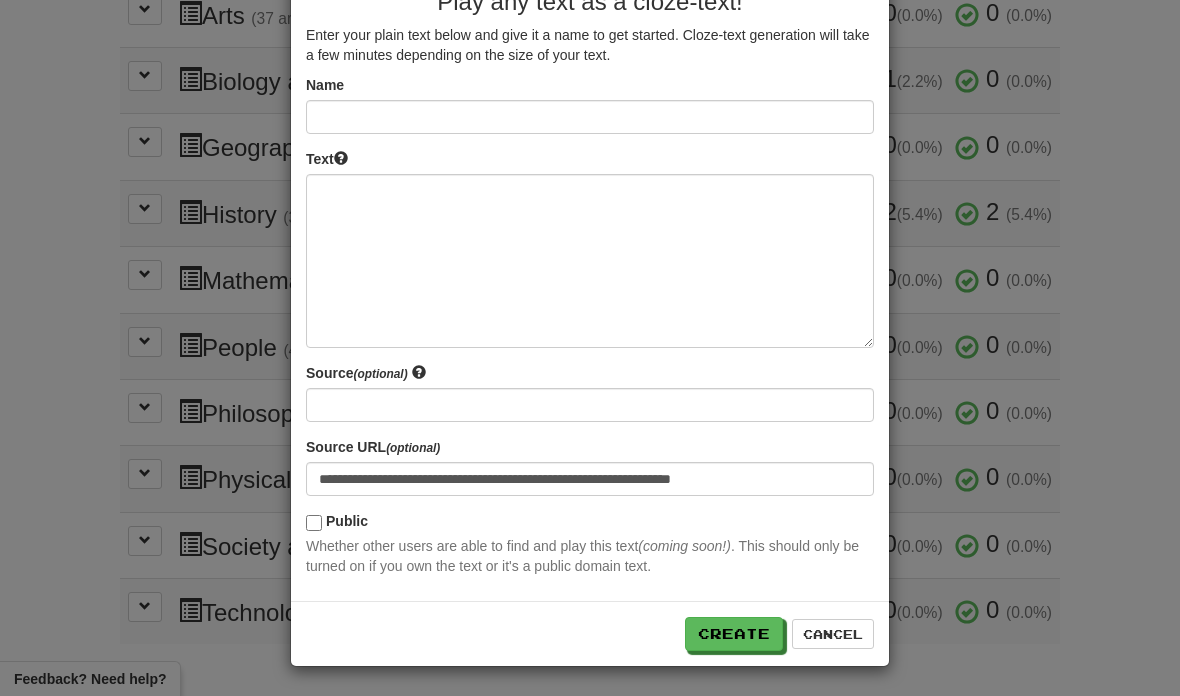 click on "Create" at bounding box center (734, 634) 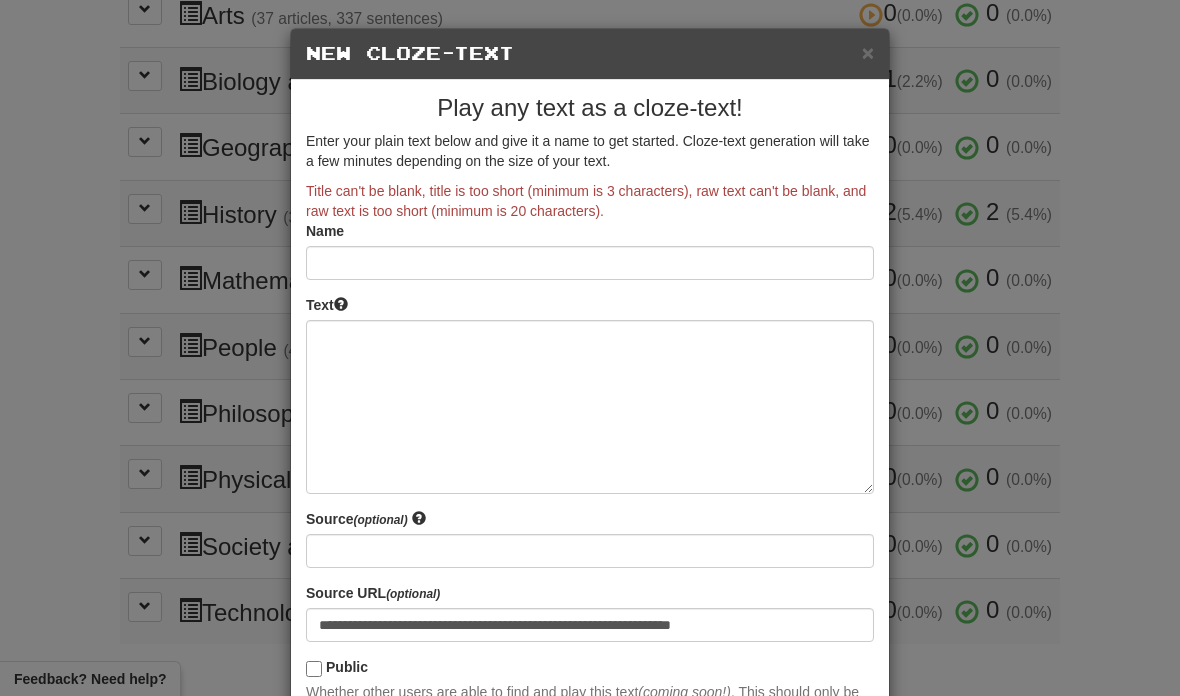 scroll, scrollTop: 0, scrollLeft: 0, axis: both 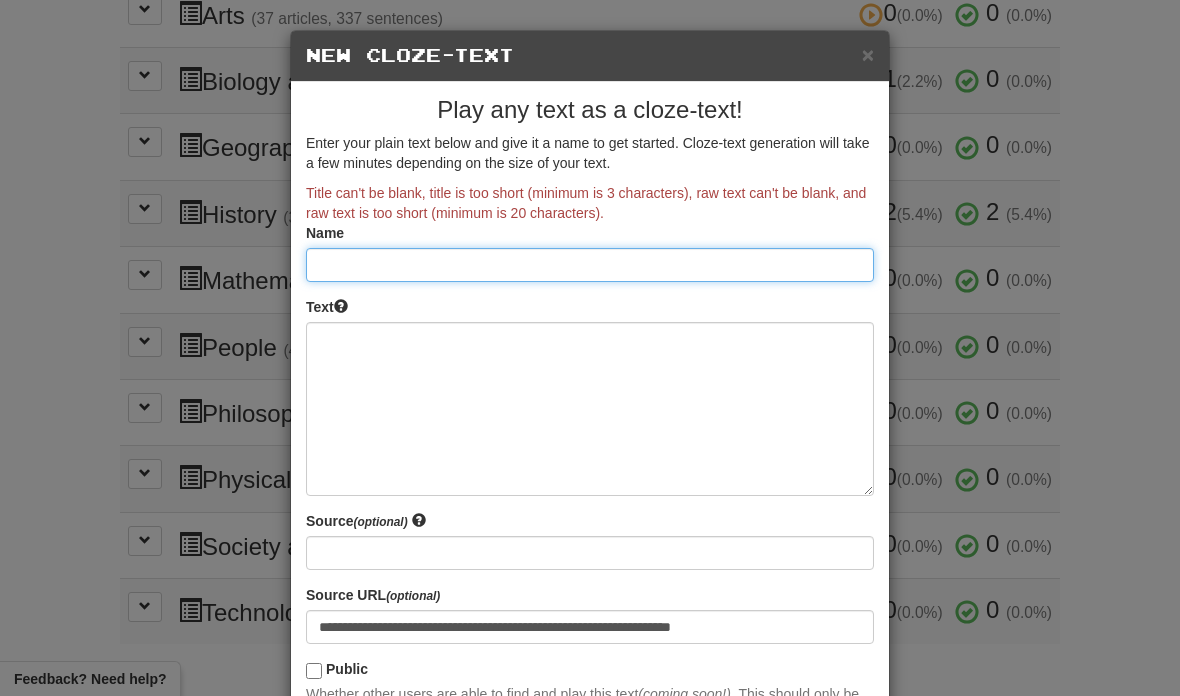 click at bounding box center (590, 265) 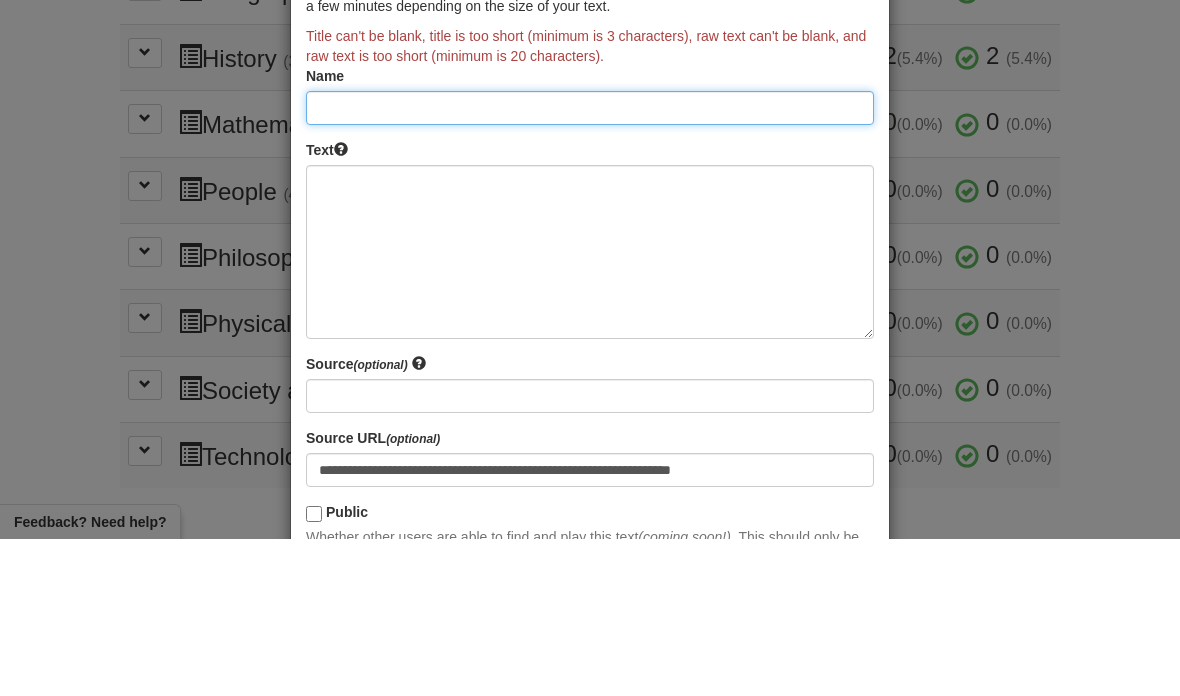 paste on "**********" 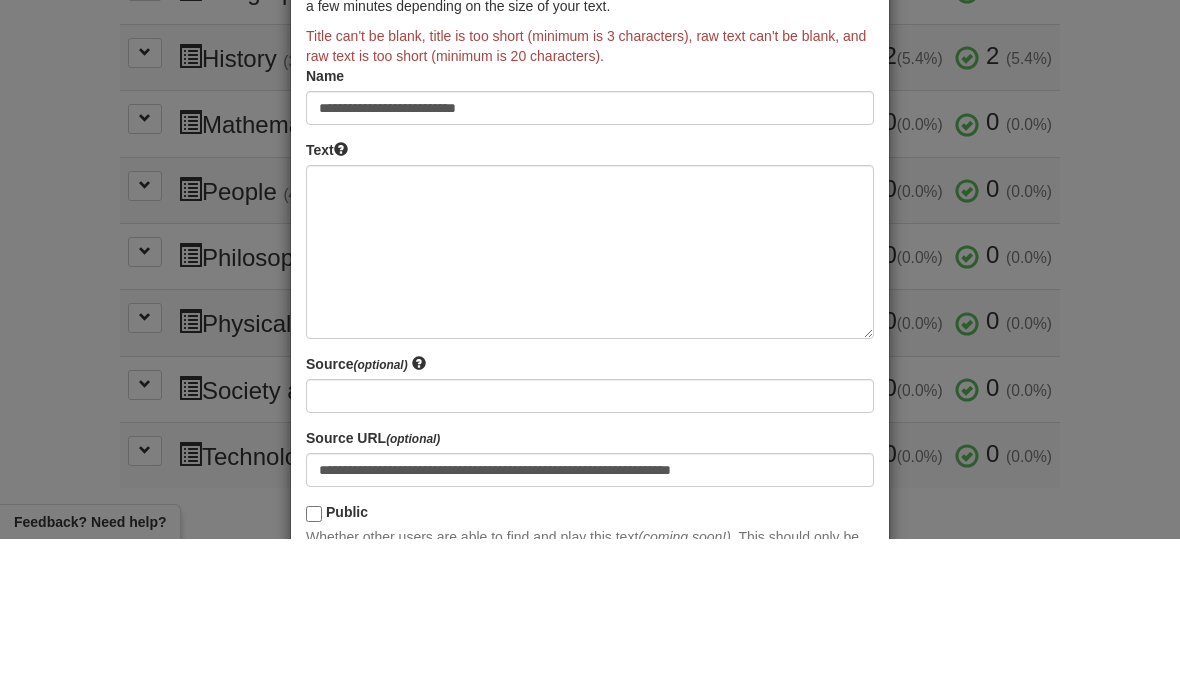 scroll, scrollTop: 795, scrollLeft: 0, axis: vertical 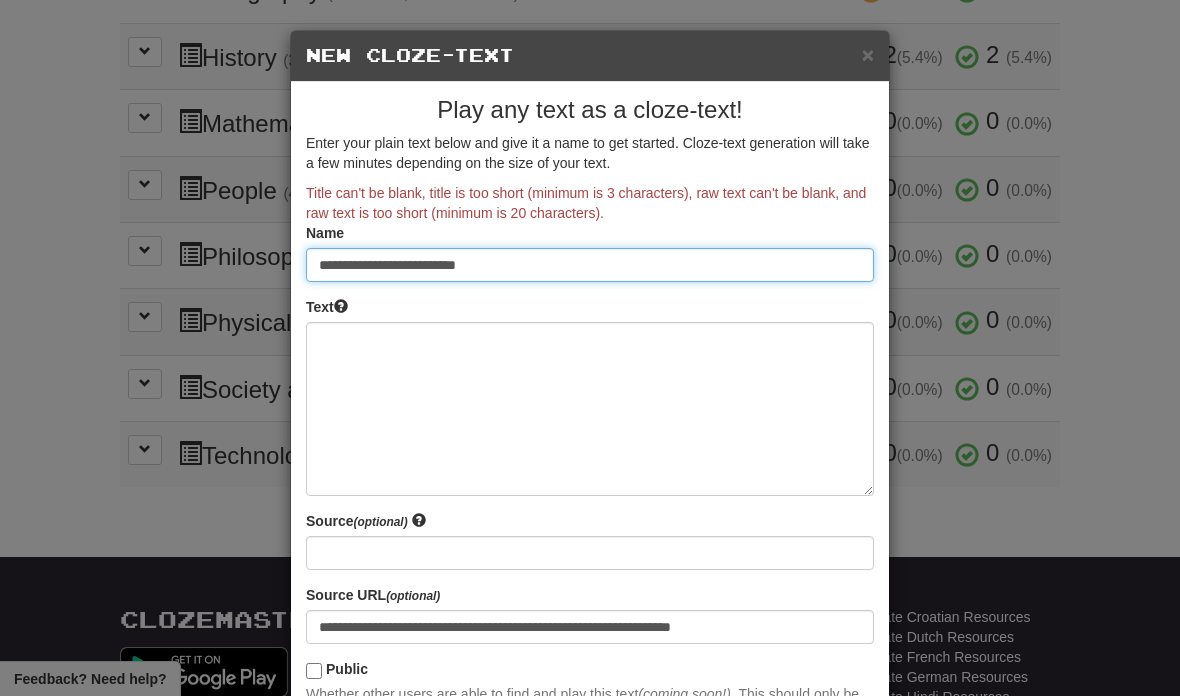 type on "**********" 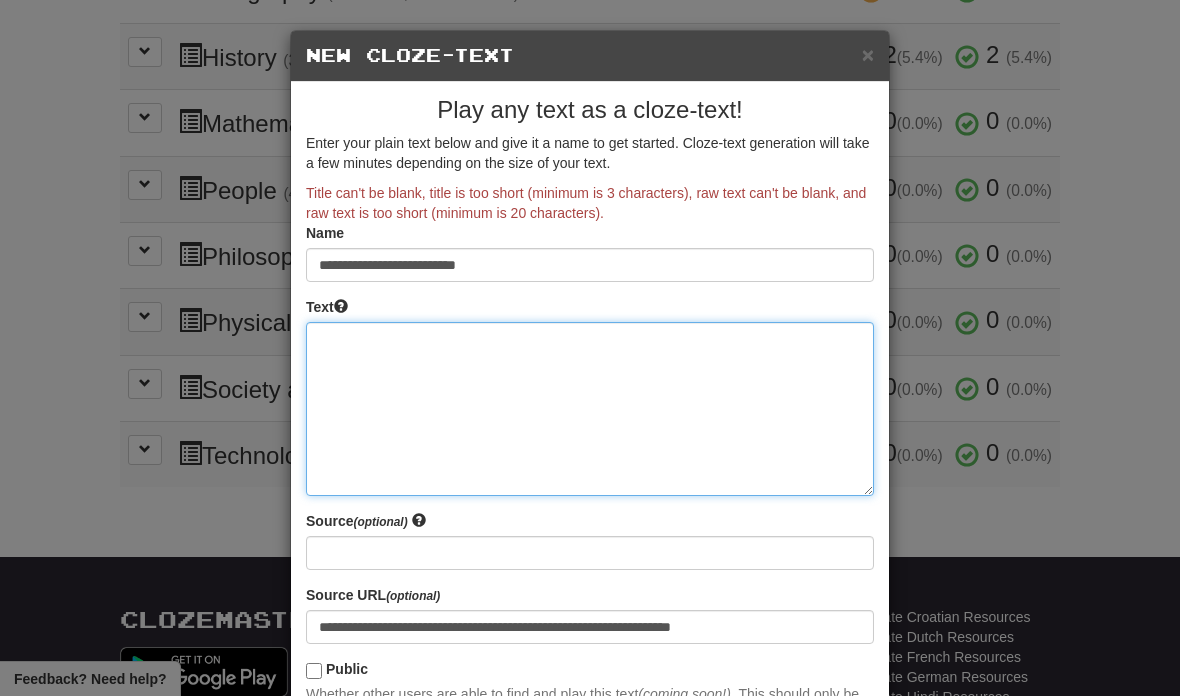 scroll, scrollTop: 794, scrollLeft: 0, axis: vertical 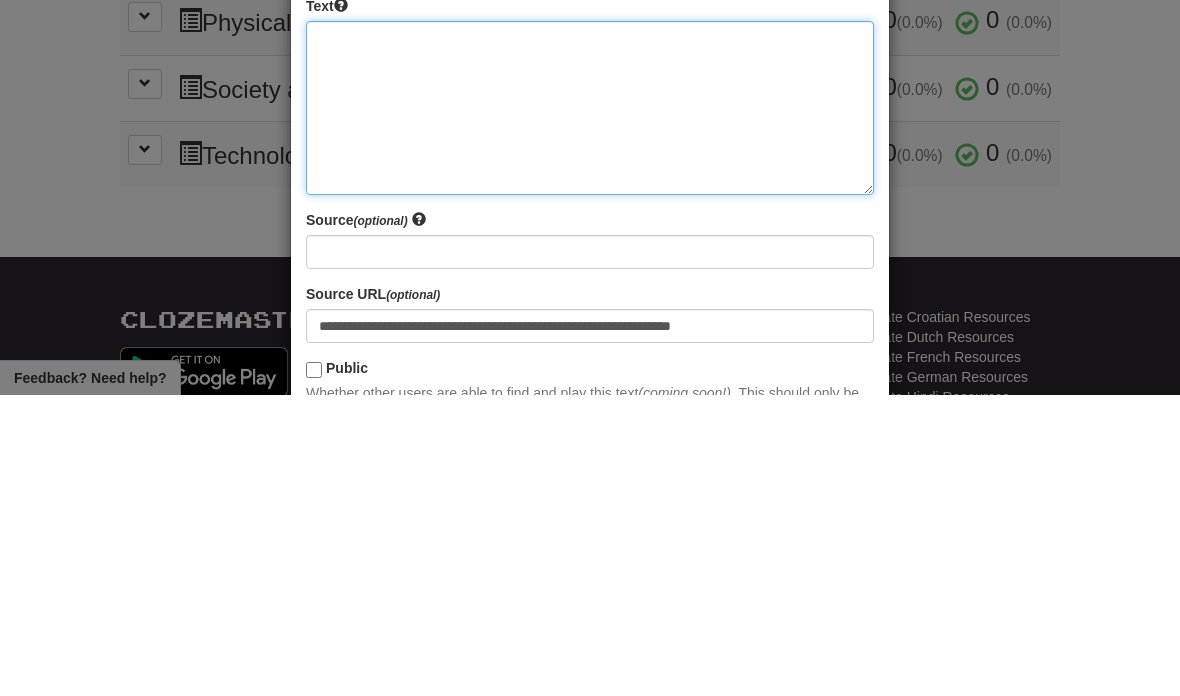 paste on "**********" 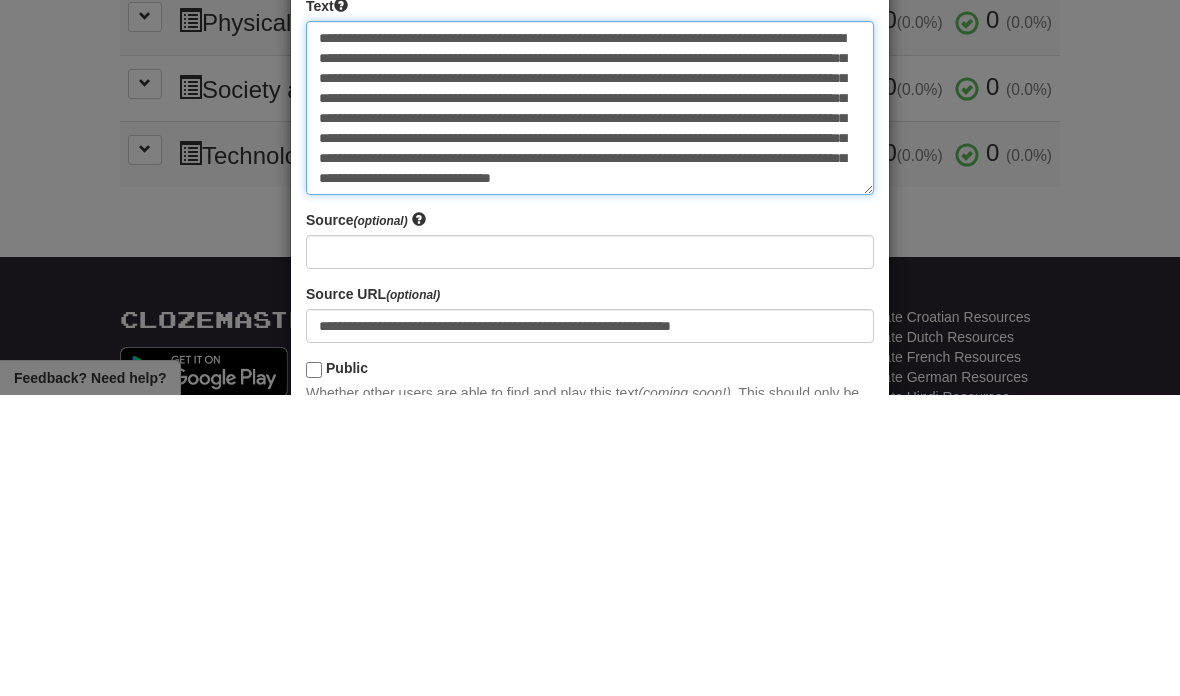 scroll, scrollTop: 1680, scrollLeft: 0, axis: vertical 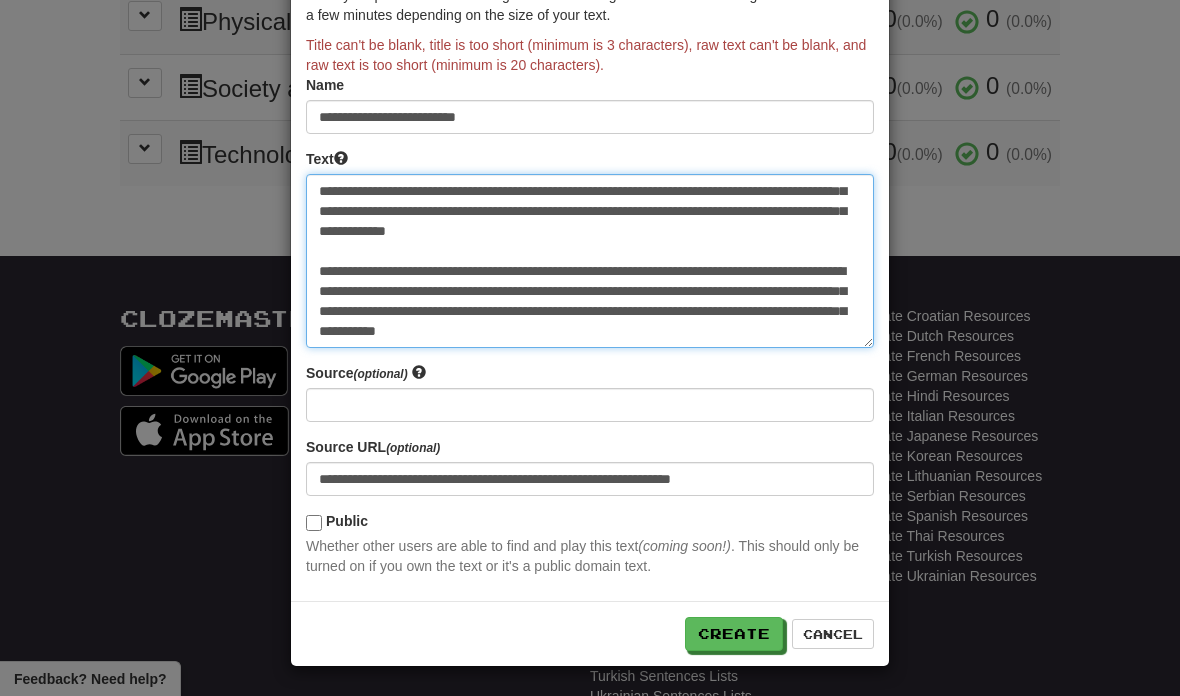 type on "**********" 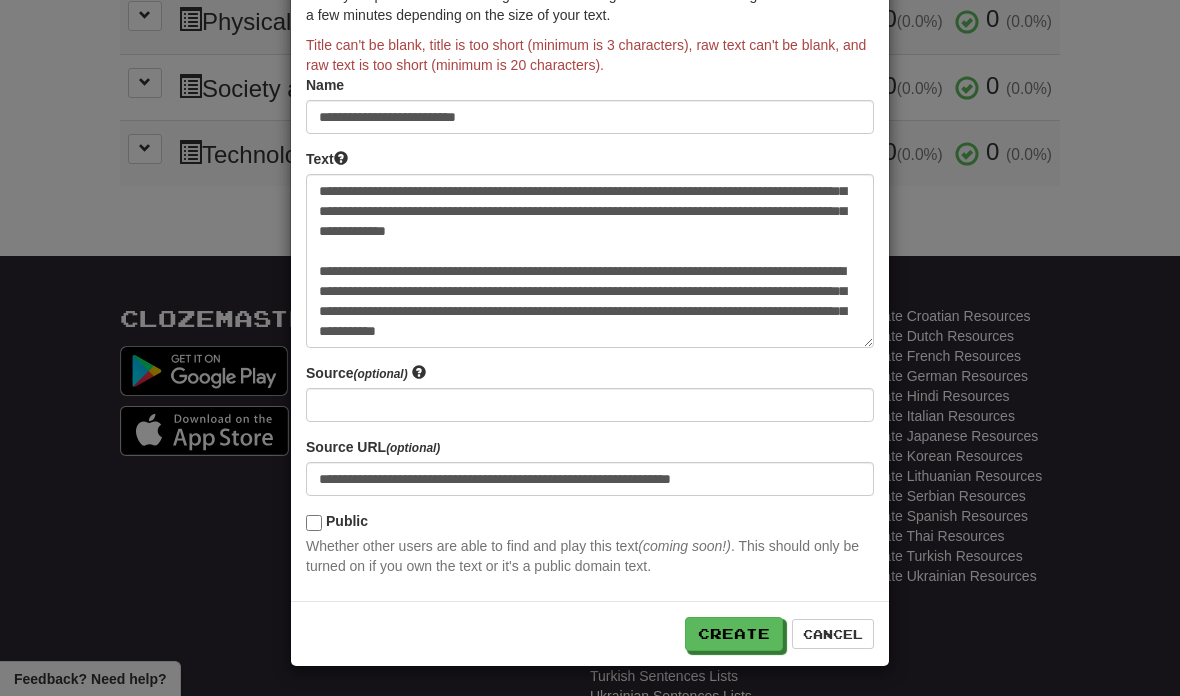 click on "Create" at bounding box center [734, 634] 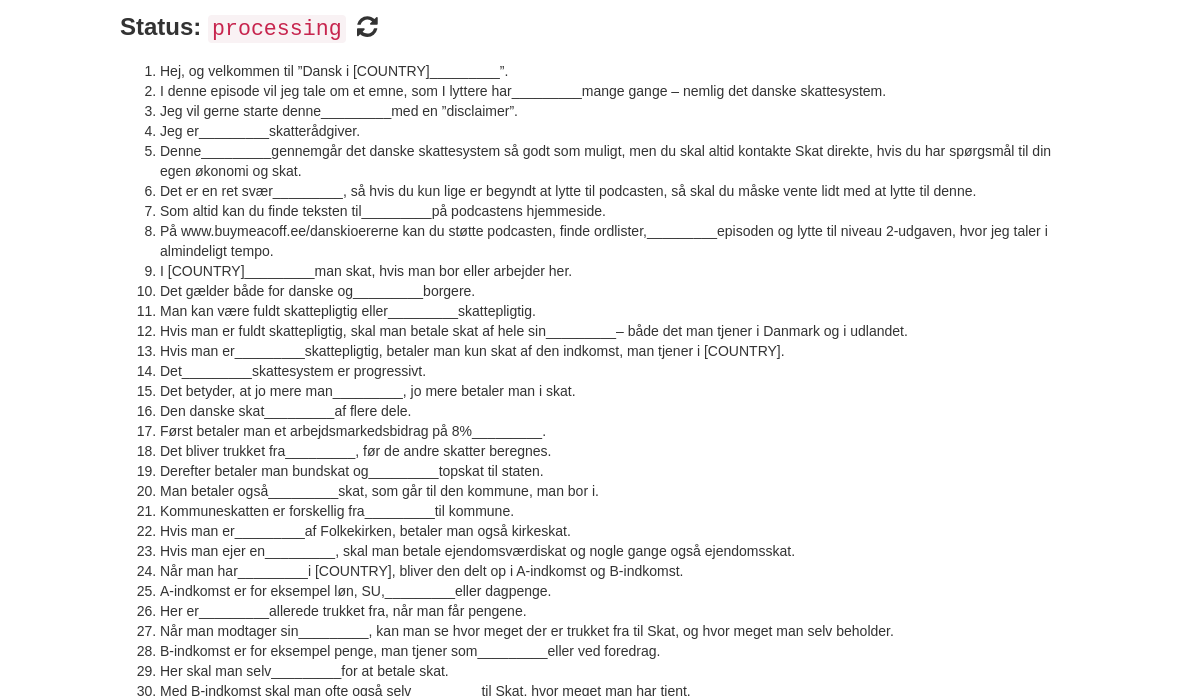 scroll, scrollTop: 0, scrollLeft: 0, axis: both 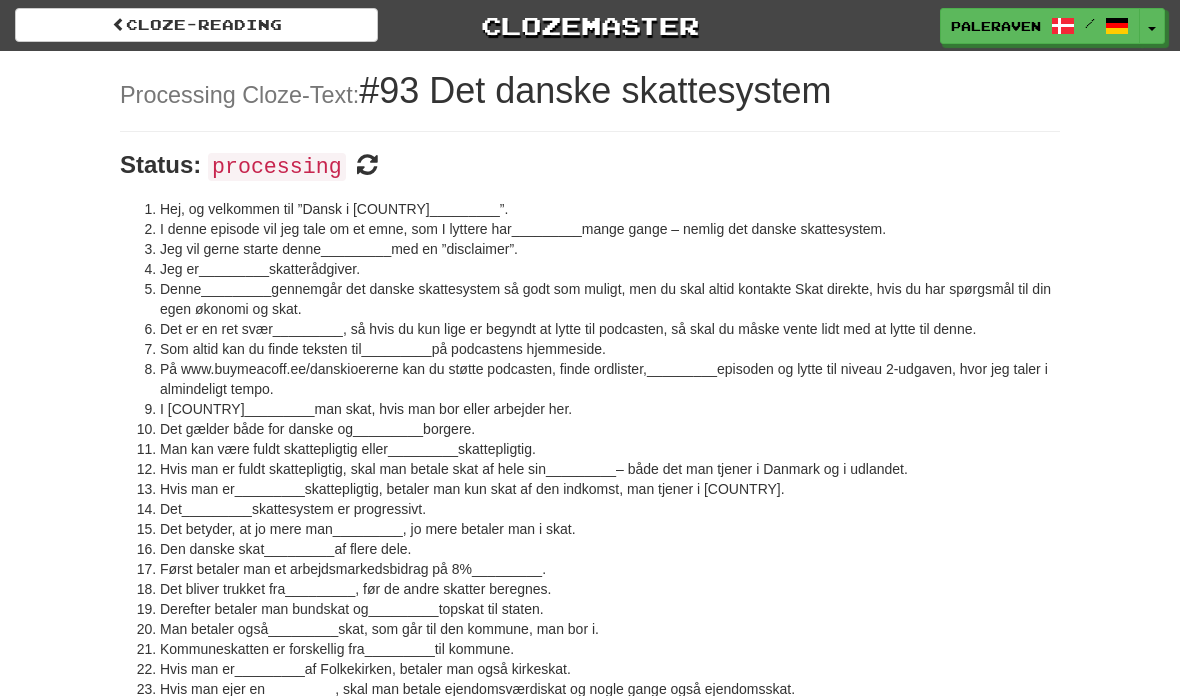 click on "_________" at bounding box center (465, 209) 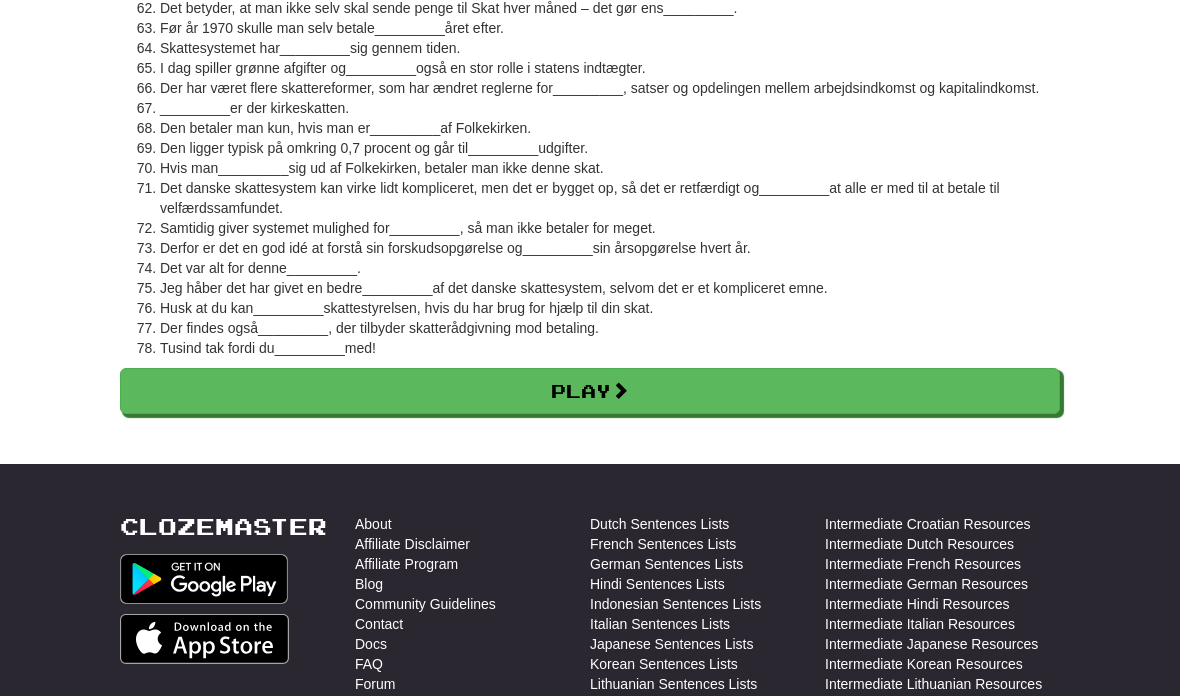 scroll, scrollTop: 1481, scrollLeft: 0, axis: vertical 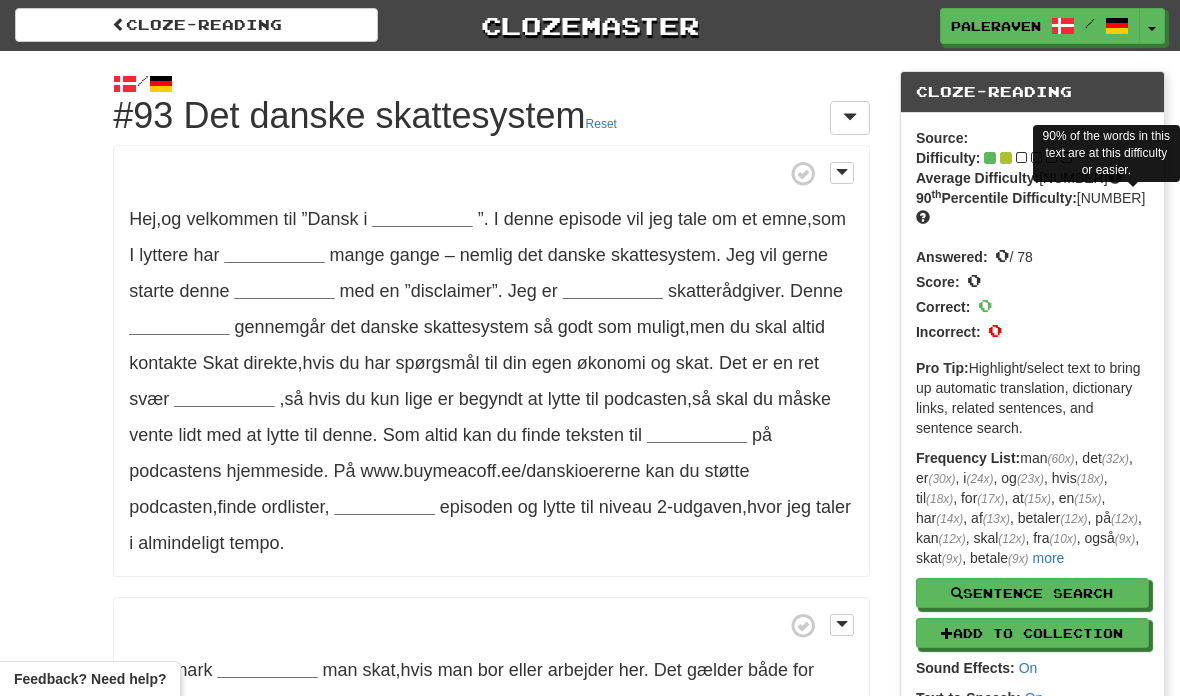 click at bounding box center (923, 217) 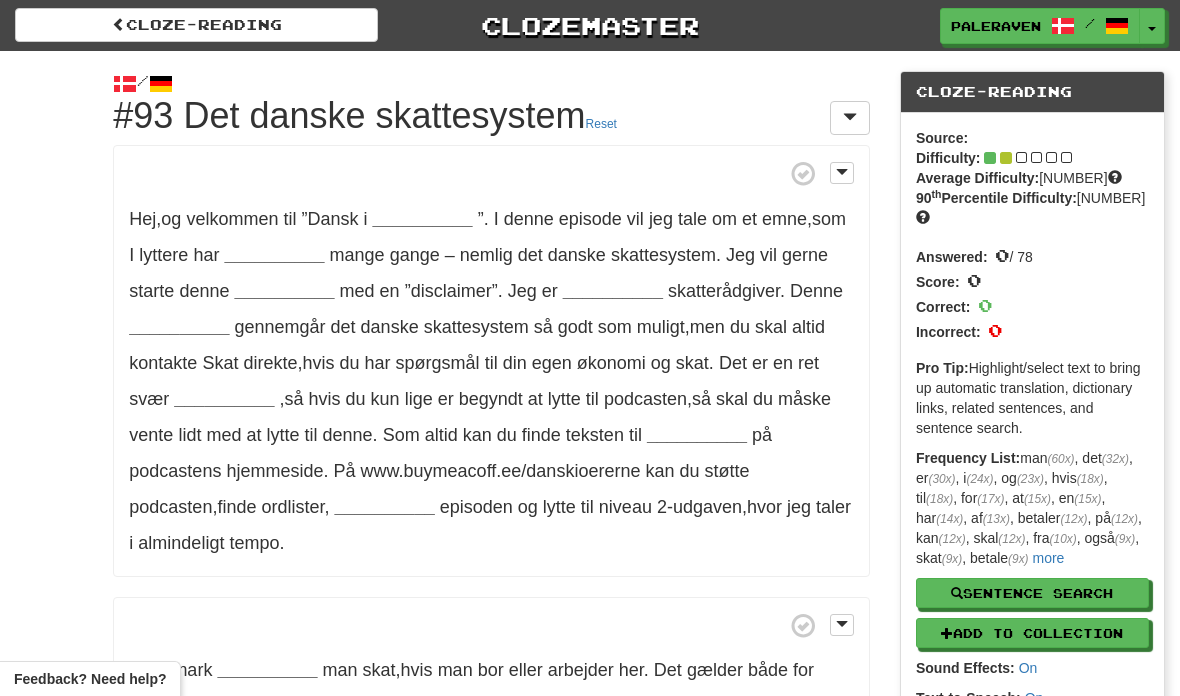 click on "Answered:
0  / 78" at bounding box center (1032, 255) 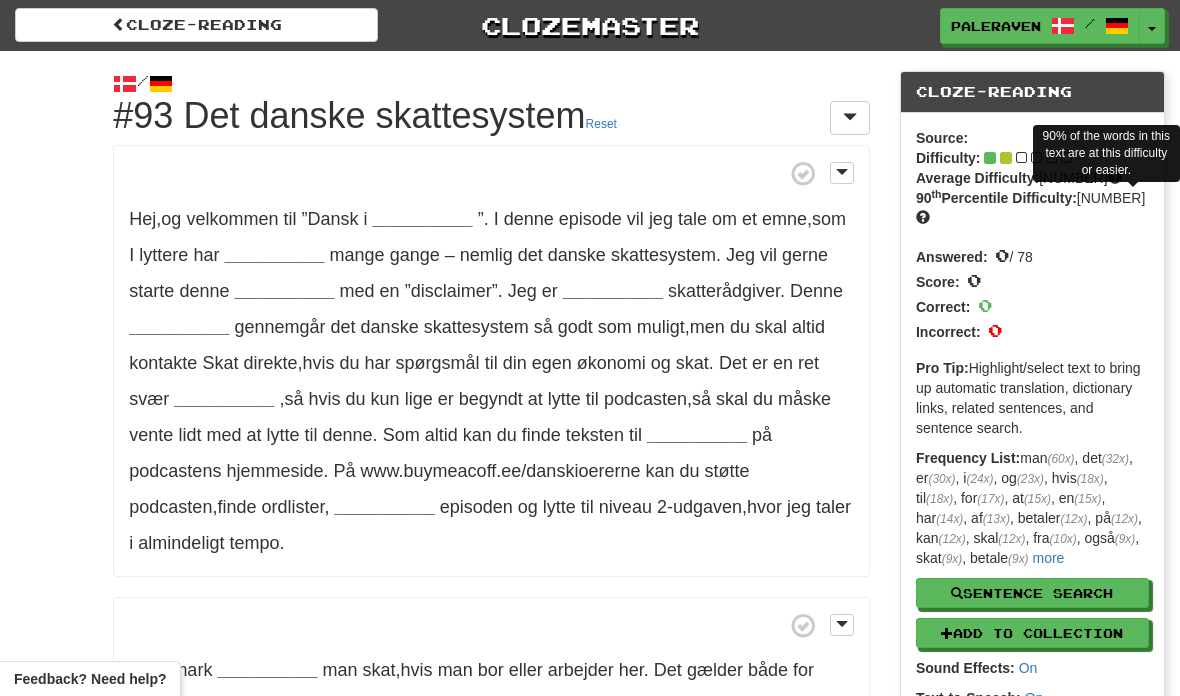 click at bounding box center (923, 217) 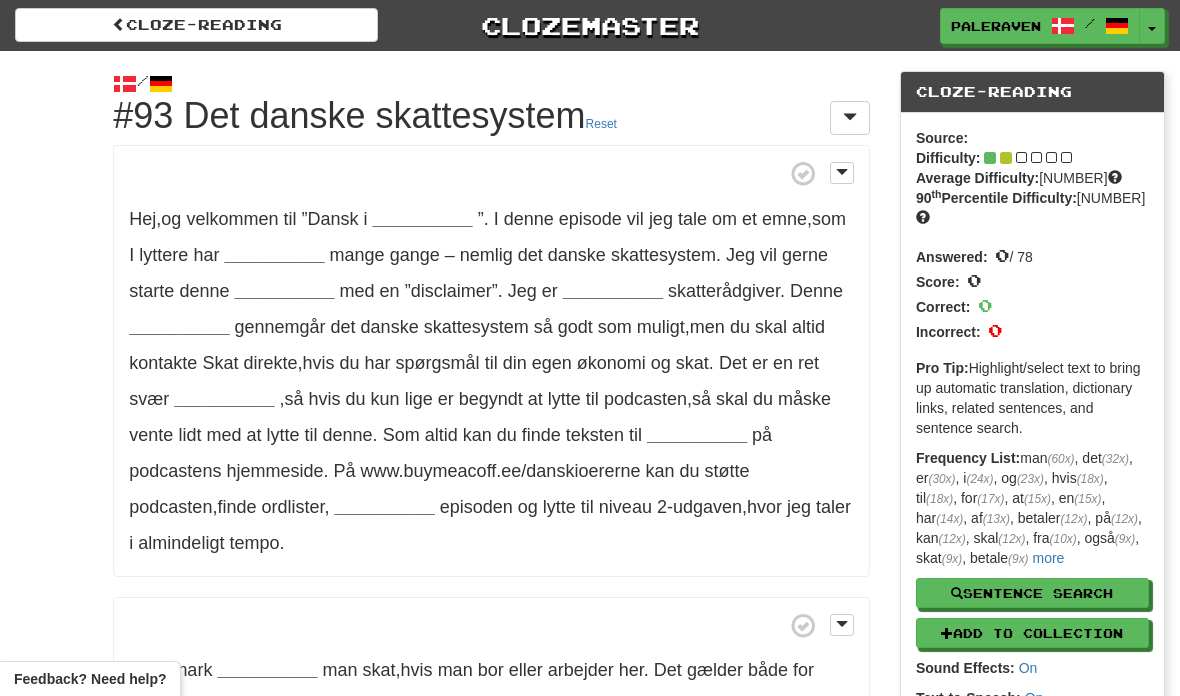 click on "Answered:
0  / 78" at bounding box center [1032, 255] 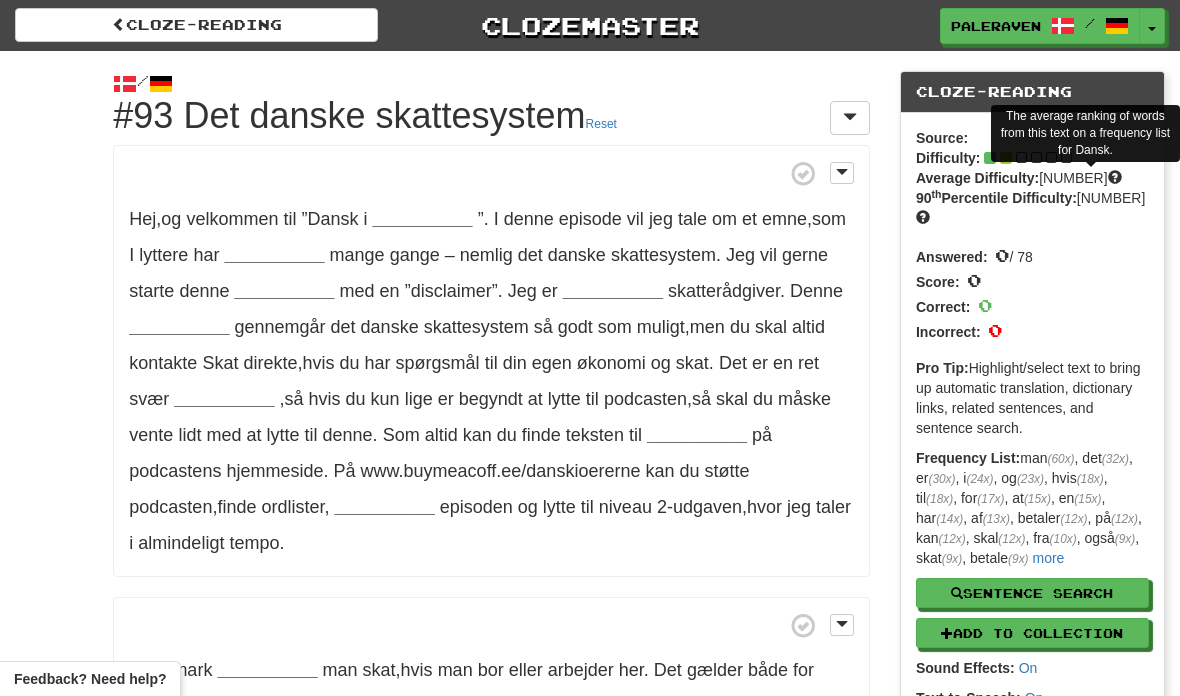 click at bounding box center (1115, 177) 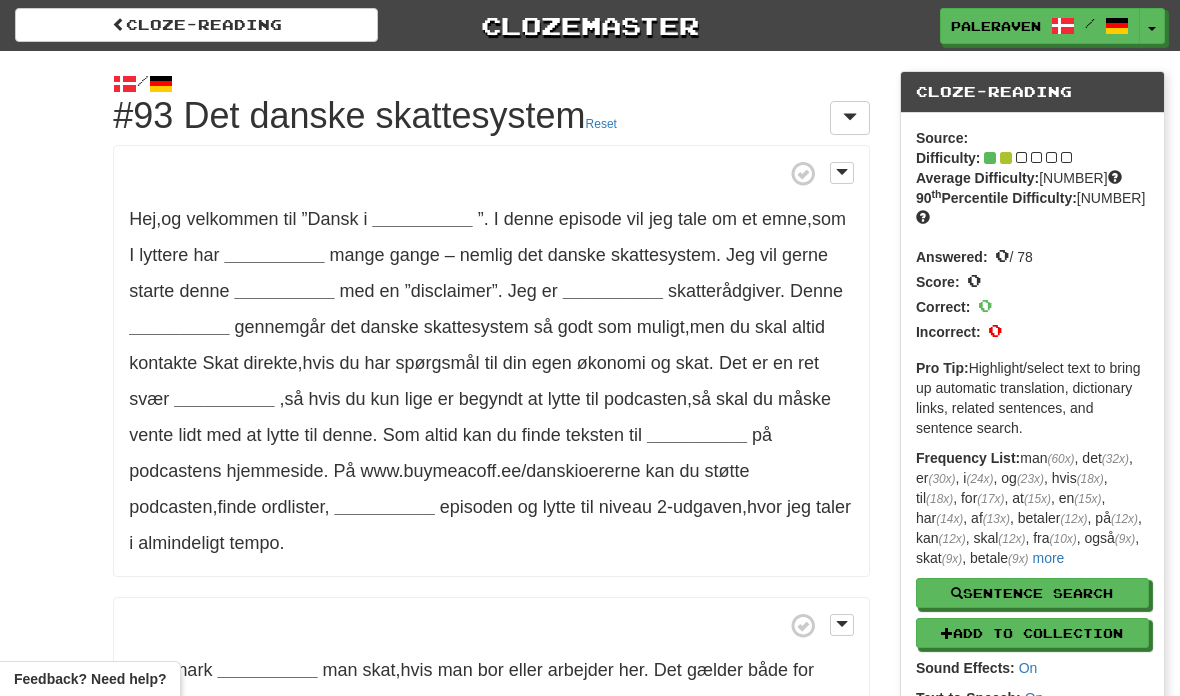 click on "Answered:
0  / 78" at bounding box center [1032, 255] 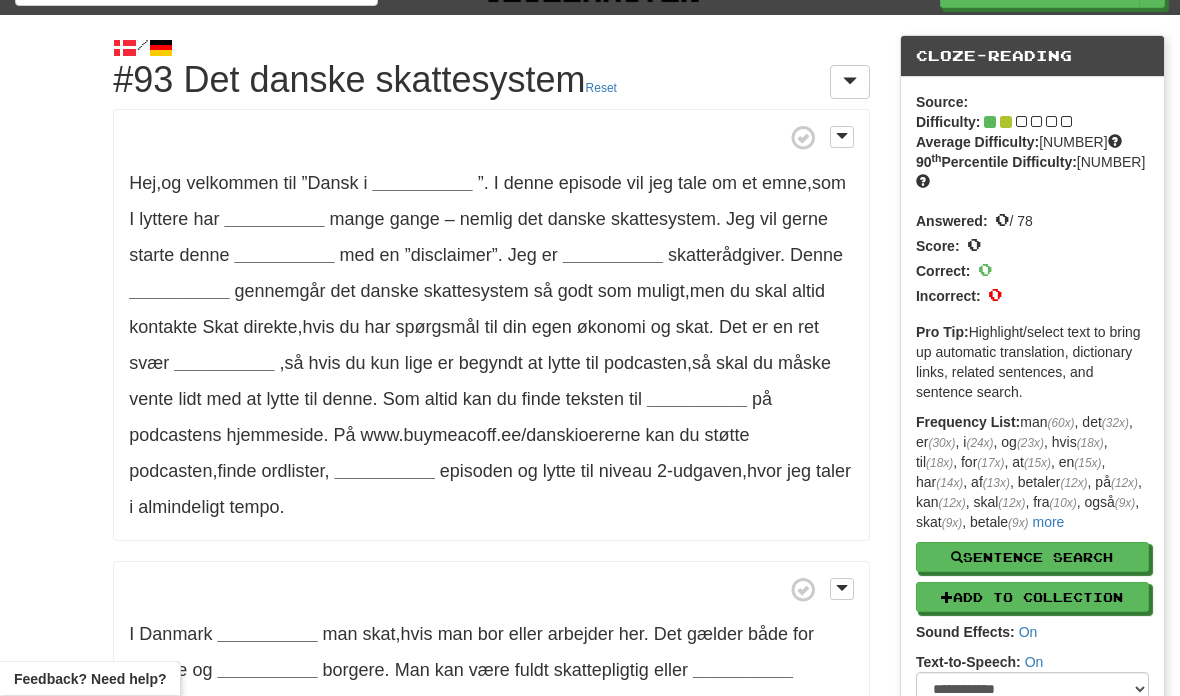scroll, scrollTop: 36, scrollLeft: 0, axis: vertical 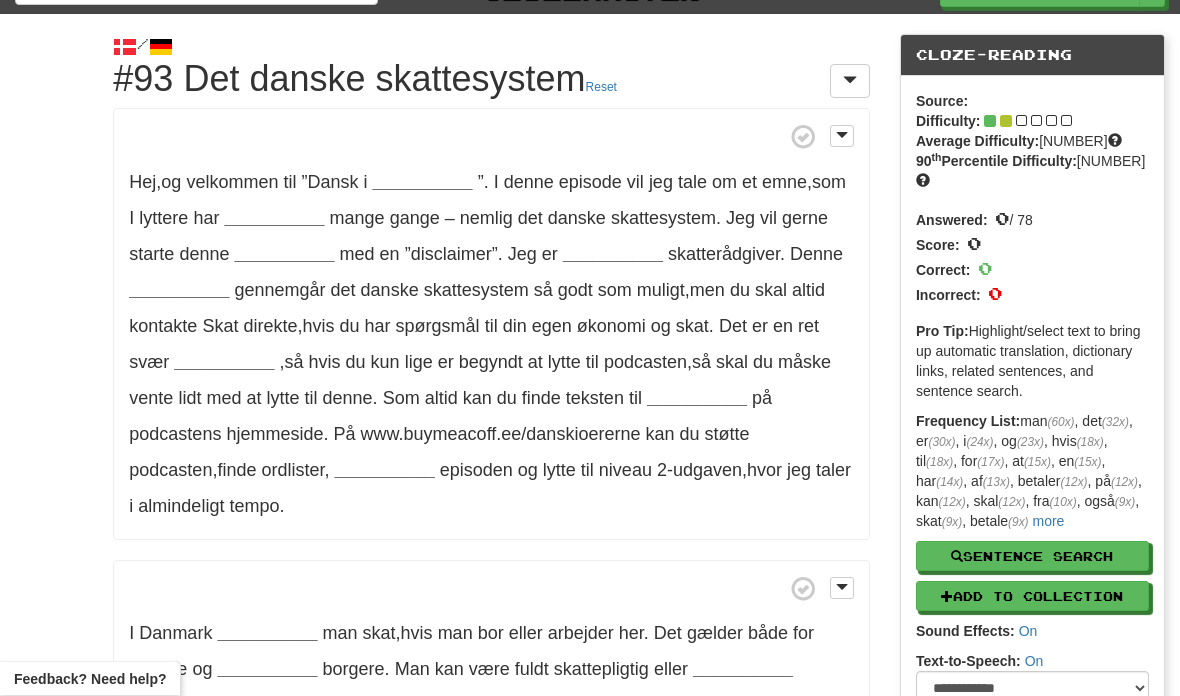 click on "__________" at bounding box center [423, 183] 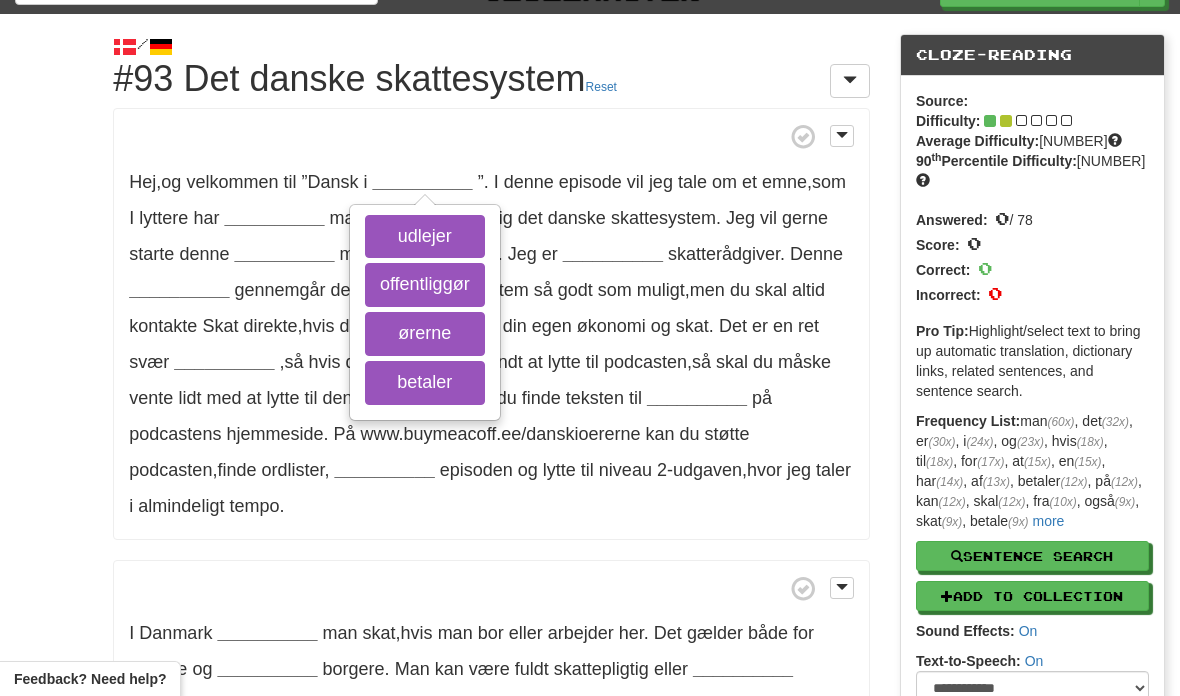 click on "ørerne" at bounding box center (425, 334) 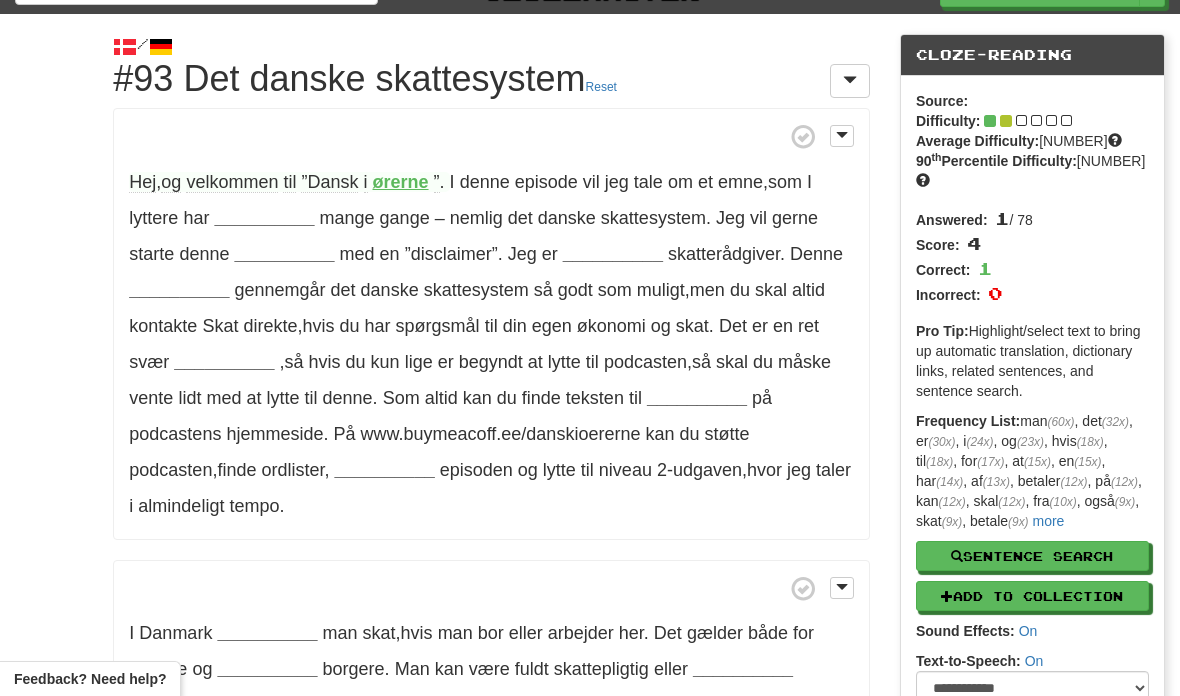 click on "__________" at bounding box center [264, 218] 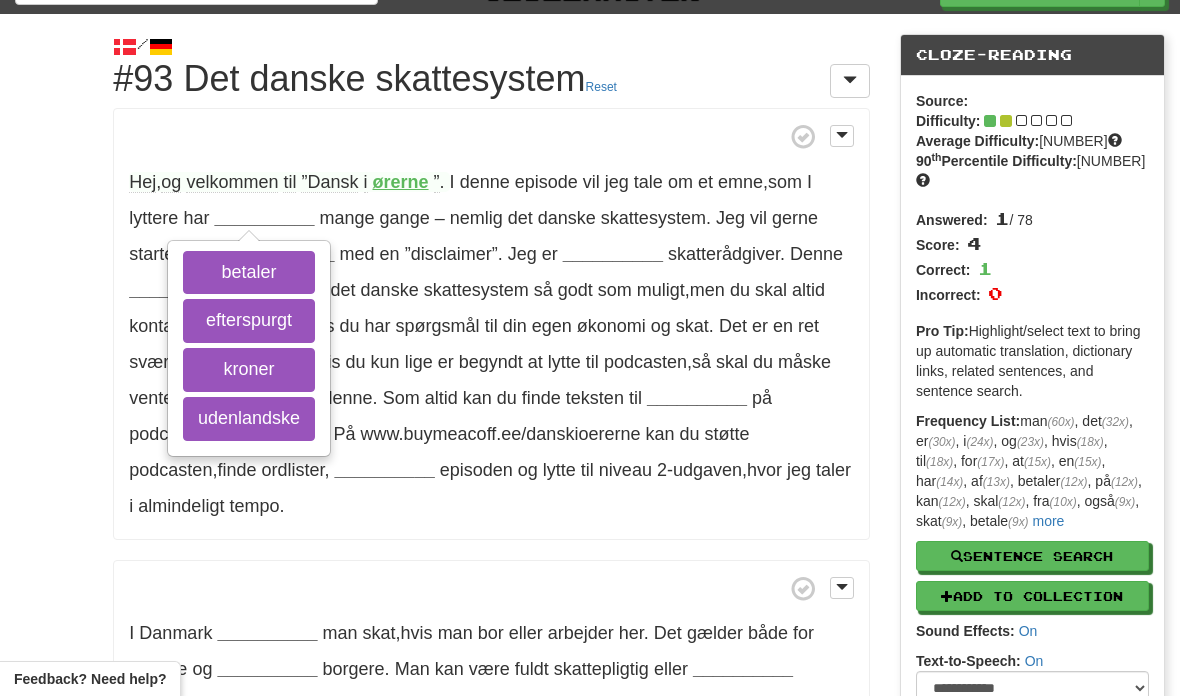 click on "betaler" at bounding box center (249, 273) 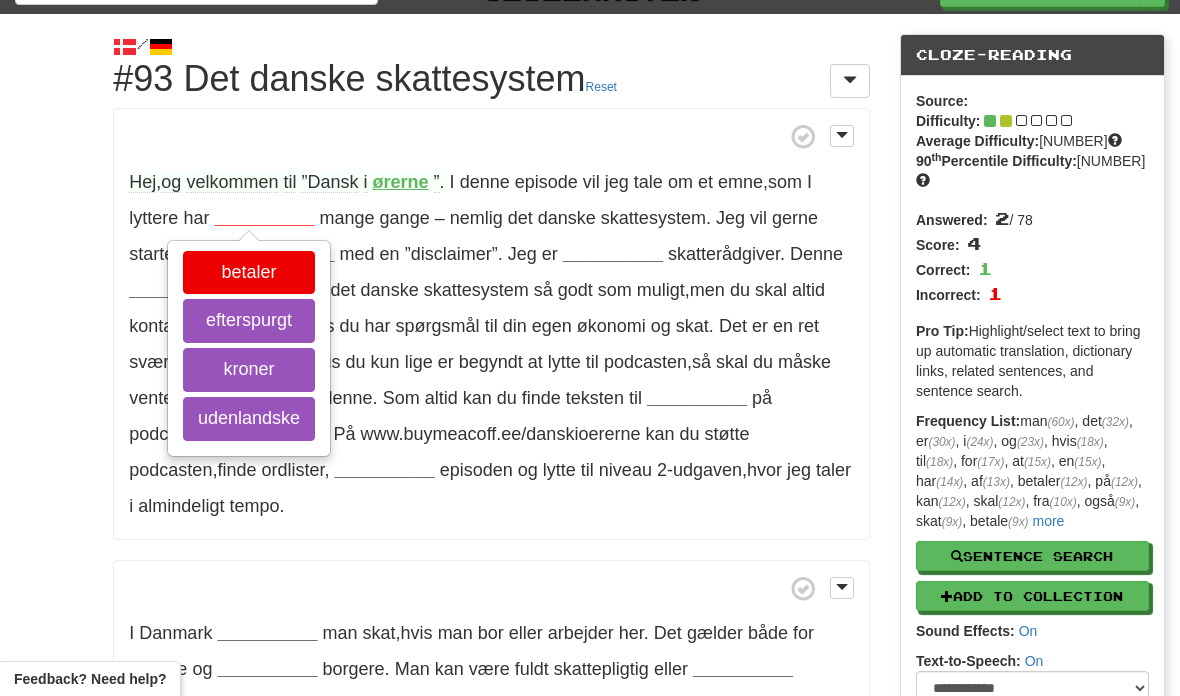 click on "kroner" at bounding box center [249, 370] 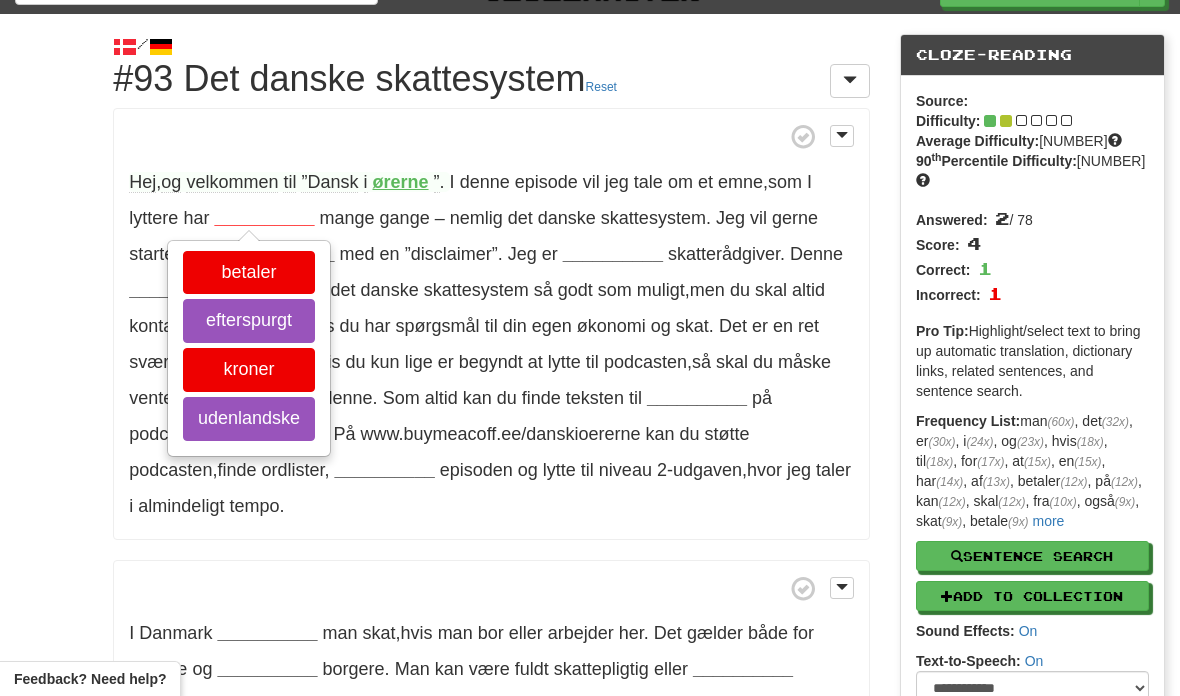 click on "udenlandske" at bounding box center [249, 419] 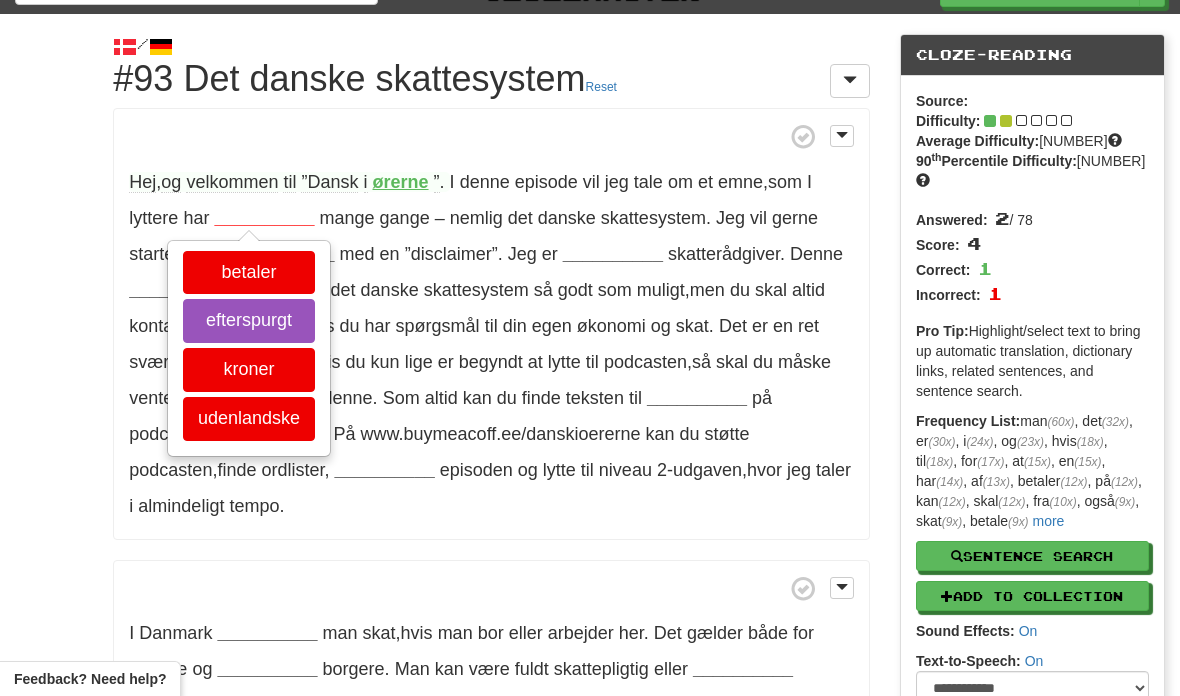 click on "efterspurgt" at bounding box center (249, 321) 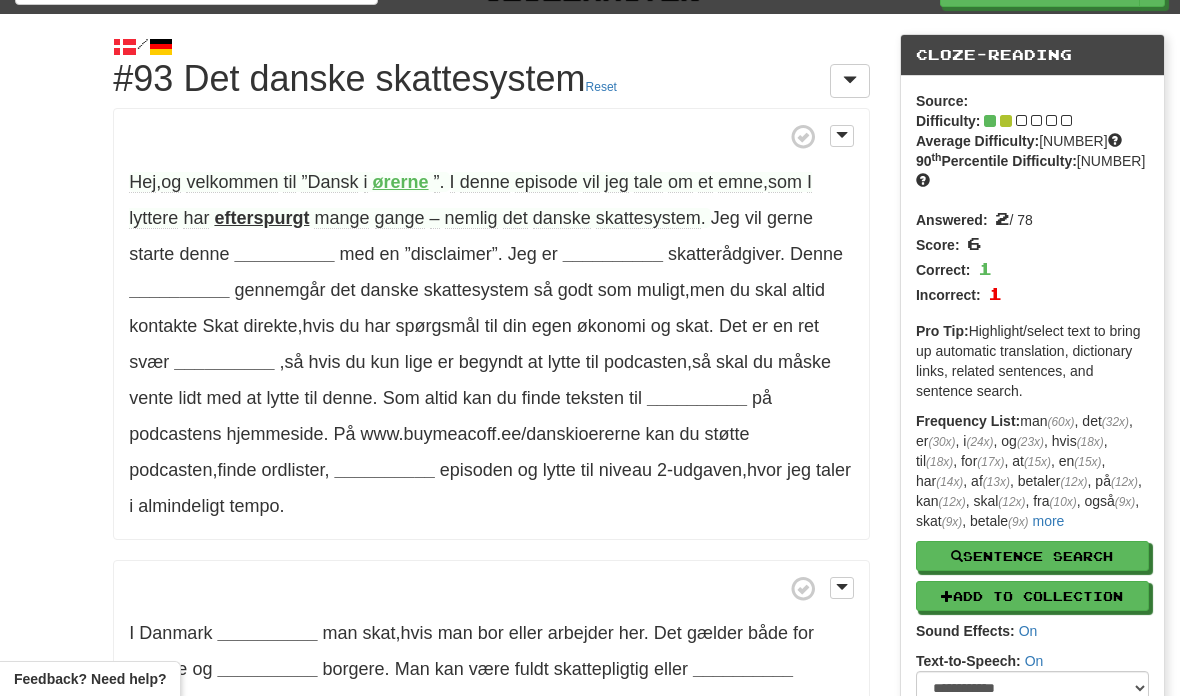 click on "efterspurgt" at bounding box center [261, 218] 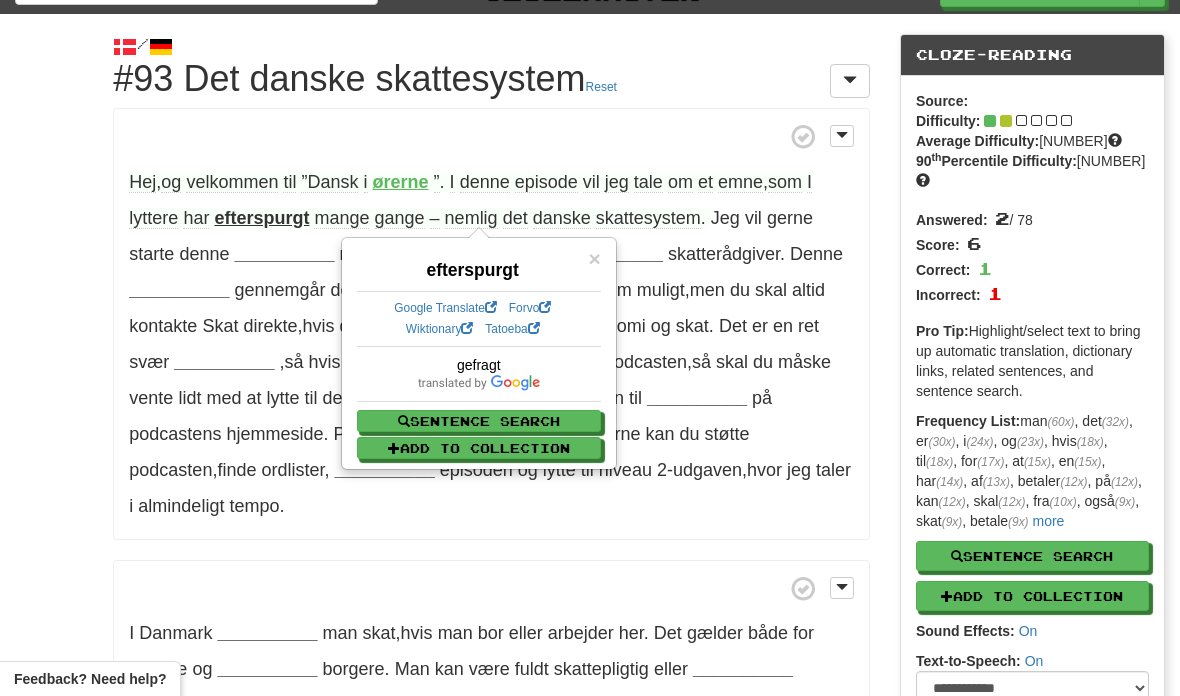 click on "Google Translate" at bounding box center [445, 308] 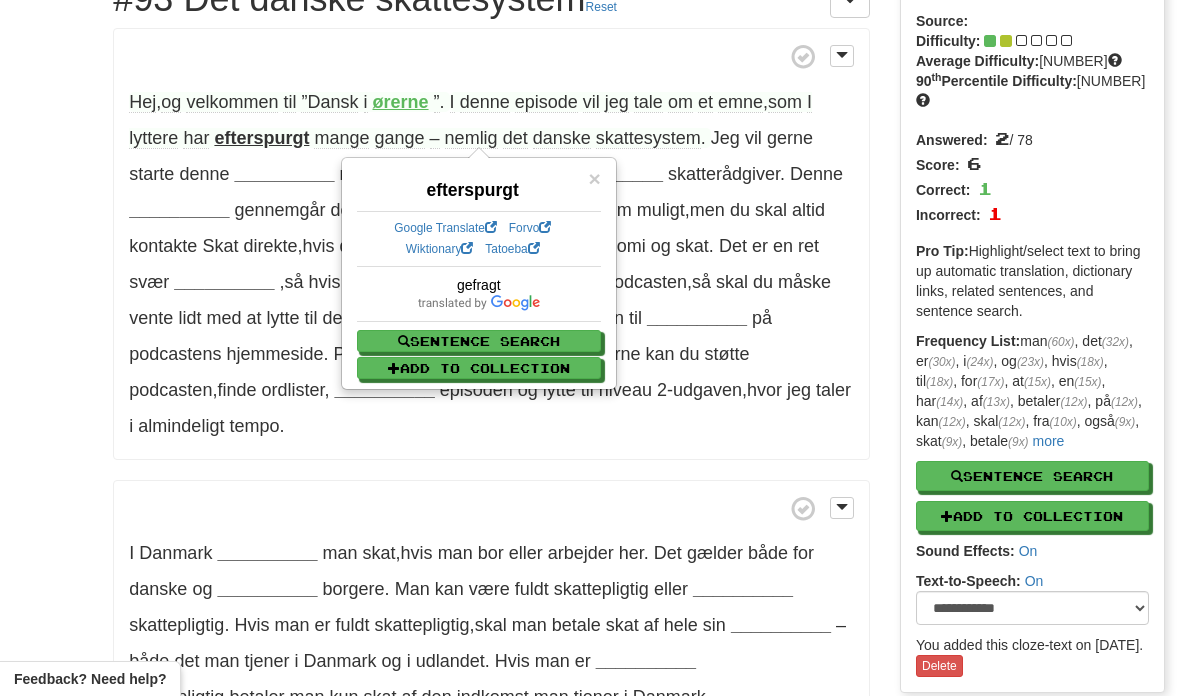 click on "Hej ,  og   velkommen   til   ”Dansk   i
ørerne
” .
I   denne   episode   vil   jeg   tale   om   et   emne ,  som   I   lyttere   har
efterspurgt
mange   gange   –   nemlig   det   danske   skattesystem .
Jeg   vil   gerne   starte   denne
__________
med   en   ”disclaimer” .
Jeg   er
__________
skatterådgiver .
Denne
__________
gennemgår   det   danske   skattesystem   så   godt   som   muligt ,  men   du   skal   altid   kontakte   Skat   direkte ,  hvis   du   har   spørgsmål   til   din   egen   økonomi   og   skat .
Det   er   en   ret   svær
__________
,  så   hvis   du   kun   lige   er   begyndt   at   lytte   til   podcasten ,  så   skal   du   måske   vente   lidt   med   at   lytte   til   denne .
Som" at bounding box center (491, 244) 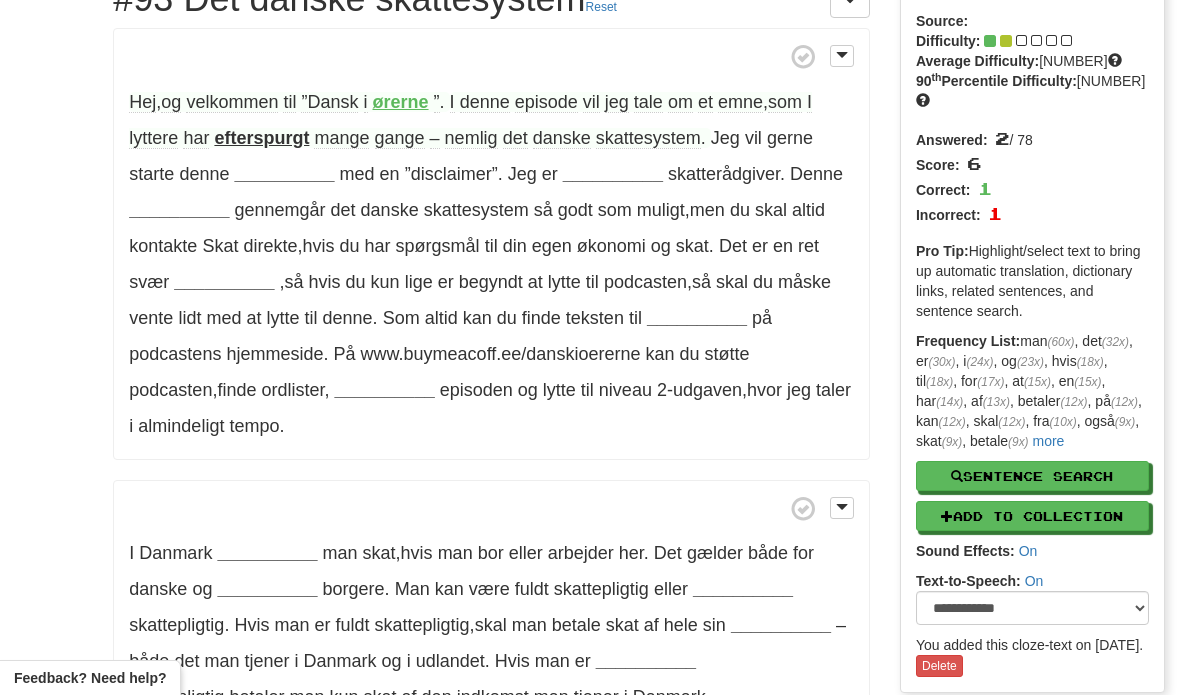 scroll, scrollTop: 117, scrollLeft: 0, axis: vertical 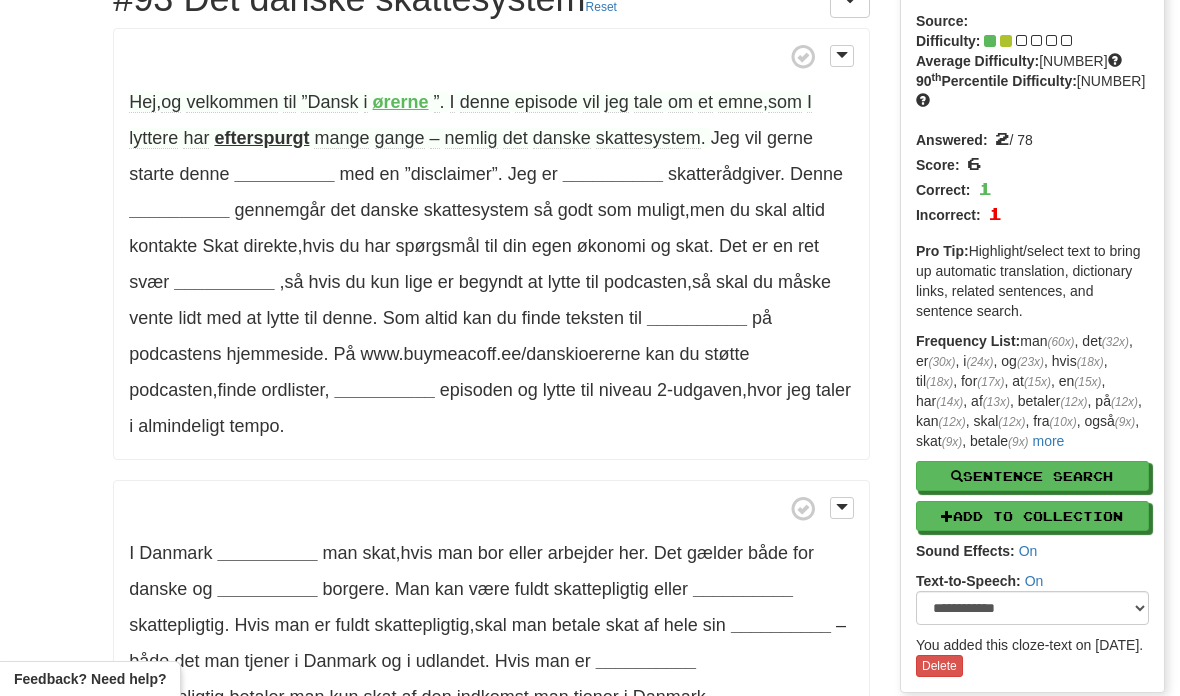 click on "__________" at bounding box center [284, 174] 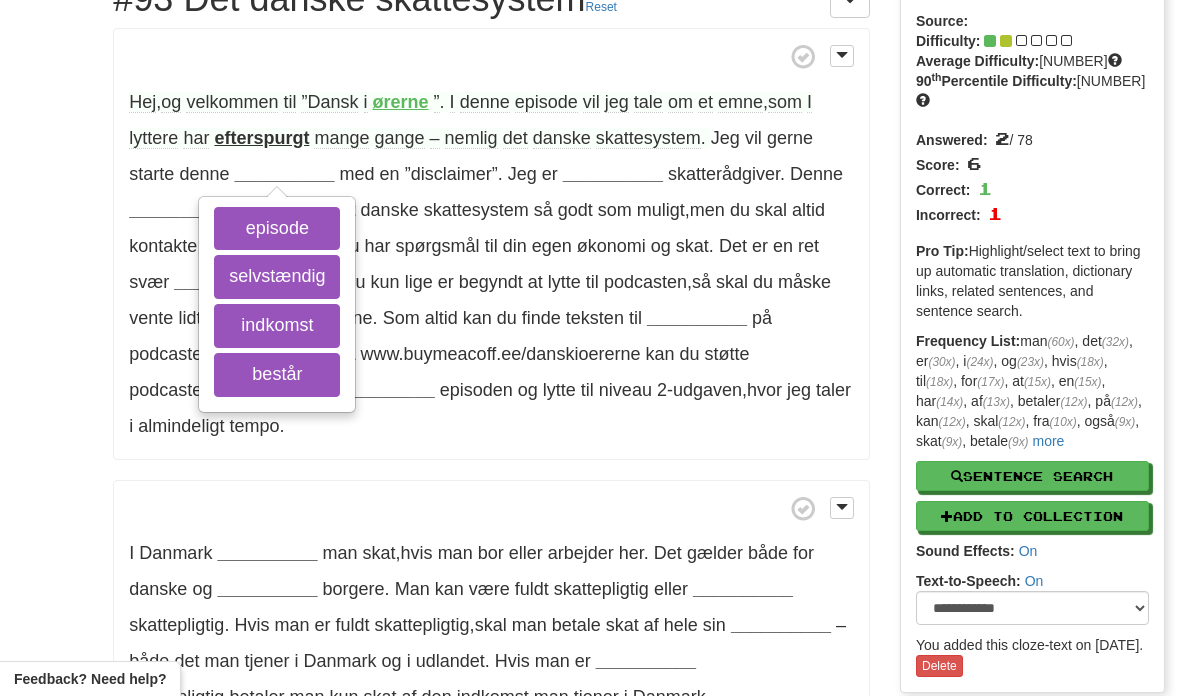 click on "episode" at bounding box center [277, 229] 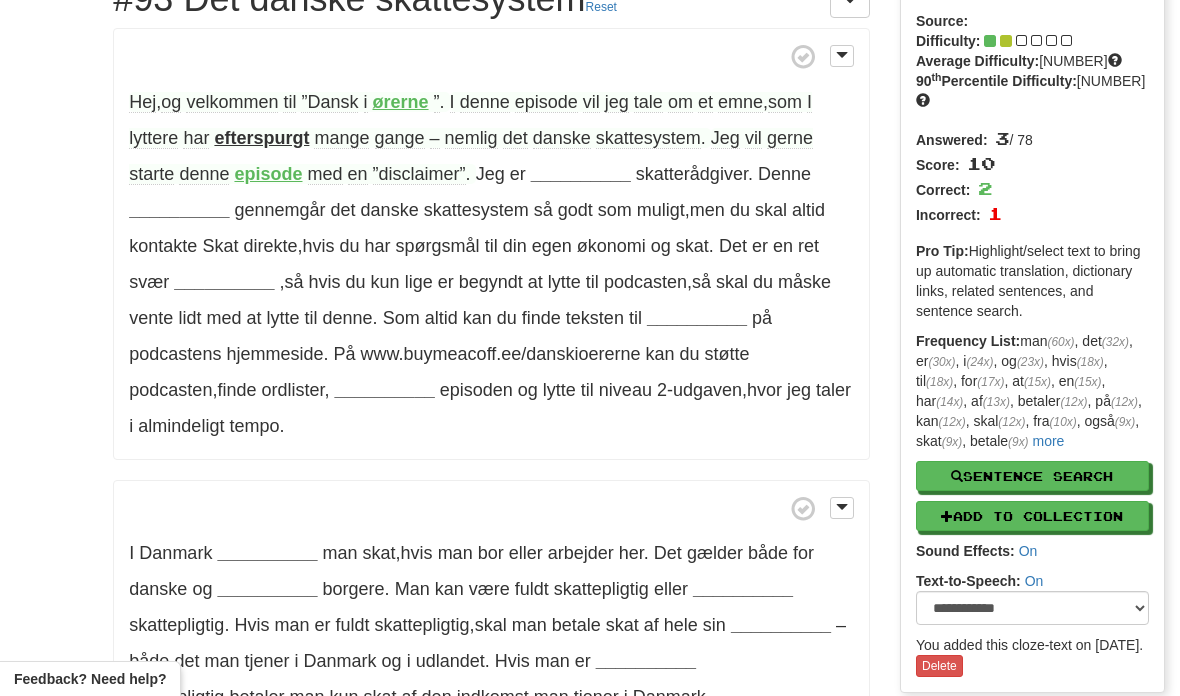 click on "__________" at bounding box center (581, 174) 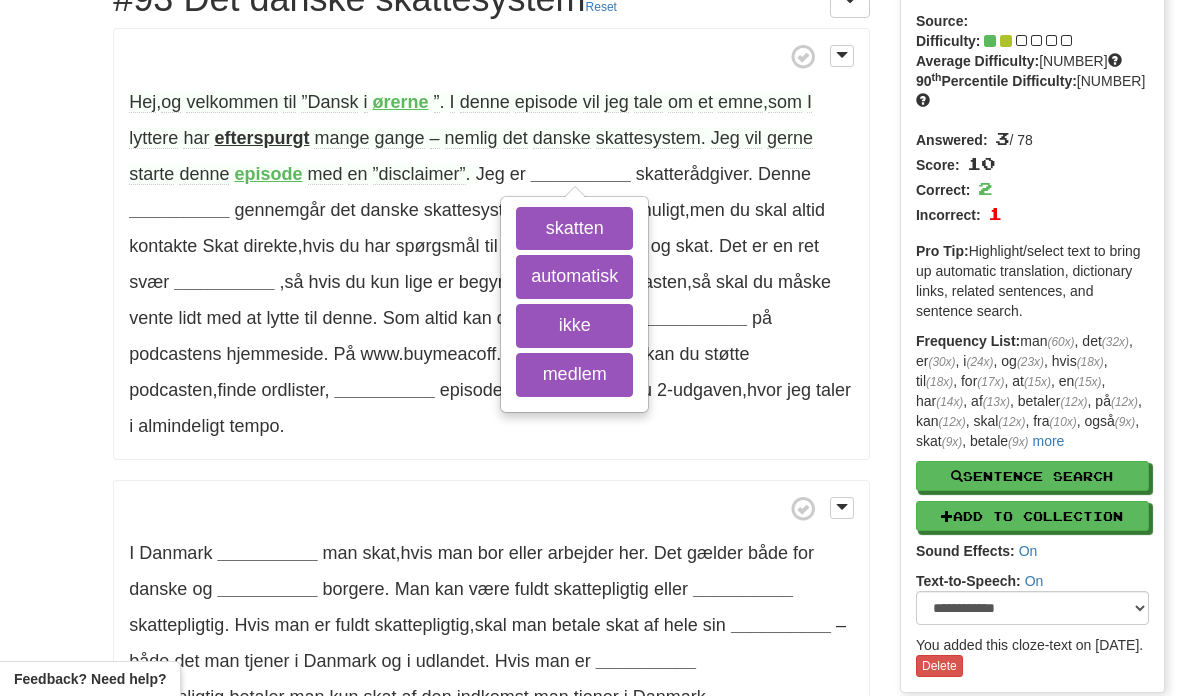 click on "automatisk" at bounding box center [574, 277] 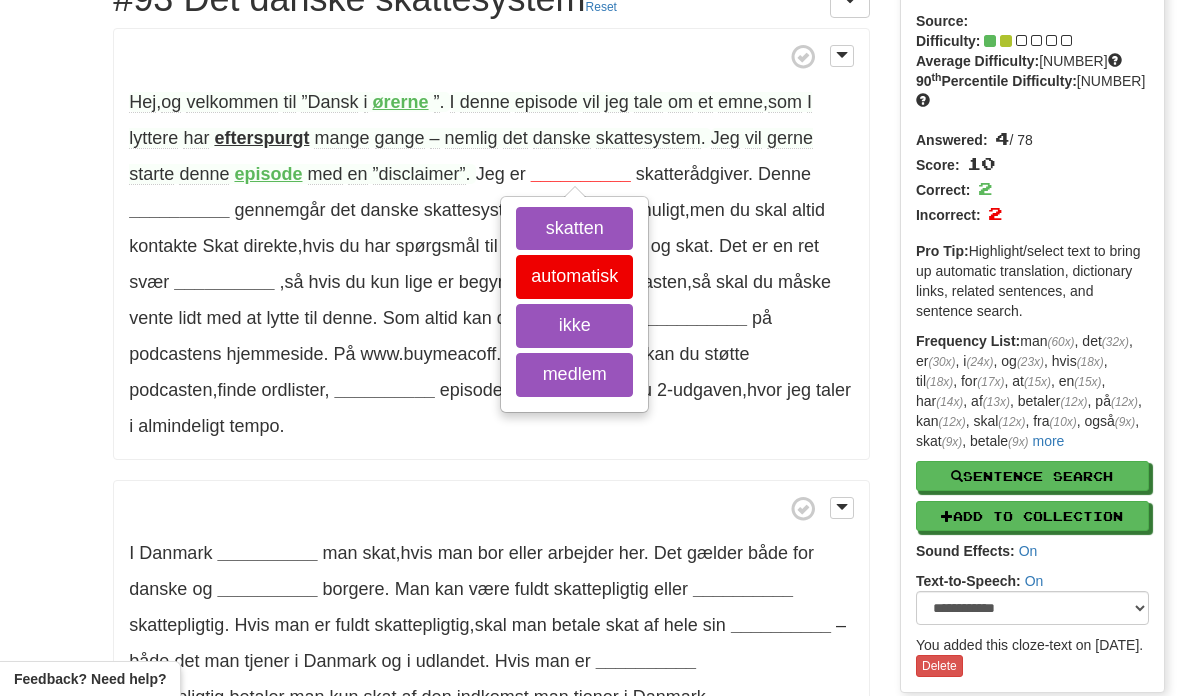 click on "ikke" at bounding box center [574, 326] 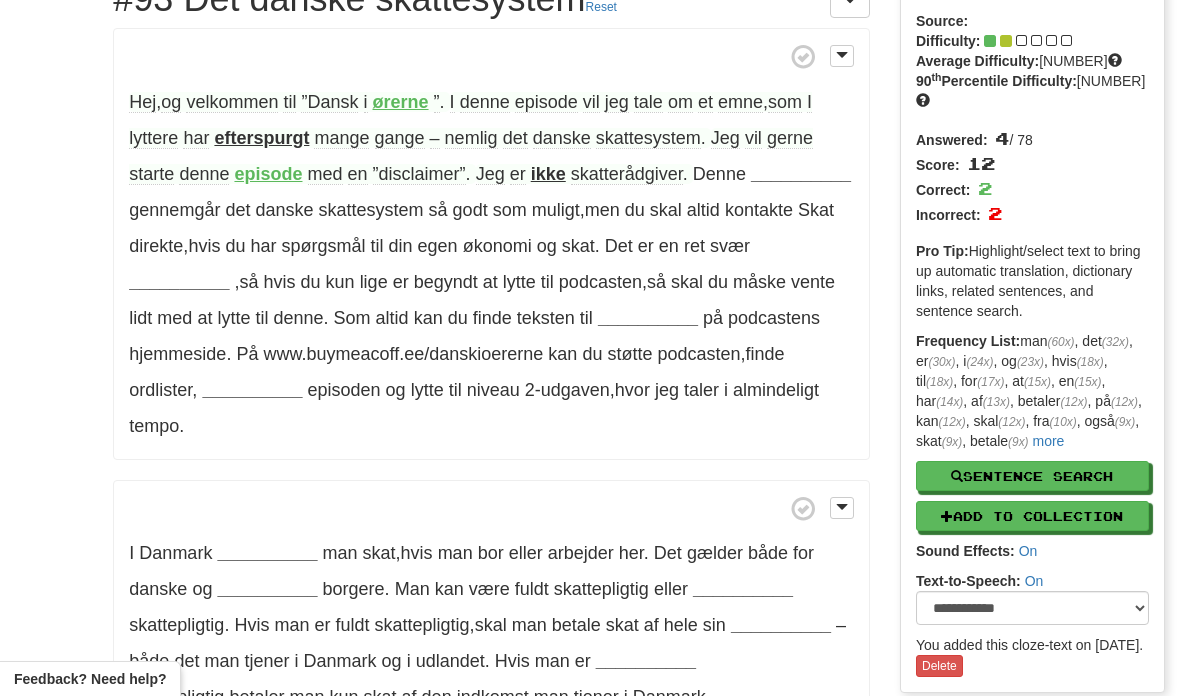 click on "__________" at bounding box center [801, 174] 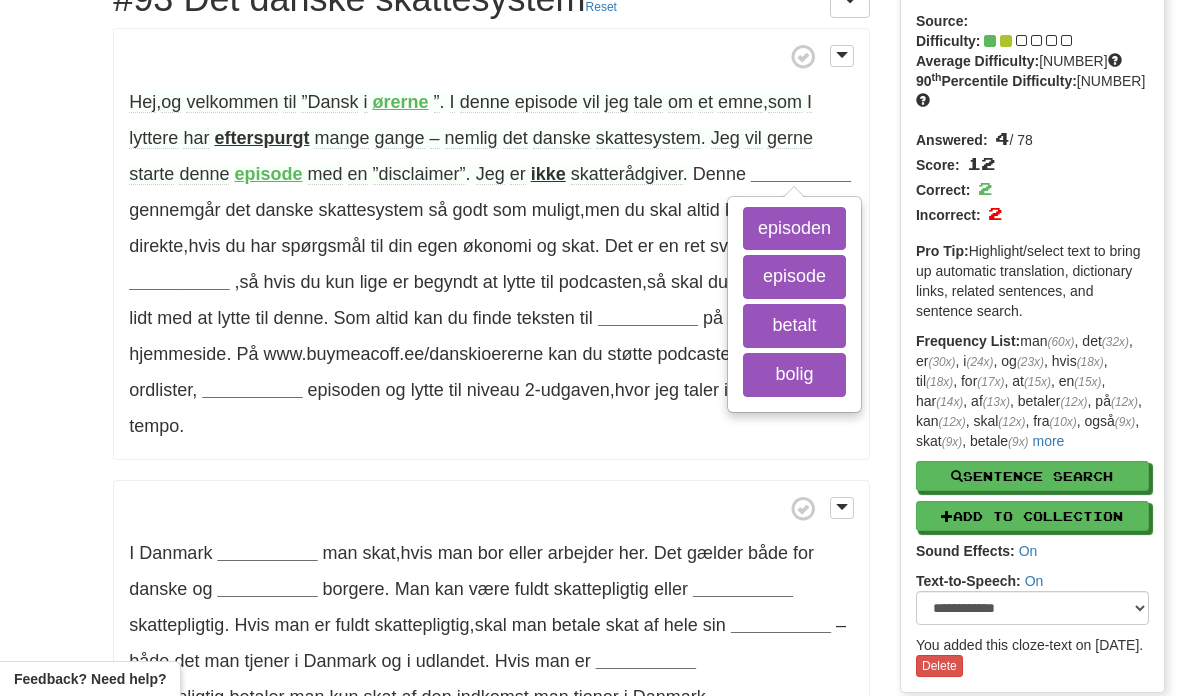 click on "betalt" at bounding box center [794, 326] 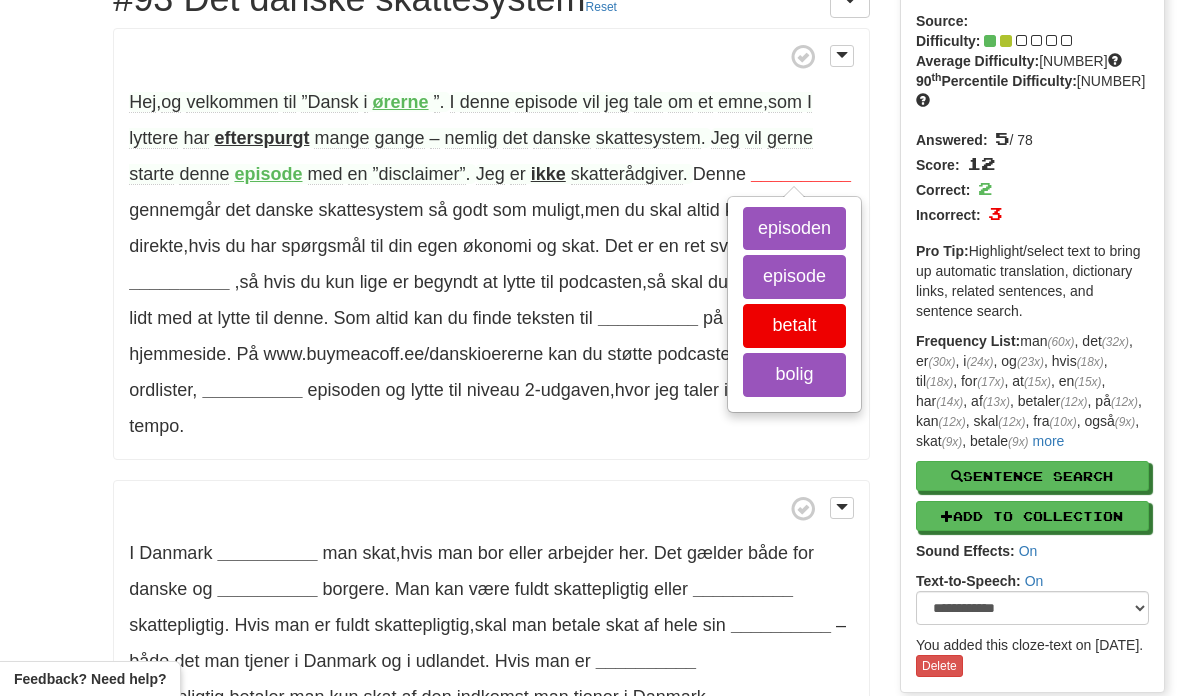 click on "episode" at bounding box center (794, 277) 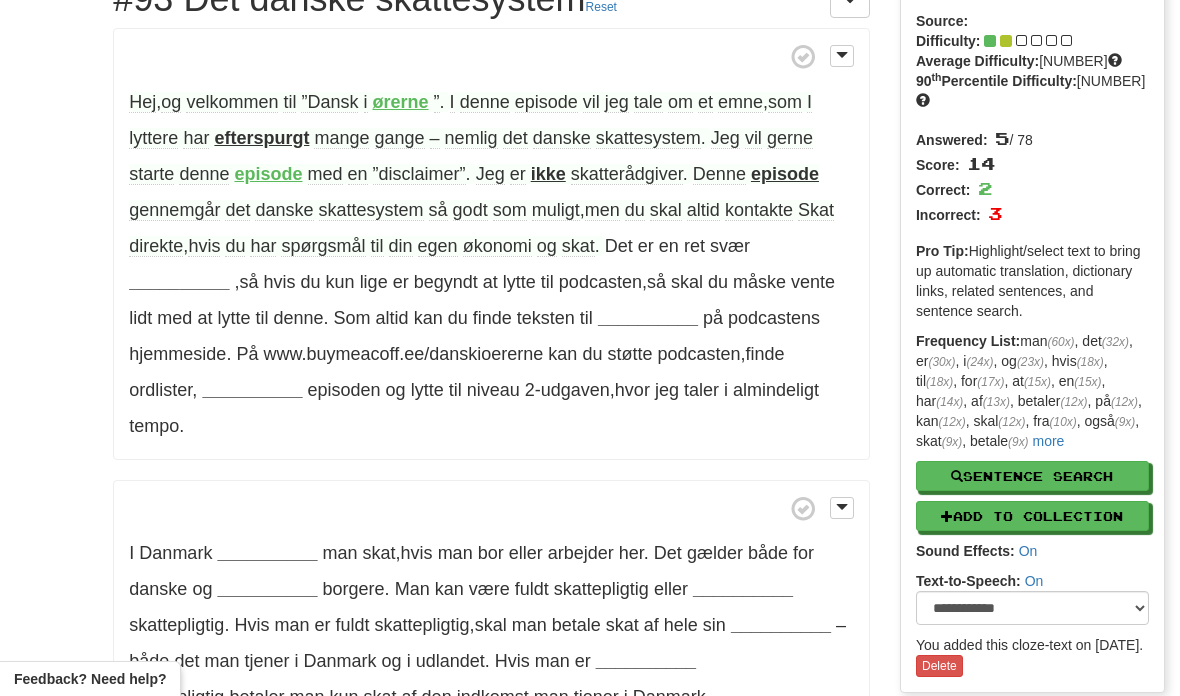 click on "__________" at bounding box center (179, 282) 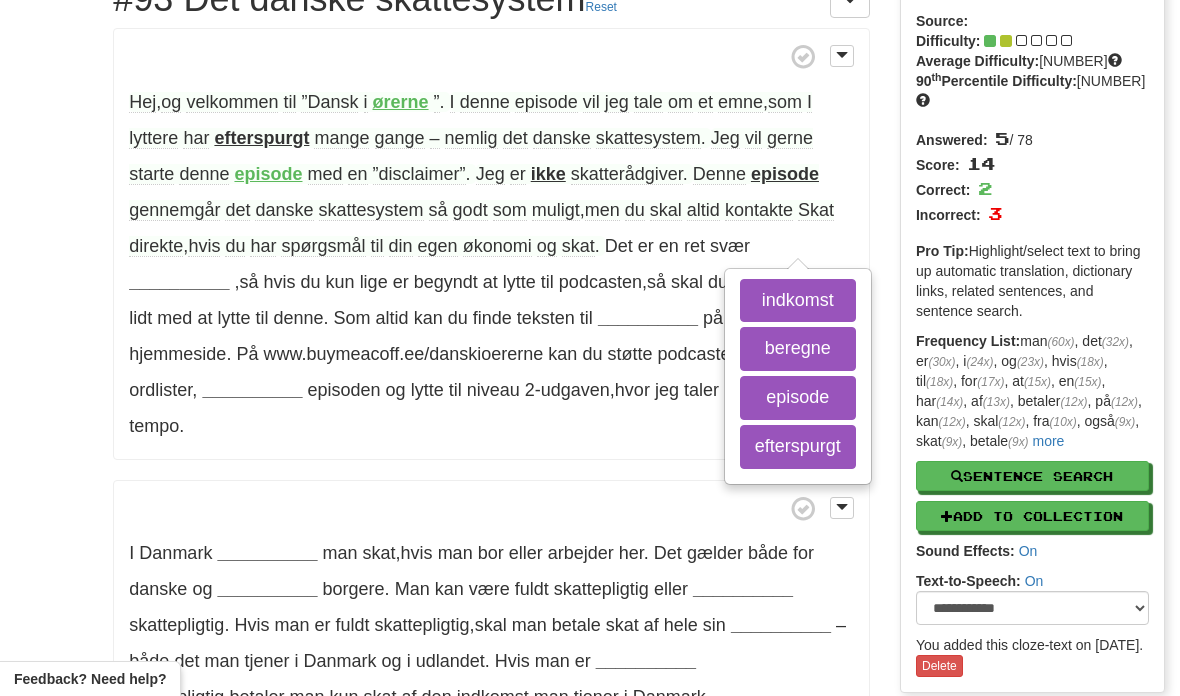 click on "episode" at bounding box center (798, 398) 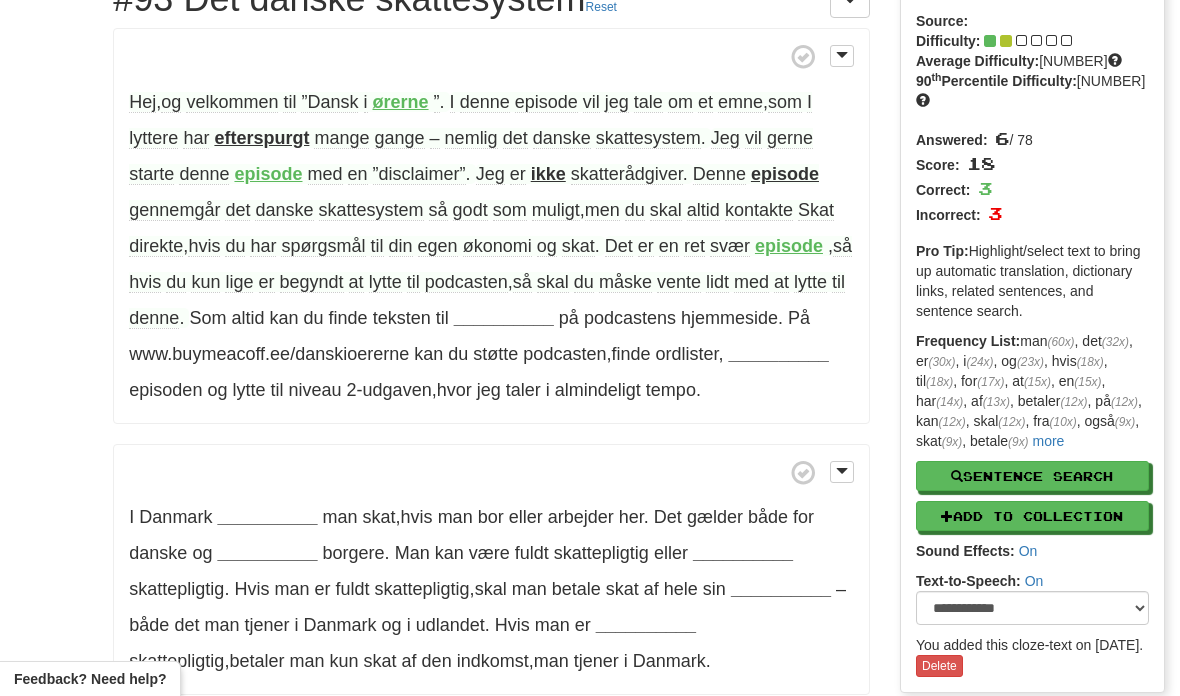 click on "__________" at bounding box center [504, 318] 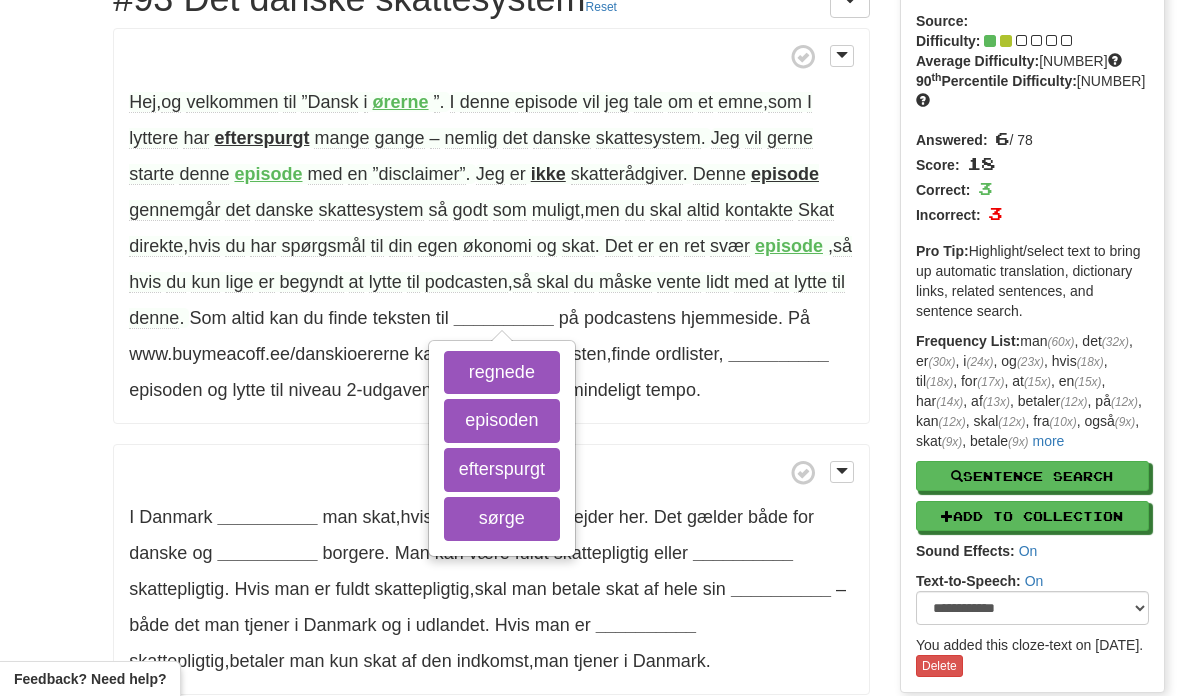 click on "episoden" at bounding box center [502, 421] 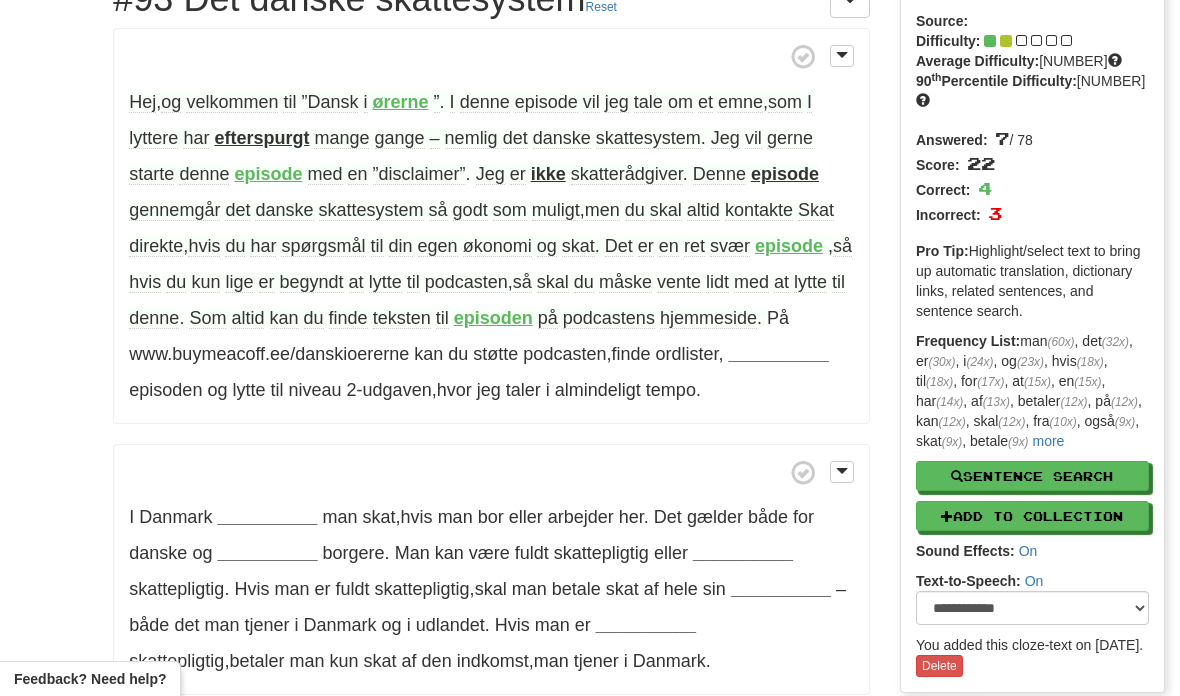 click on "__________" at bounding box center [779, 354] 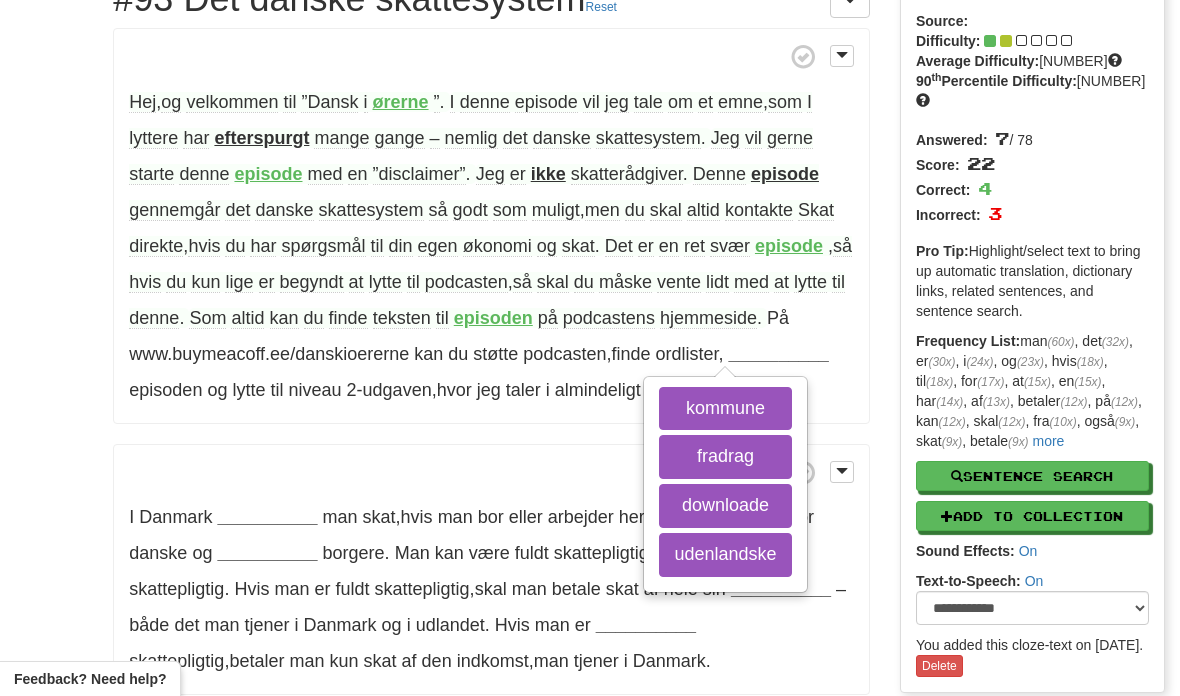 click on "downloade" at bounding box center [725, 506] 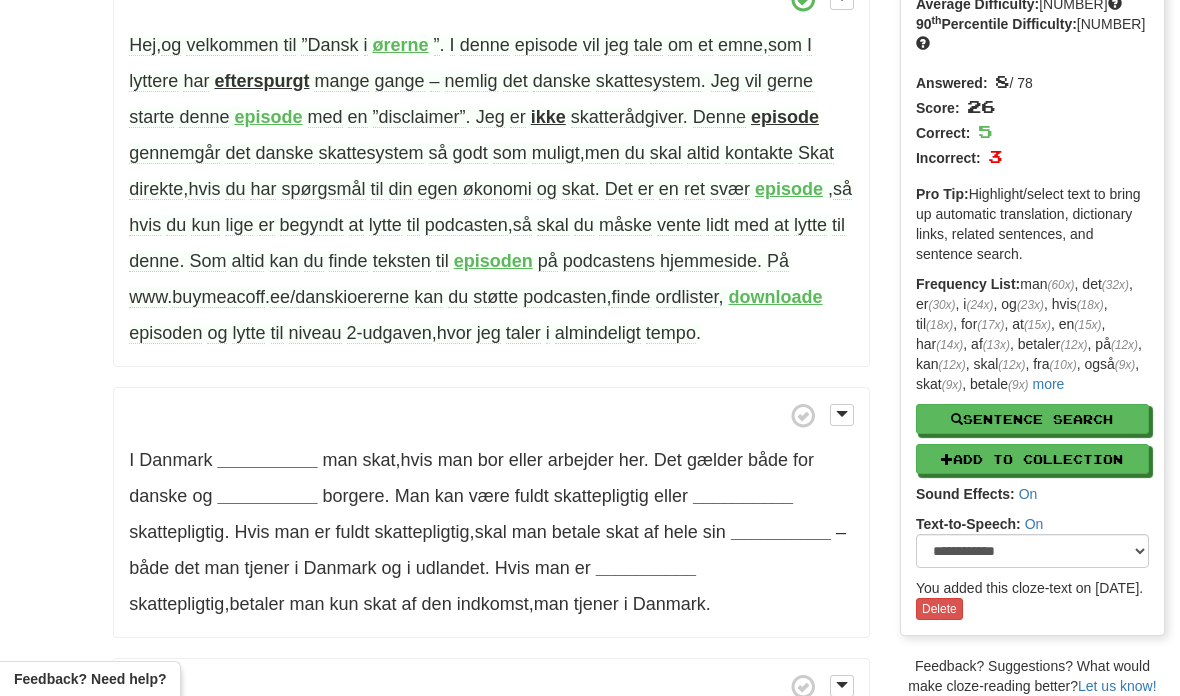 scroll, scrollTop: 180, scrollLeft: 0, axis: vertical 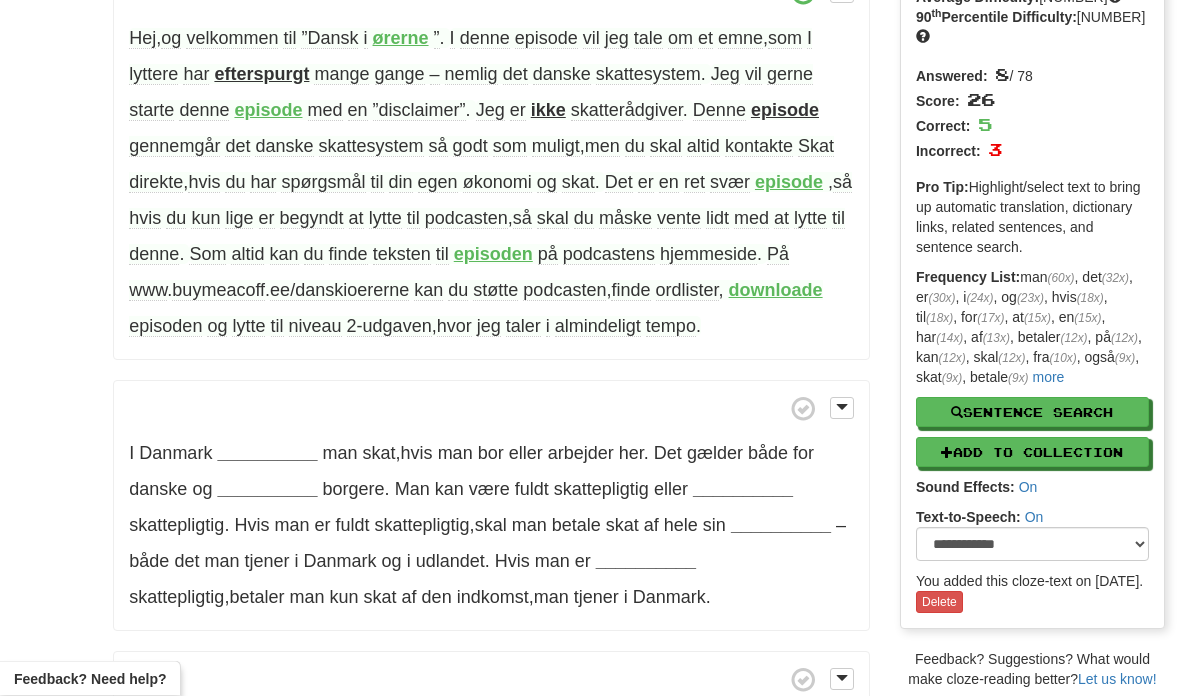 click on "more" at bounding box center (1048, 378) 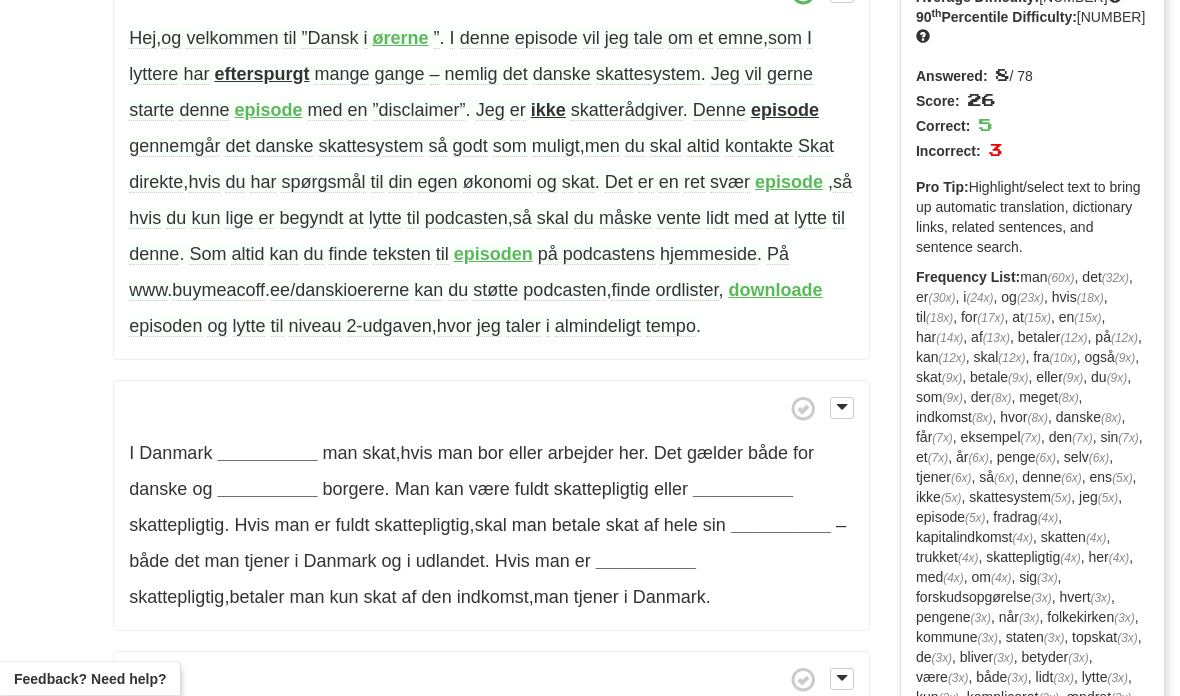 scroll, scrollTop: 181, scrollLeft: 0, axis: vertical 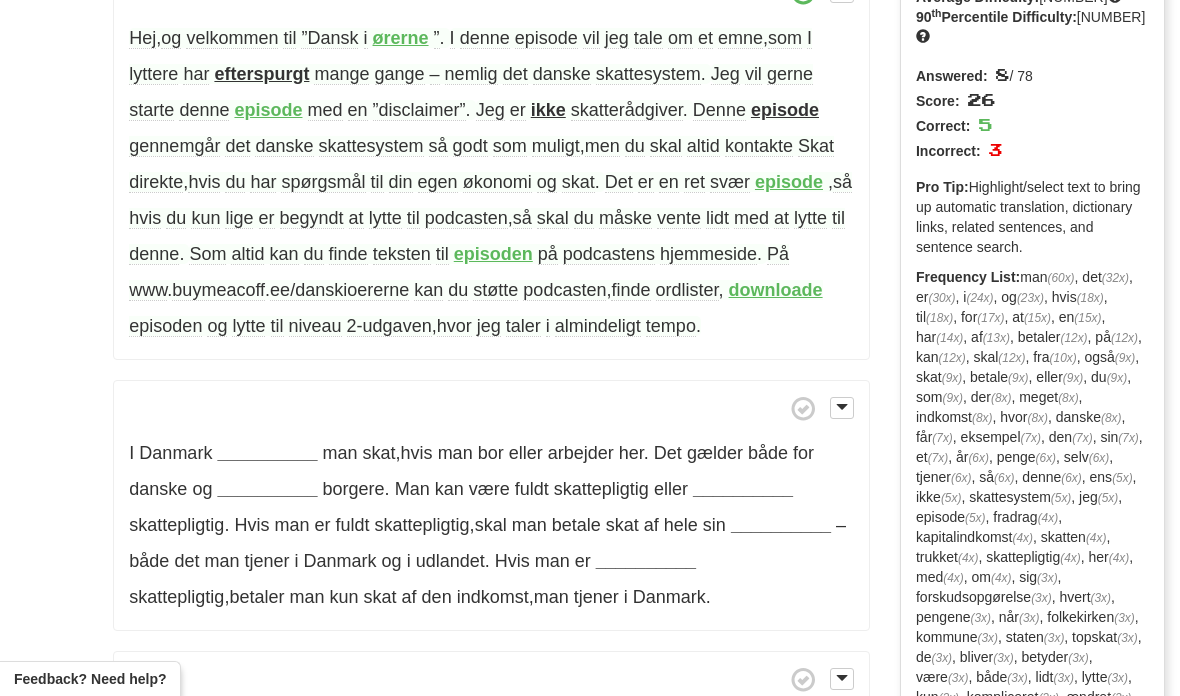 click on "__________" at bounding box center (267, 453) 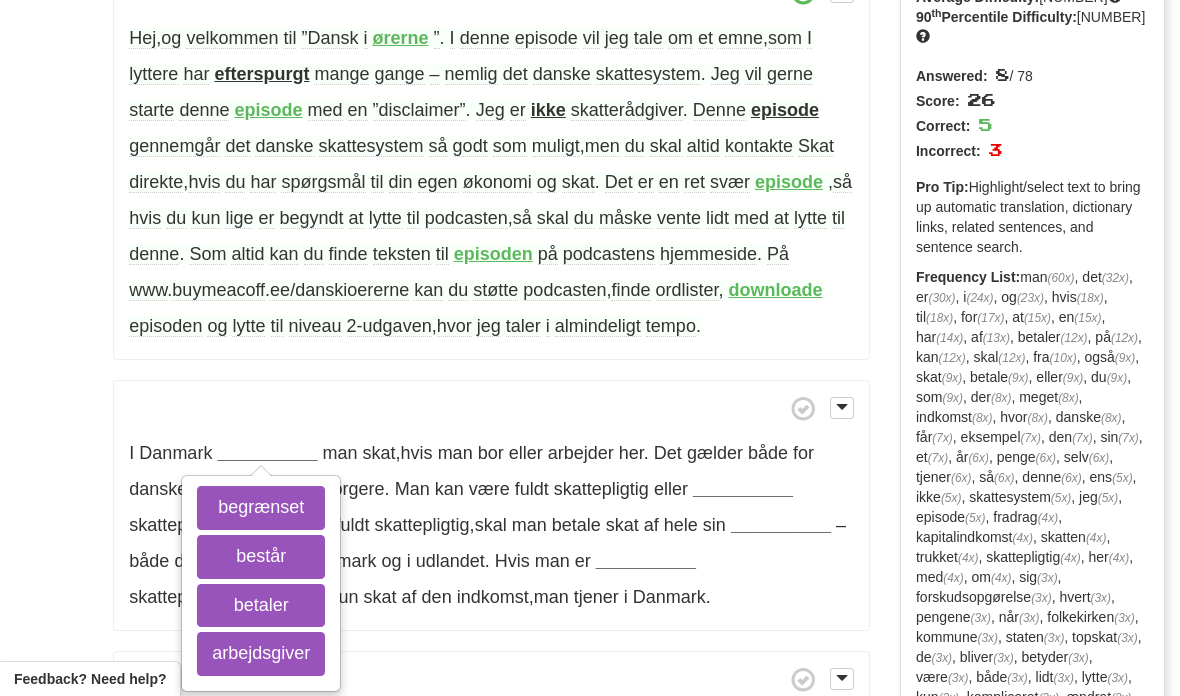 click on "betaler" at bounding box center [261, 606] 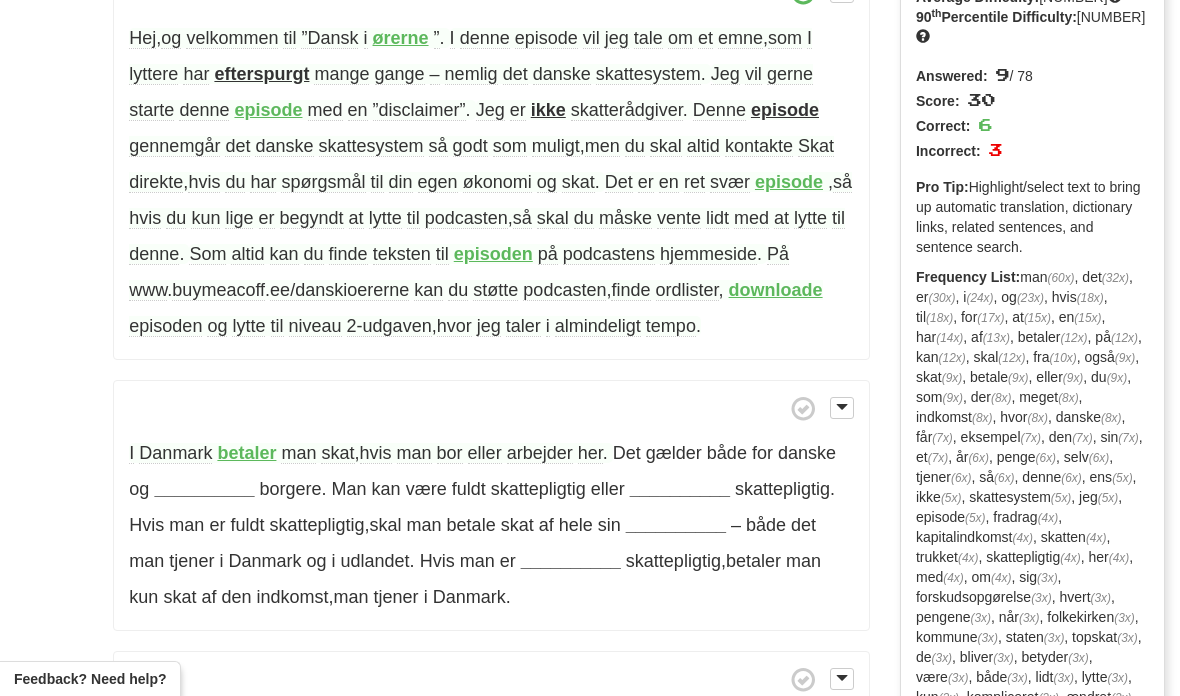 click on "__________" at bounding box center (204, 489) 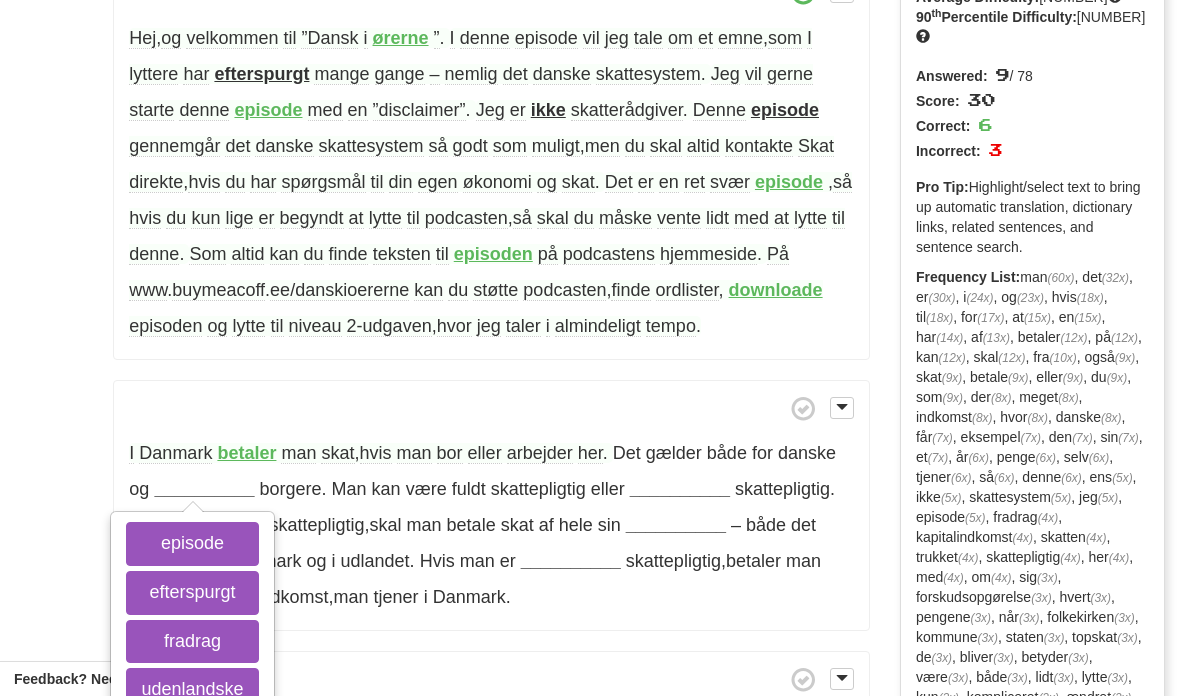 click on "udenlandske" at bounding box center (192, 690) 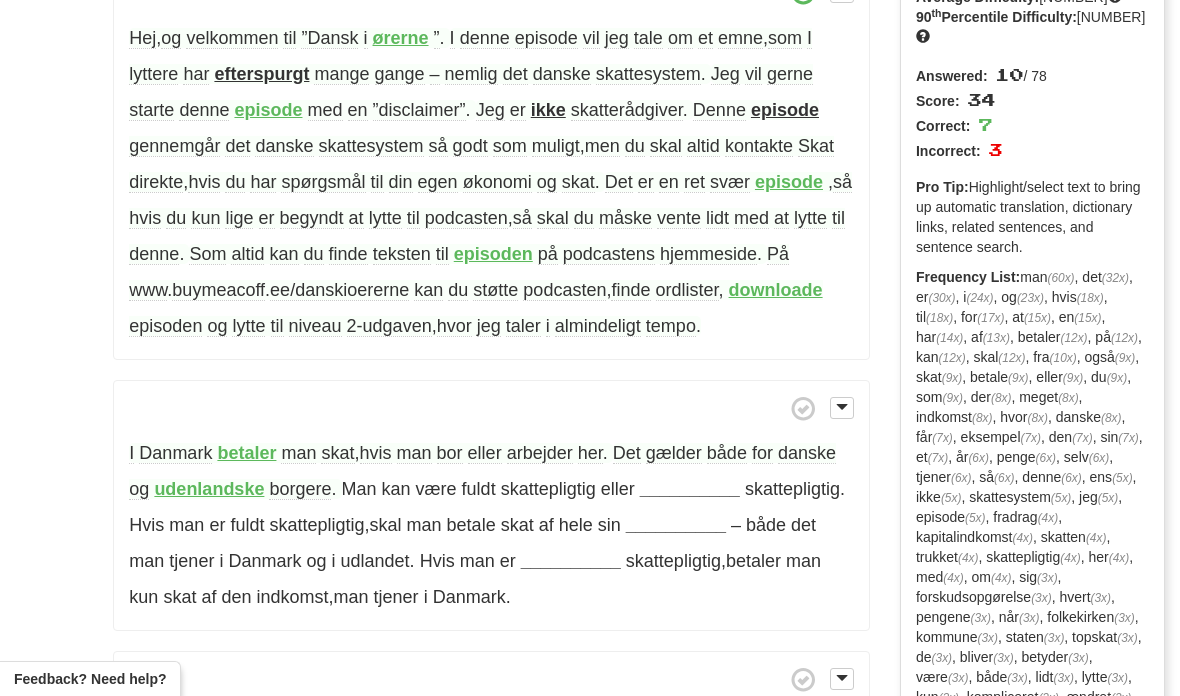 click on "__________" at bounding box center [690, 489] 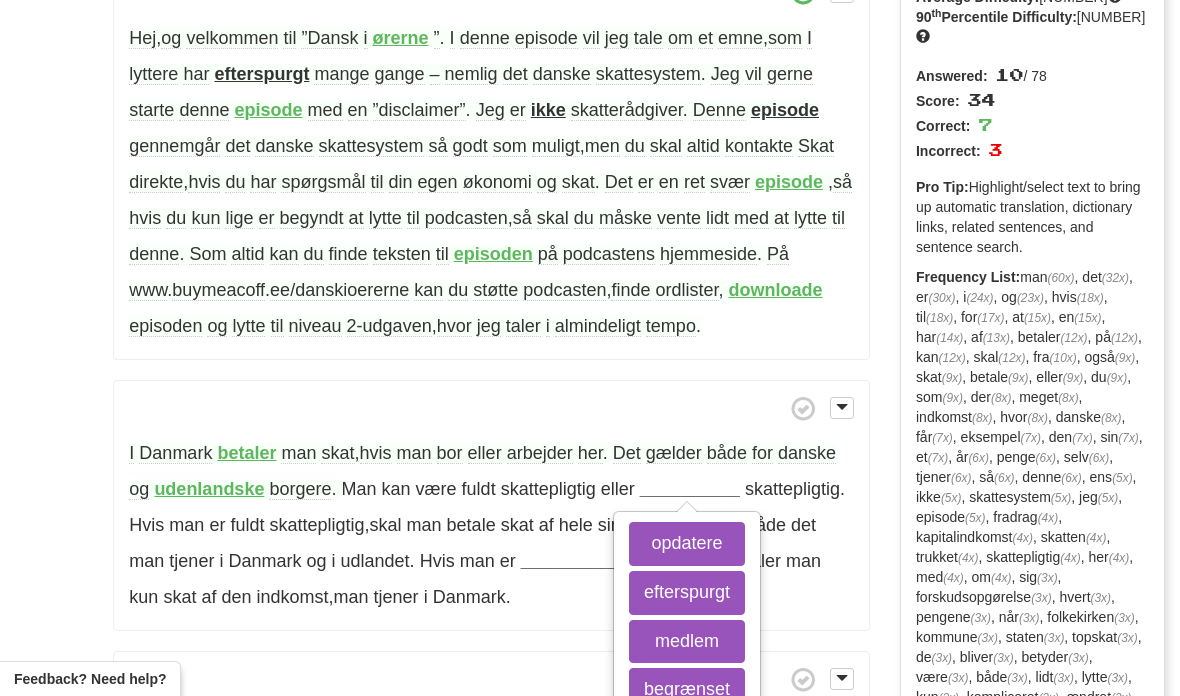 click on "begrænset" at bounding box center [687, 690] 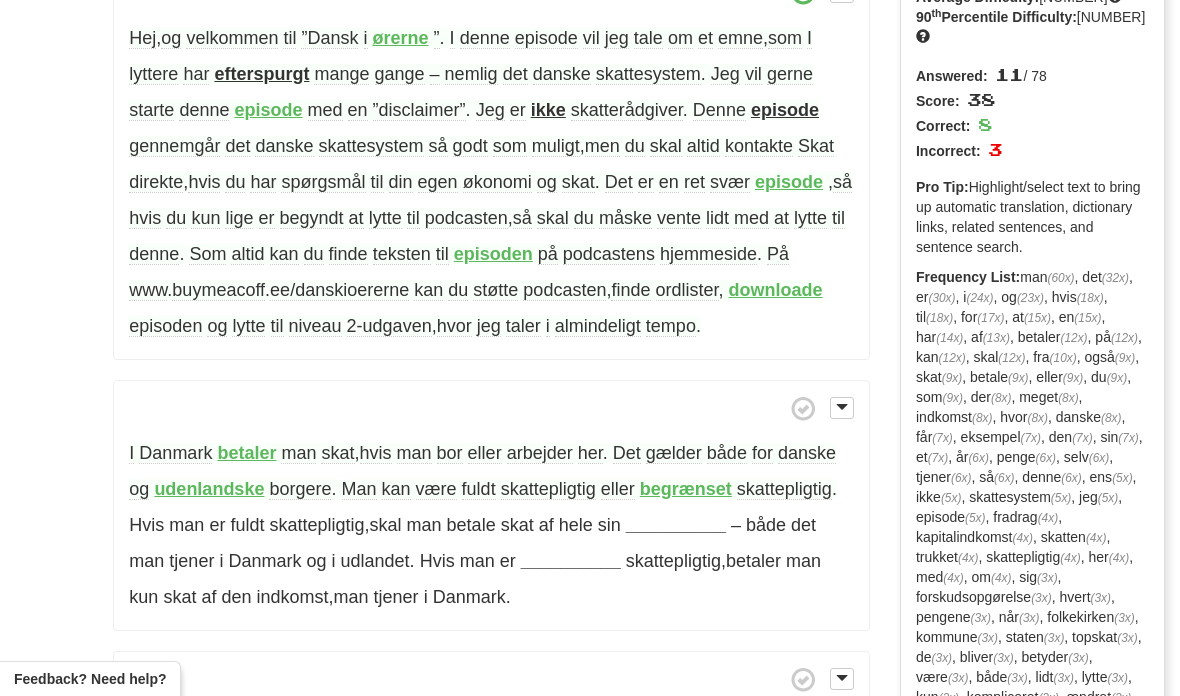 click on "__________" at bounding box center (676, 525) 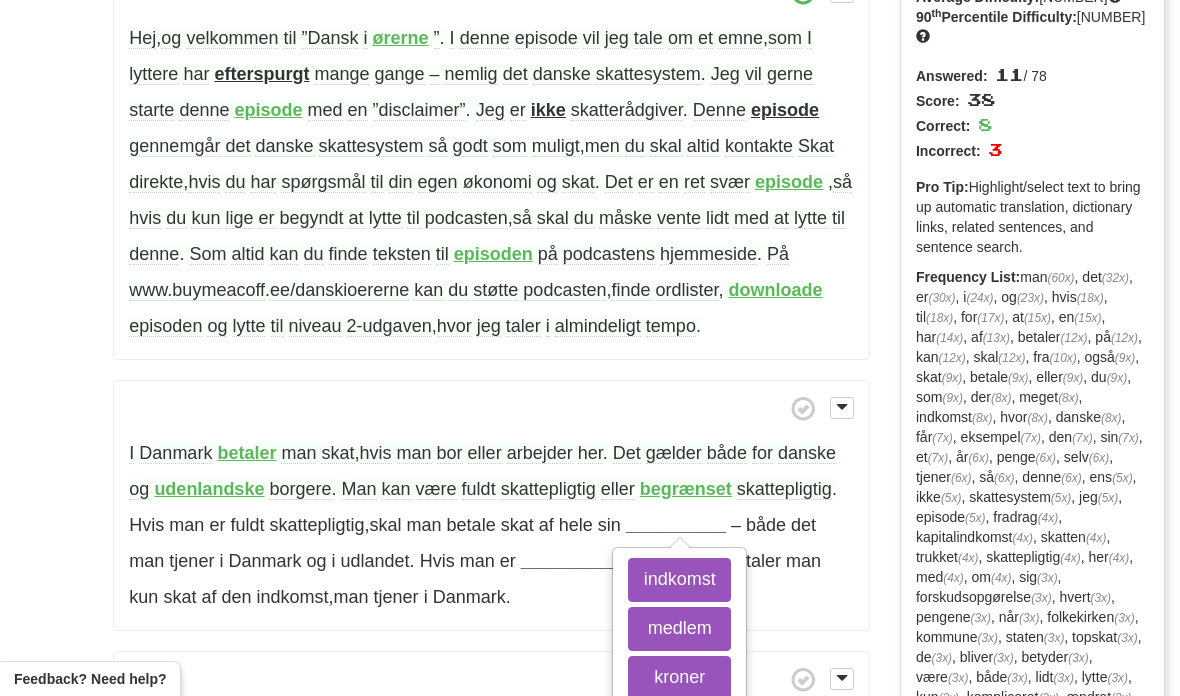 click on "indkomst" at bounding box center [679, 580] 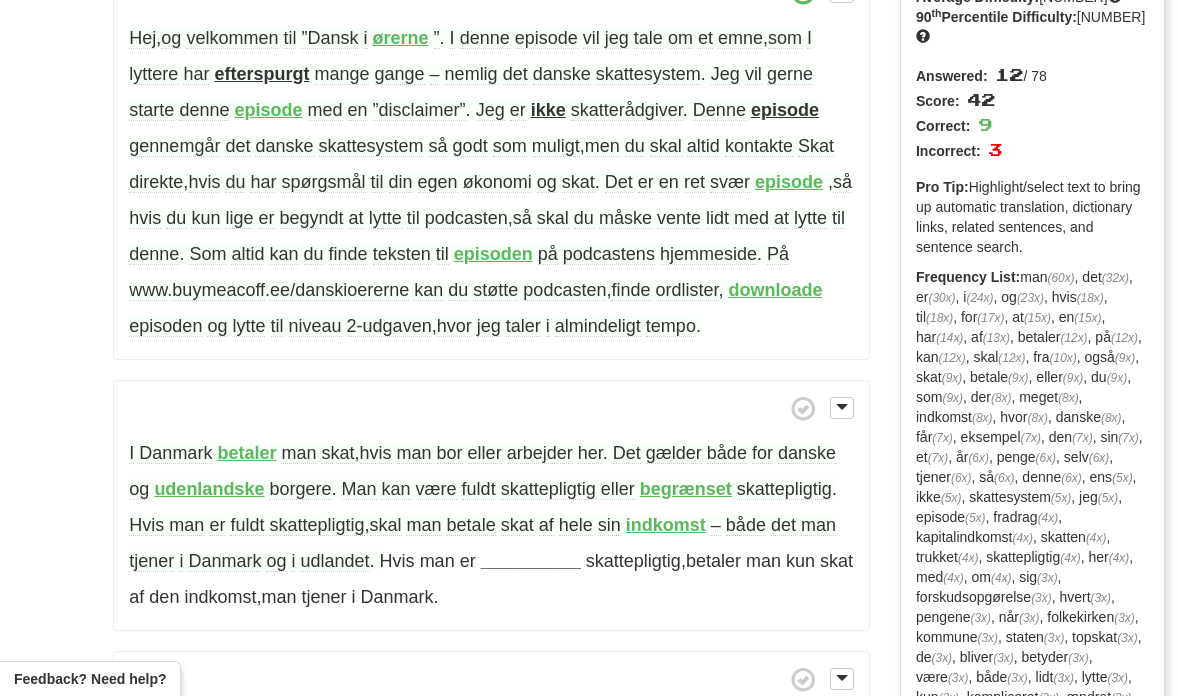 click on "__________" at bounding box center [531, 561] 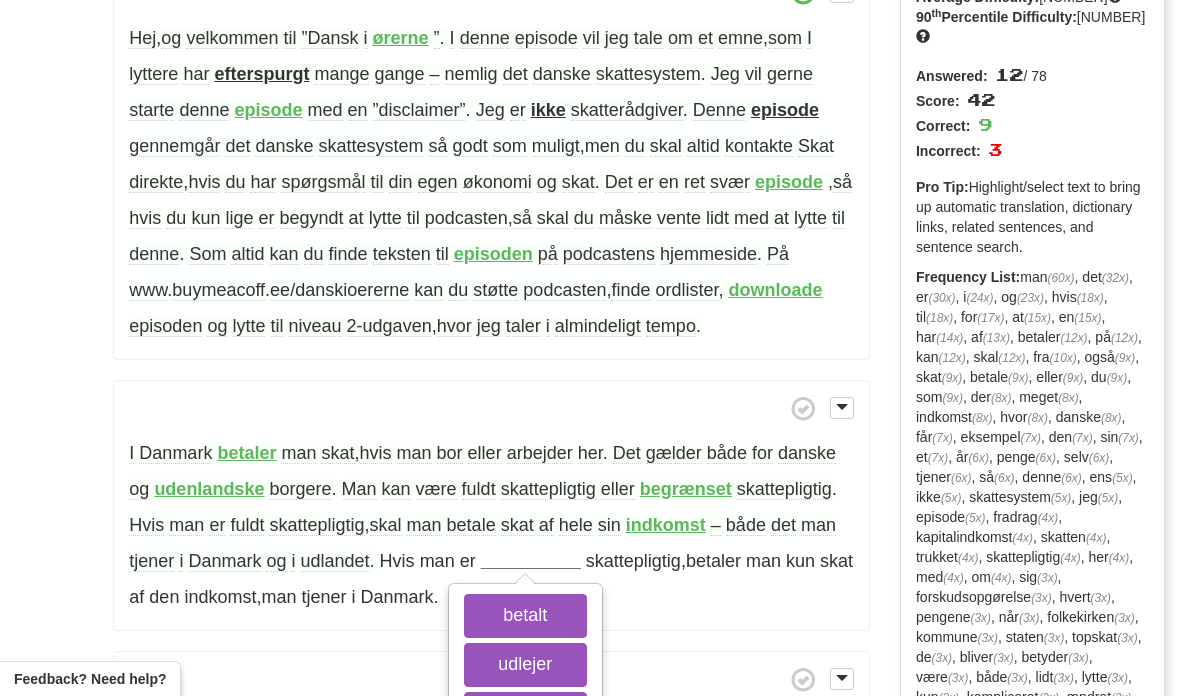 click on "begrænset" at bounding box center (525, 762) 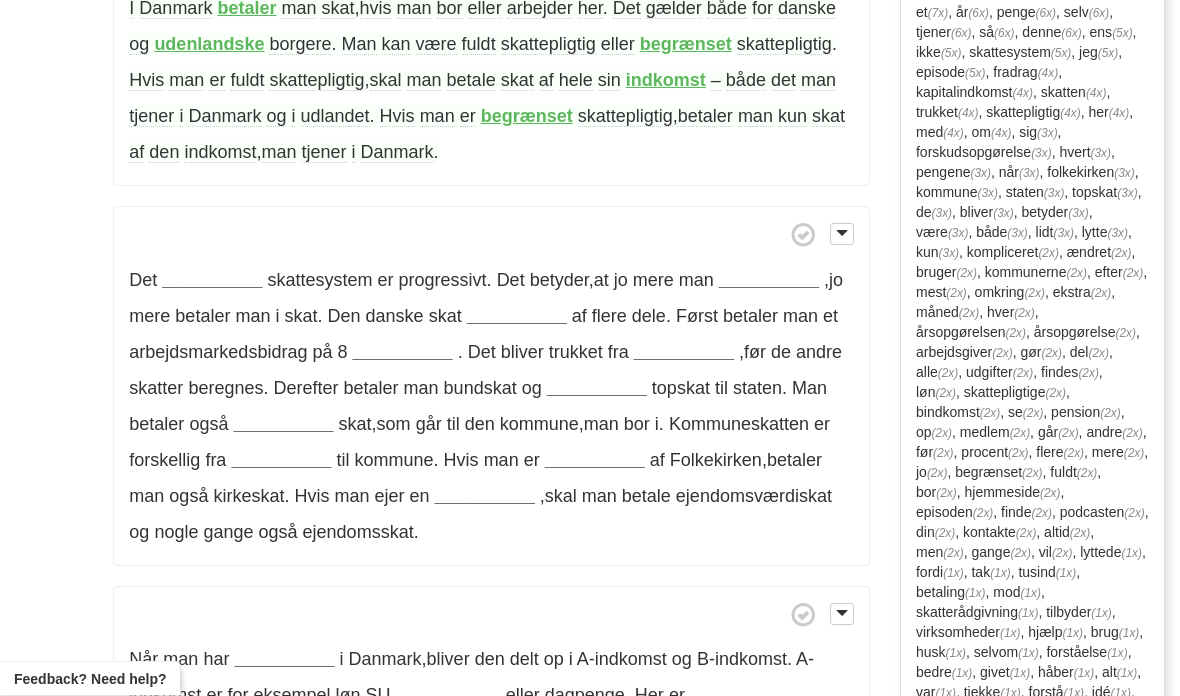 scroll, scrollTop: 626, scrollLeft: 0, axis: vertical 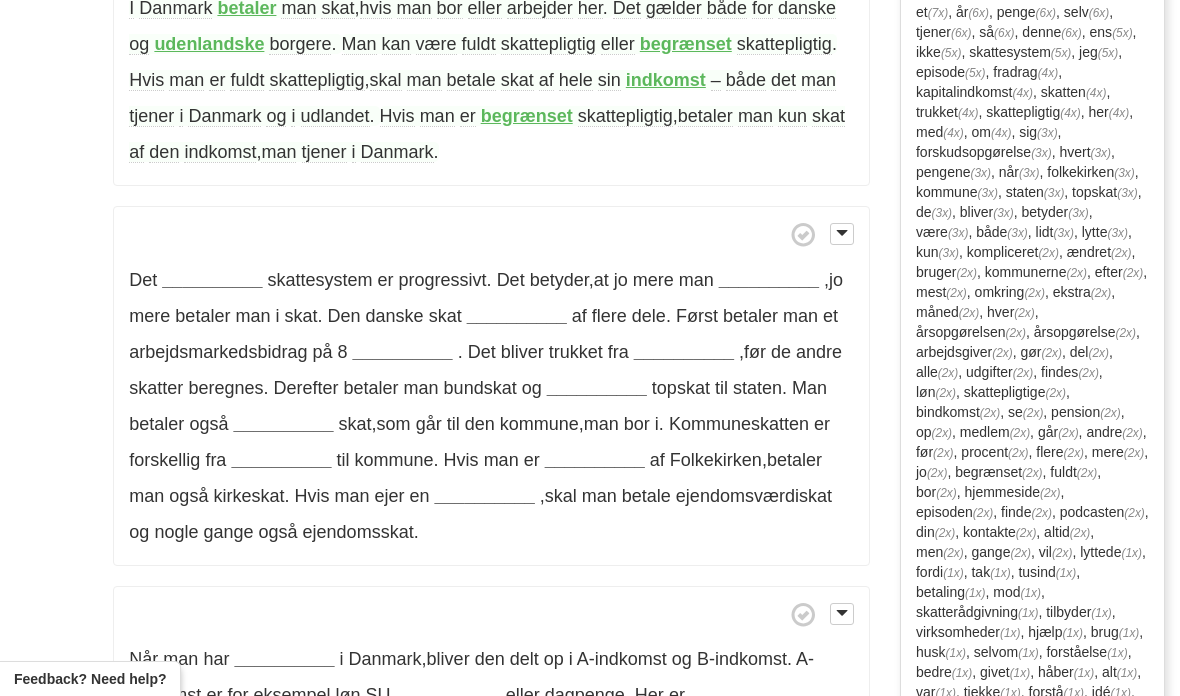 click on "__________" at bounding box center (212, 280) 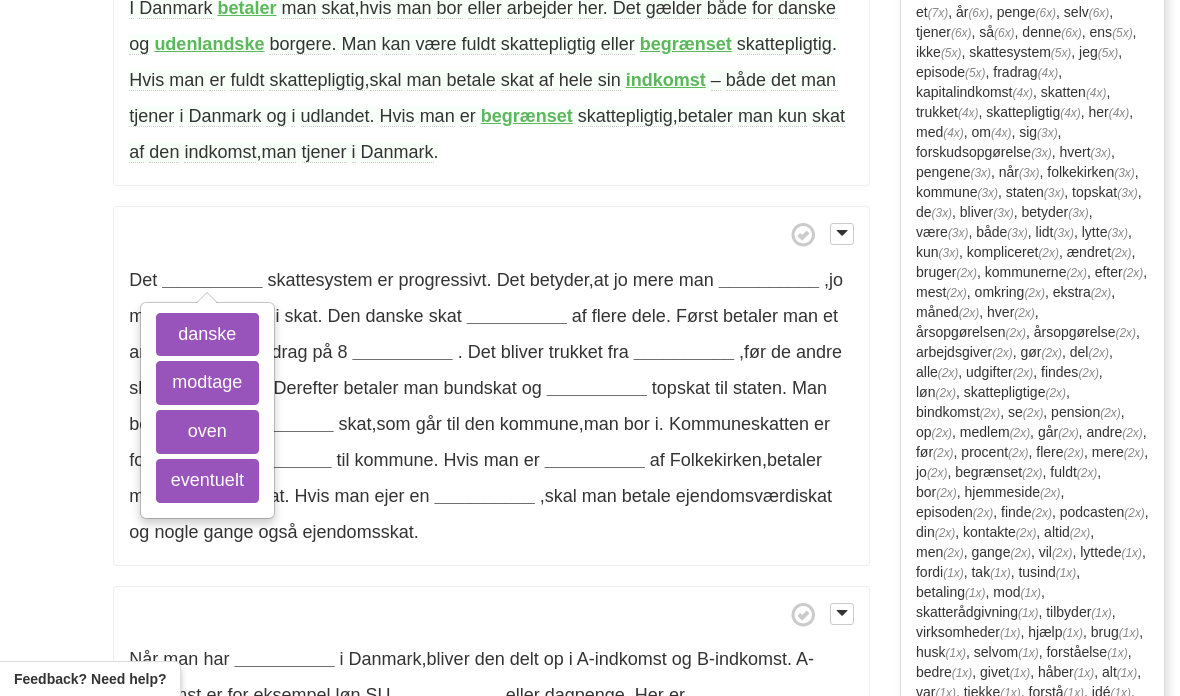 click on "danske" at bounding box center [207, 335] 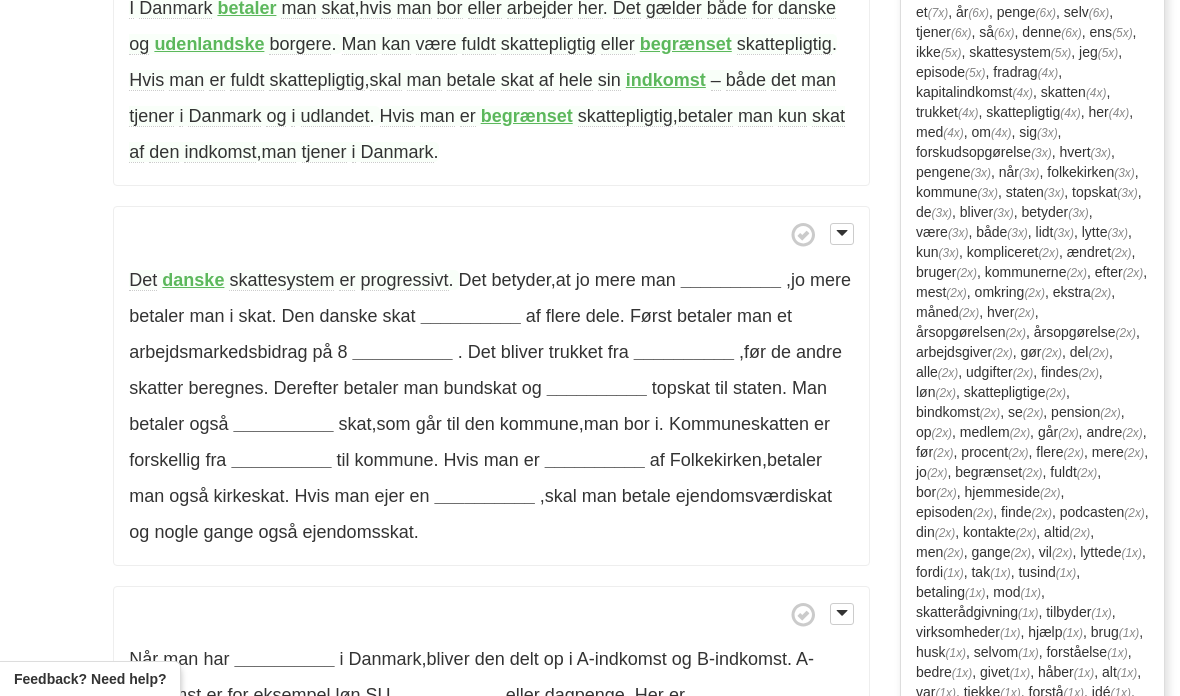 click on "__________" at bounding box center [731, 280] 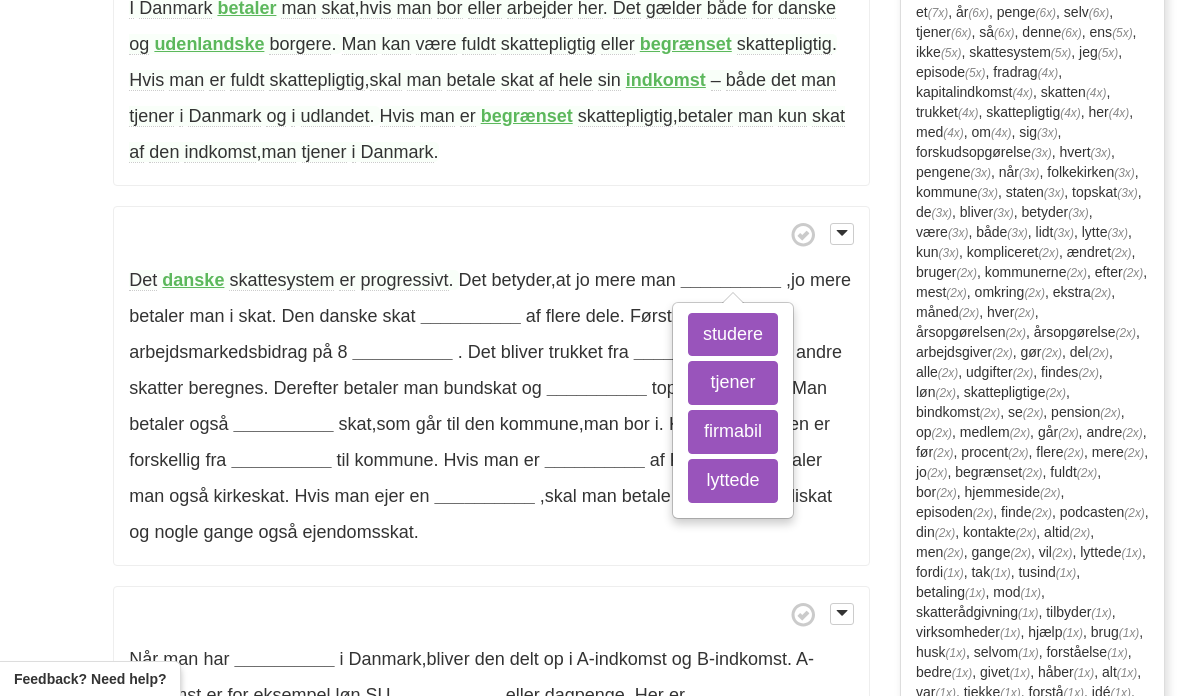 click on "tjener" at bounding box center (733, 383) 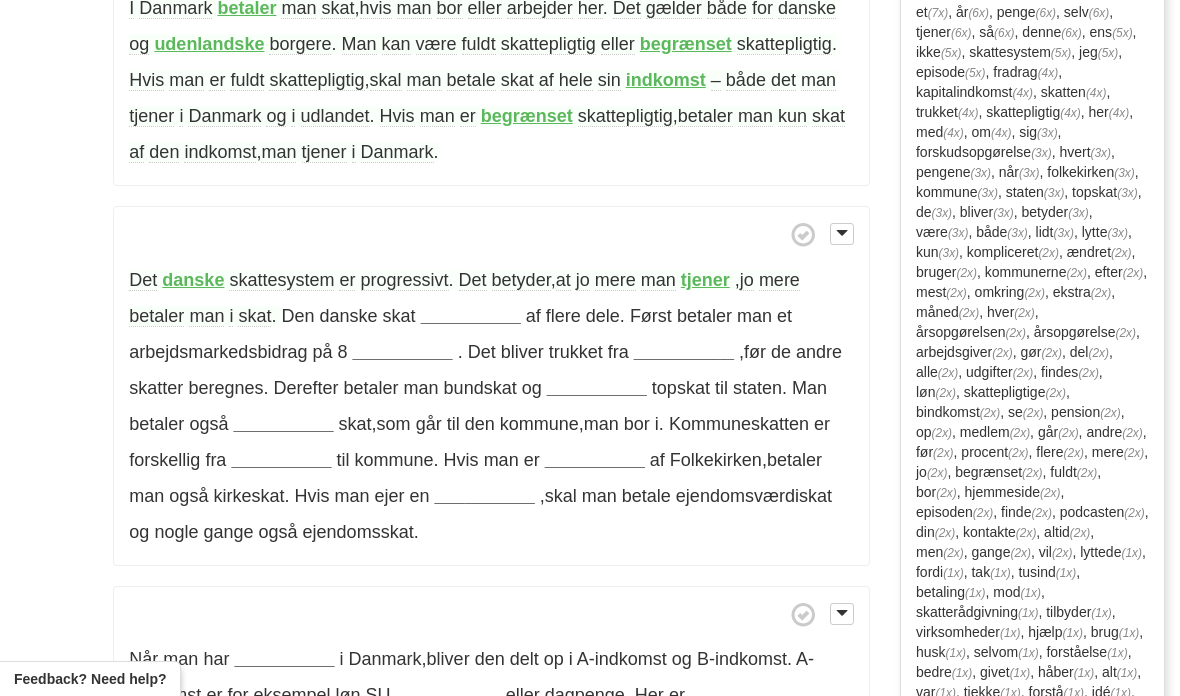 click at bounding box center [842, 234] 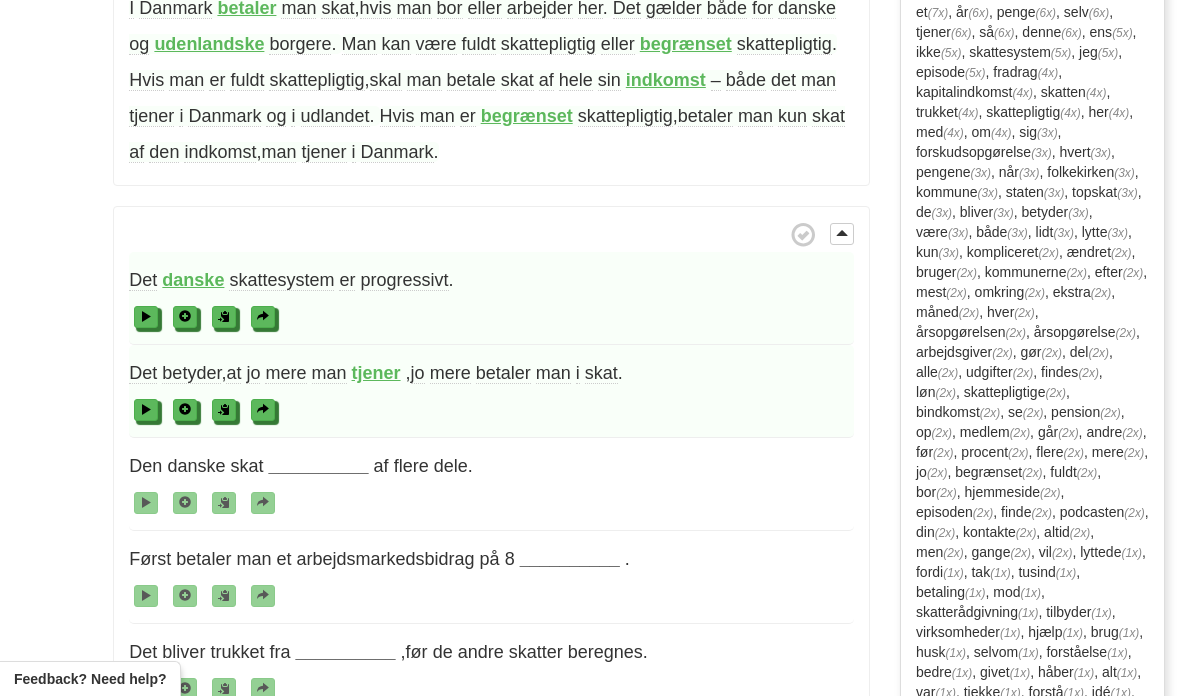 click on "__________" at bounding box center (318, 466) 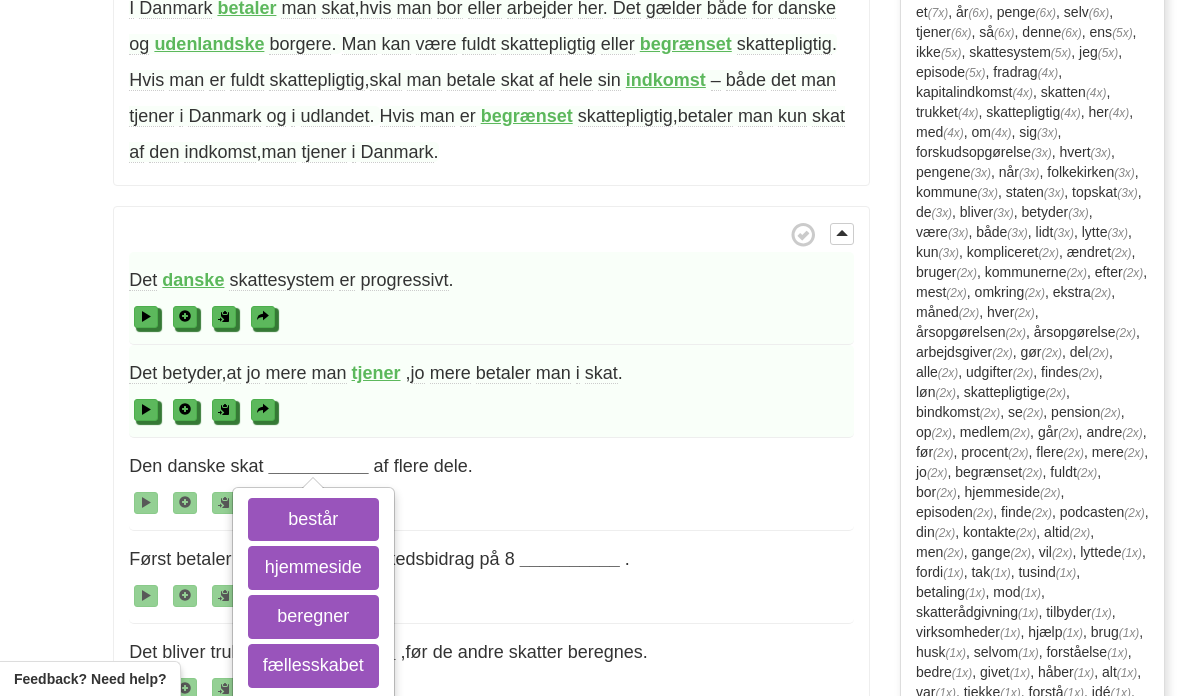 click on "består" at bounding box center [313, 520] 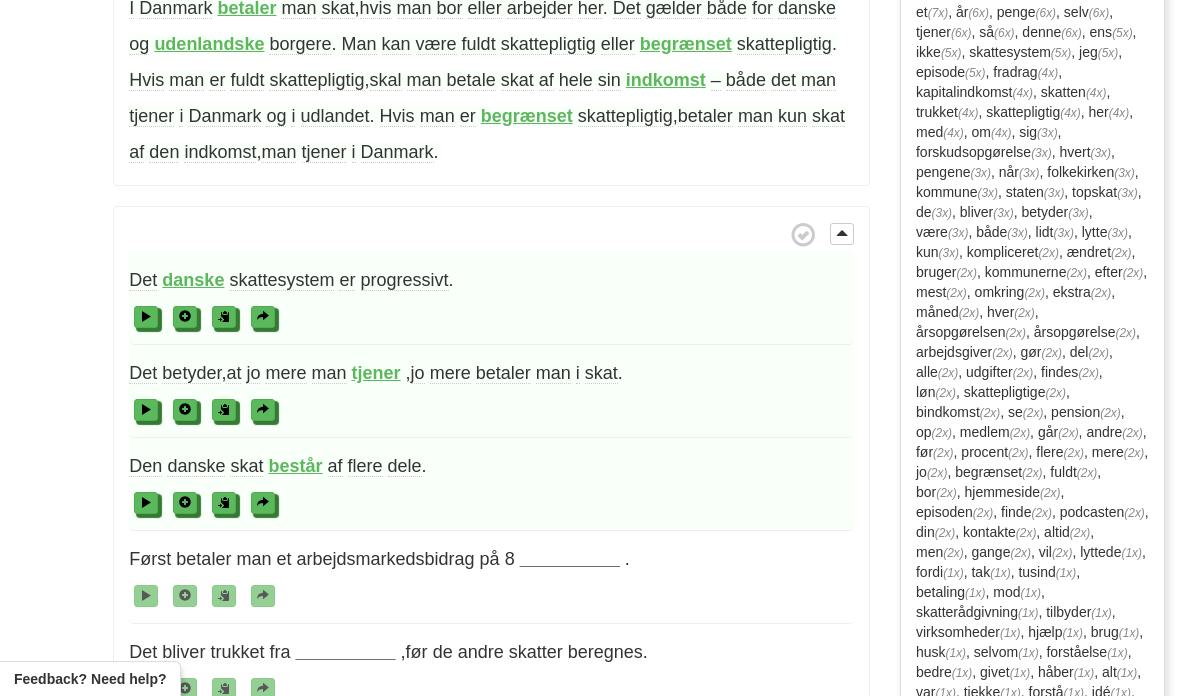 click at bounding box center [842, 234] 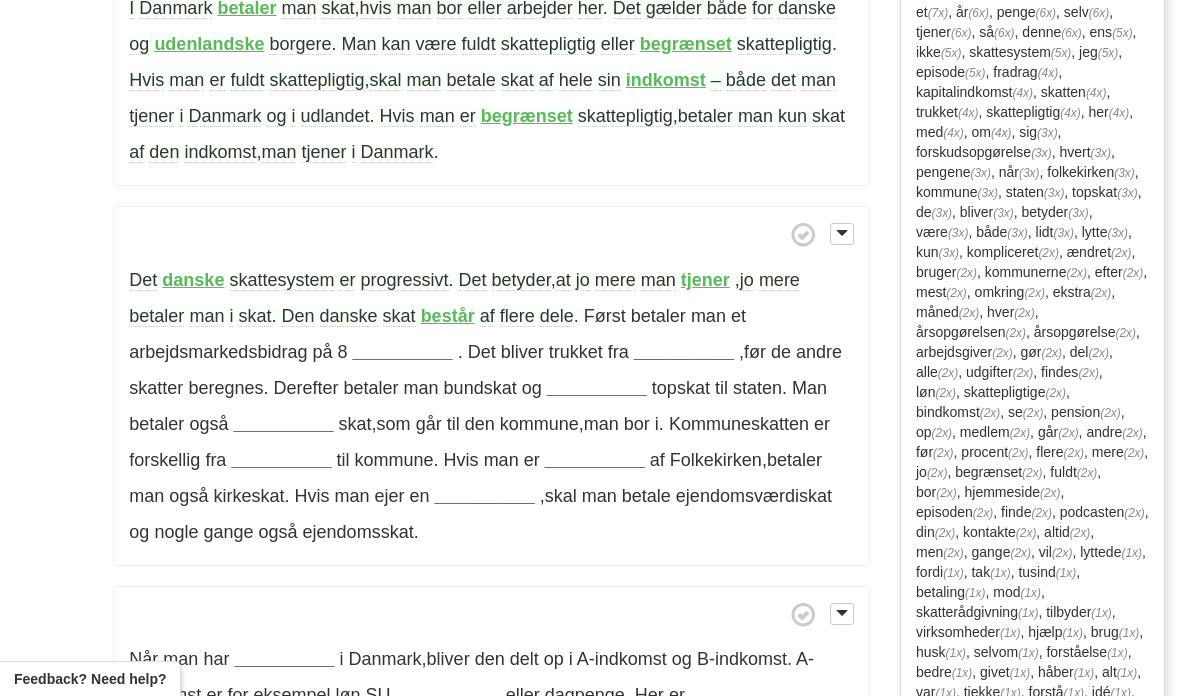 click on "__________" at bounding box center (403, 352) 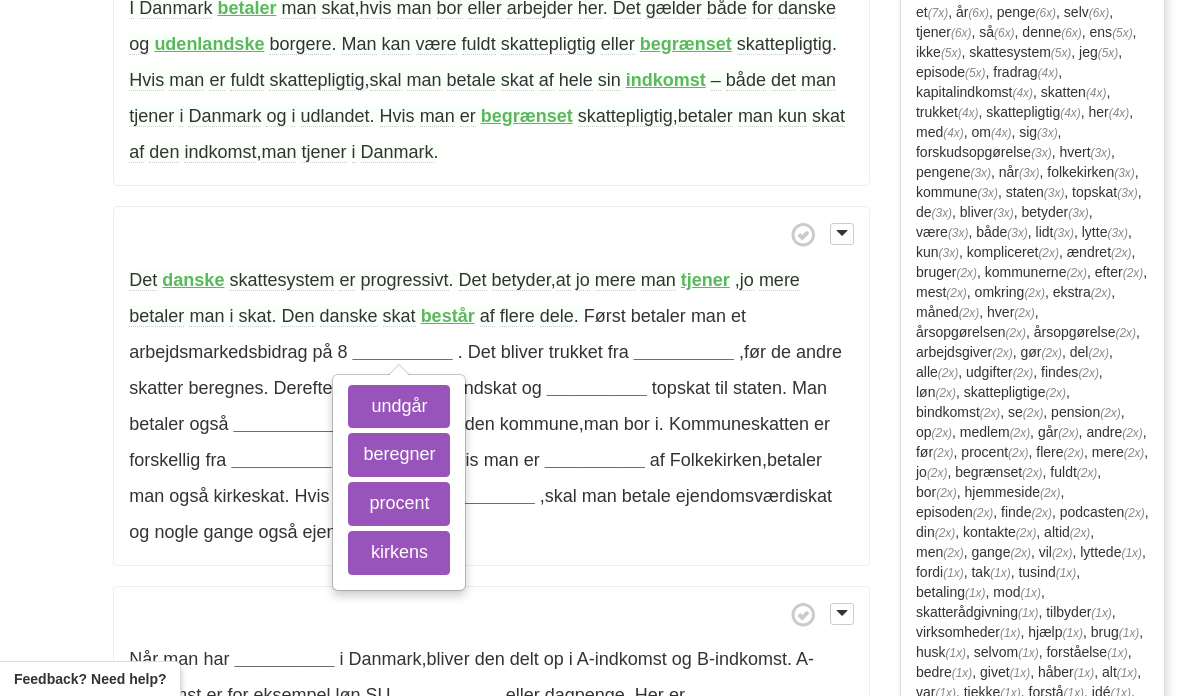 click on "procent" at bounding box center [399, 504] 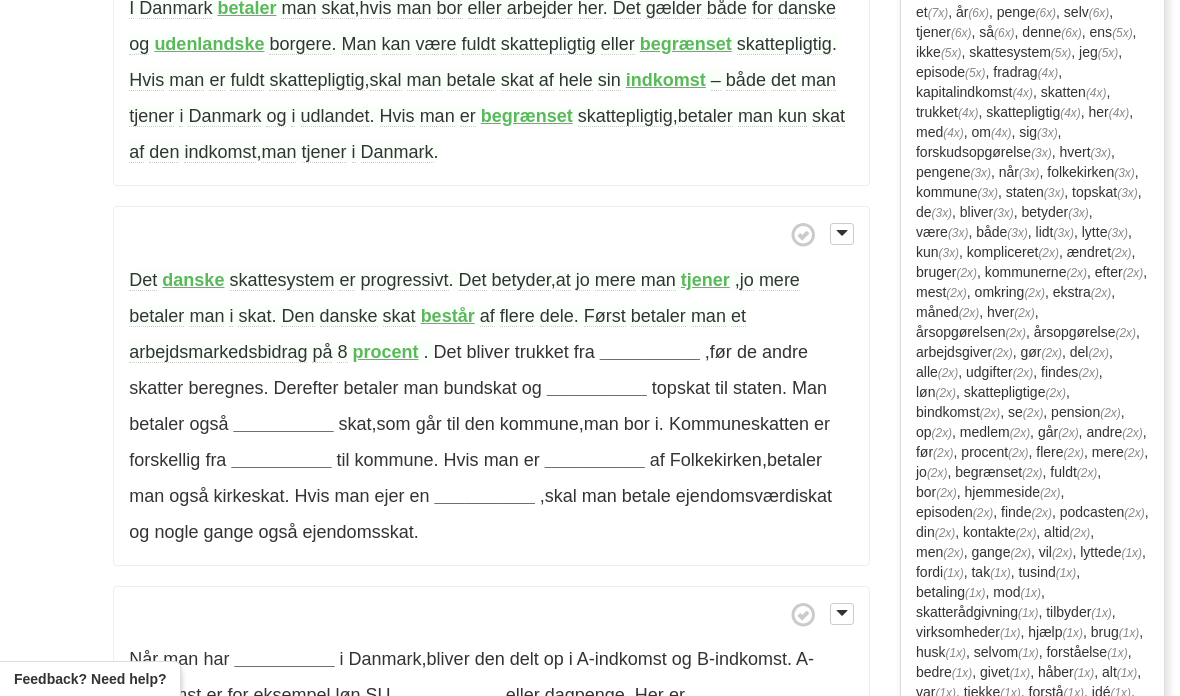click on "__________" at bounding box center [650, 352] 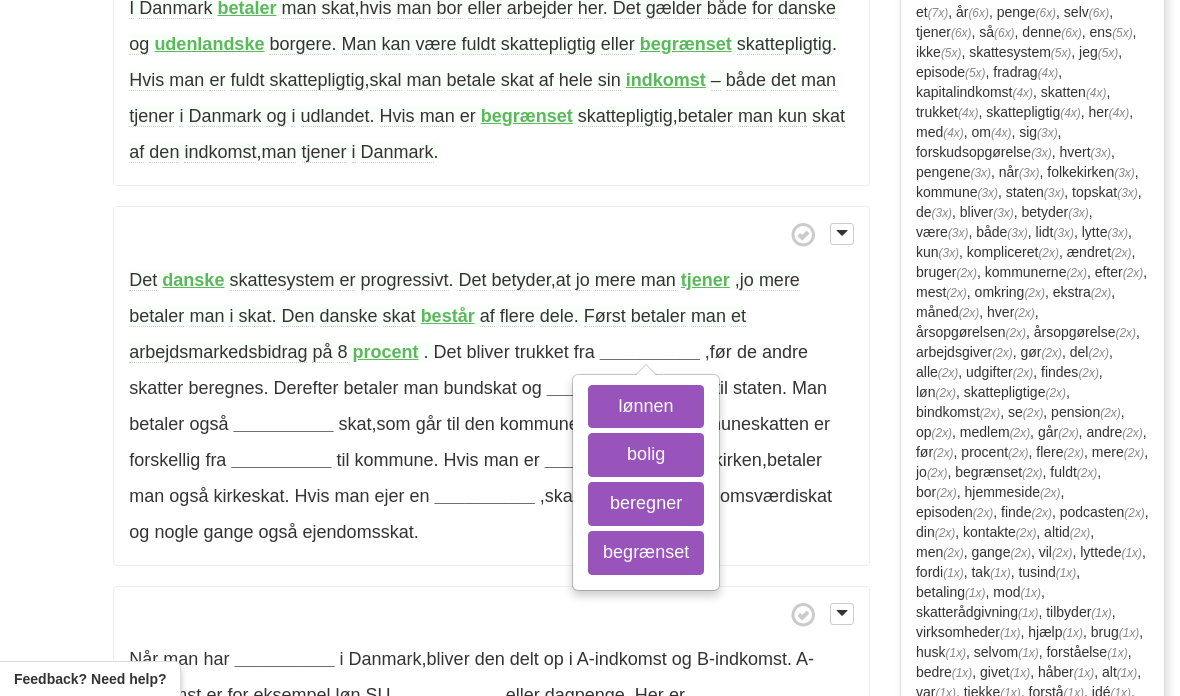 click on "lønnen" at bounding box center (646, 407) 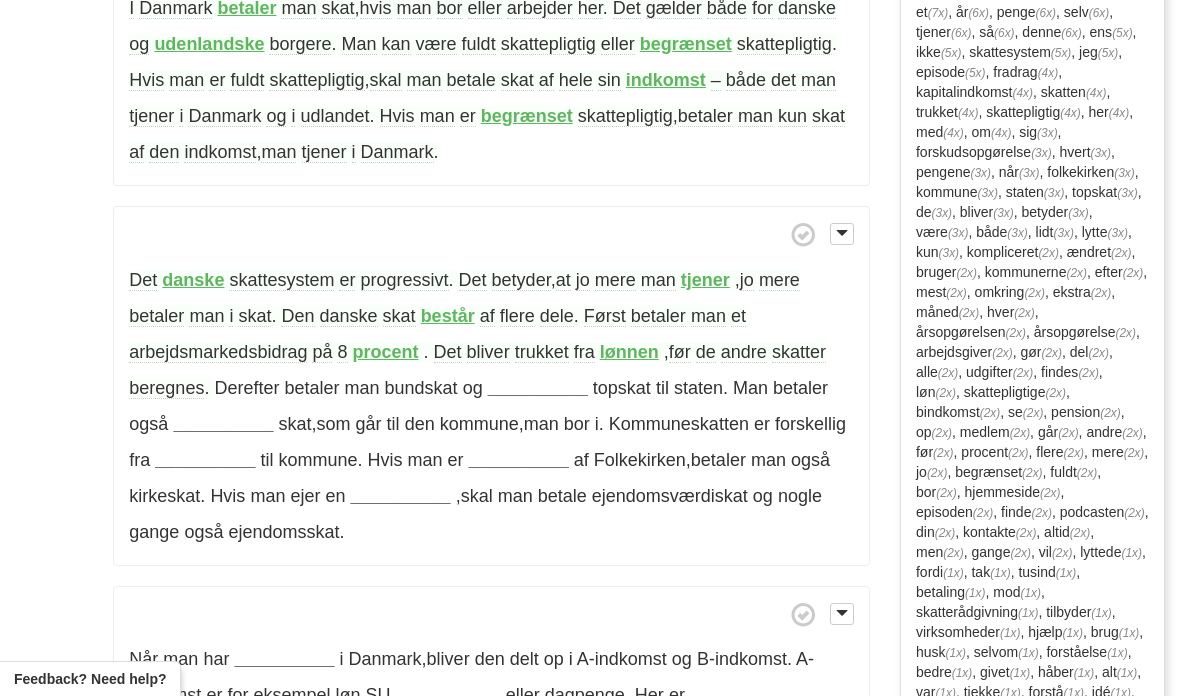click on "__________" at bounding box center [538, 388] 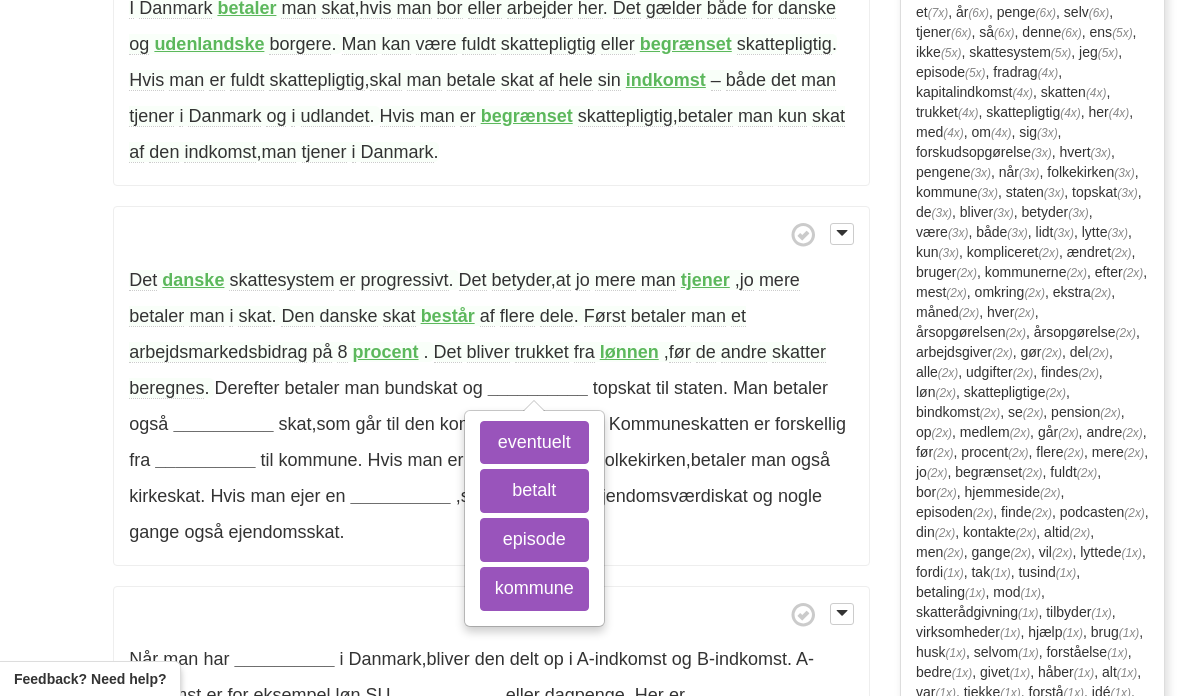 click on "betalt" at bounding box center [534, 491] 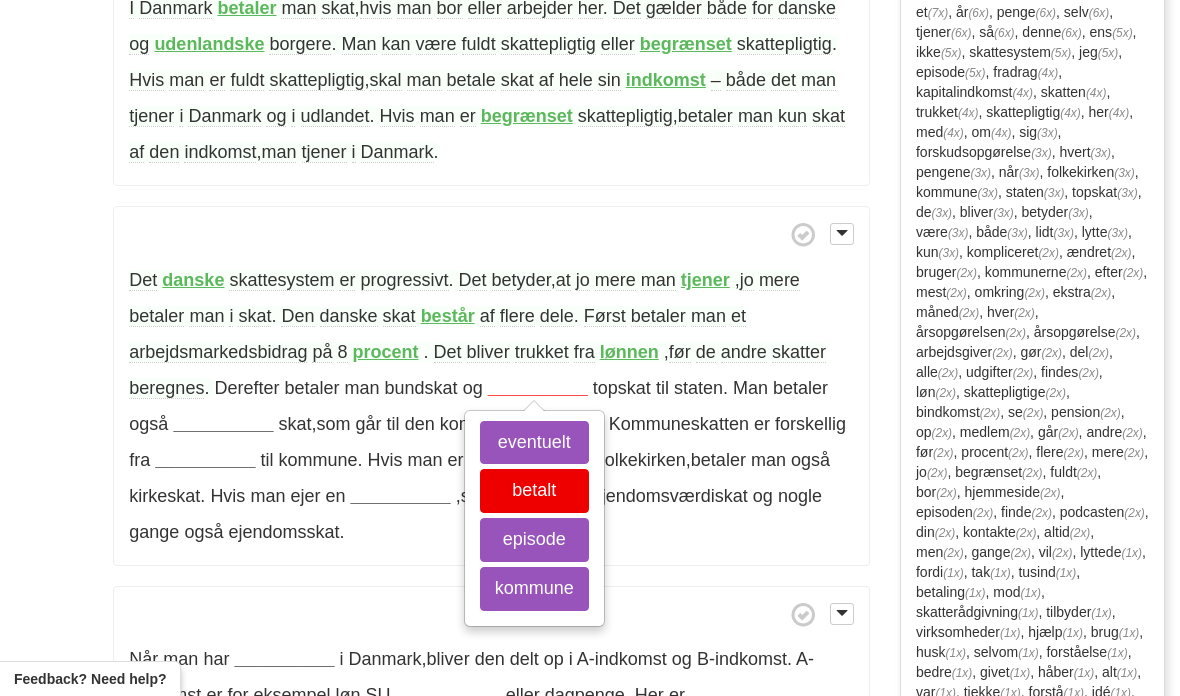 click on "kommune" at bounding box center [534, 589] 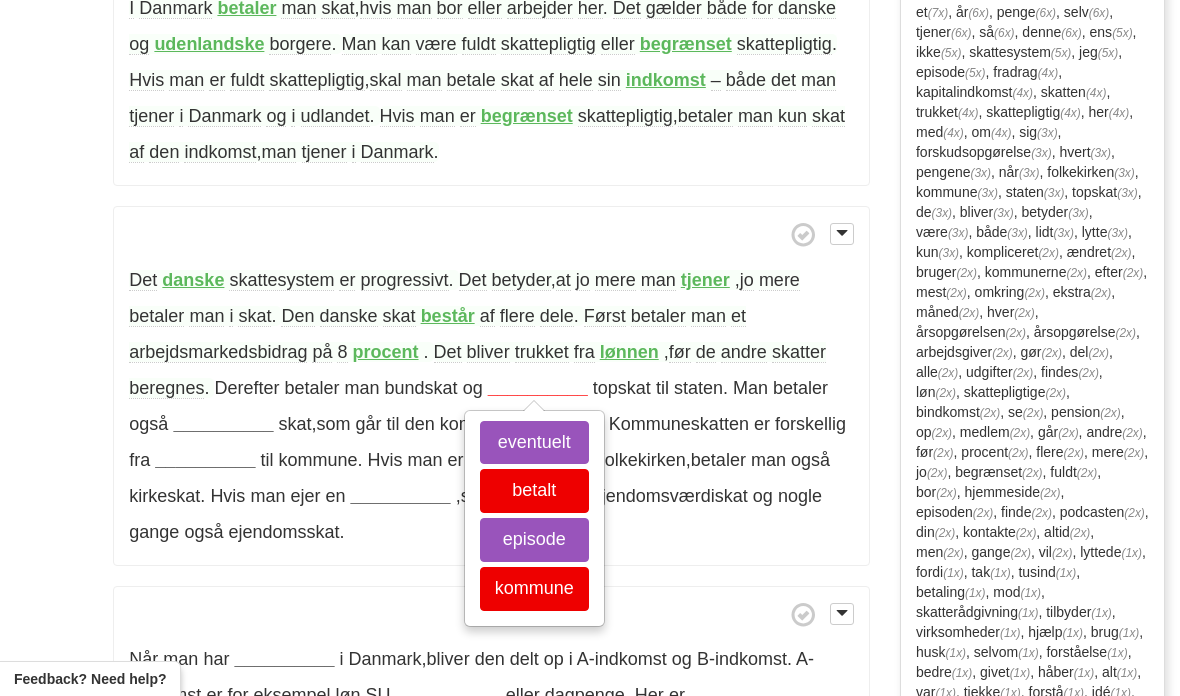 click on "eventuelt" at bounding box center (534, 443) 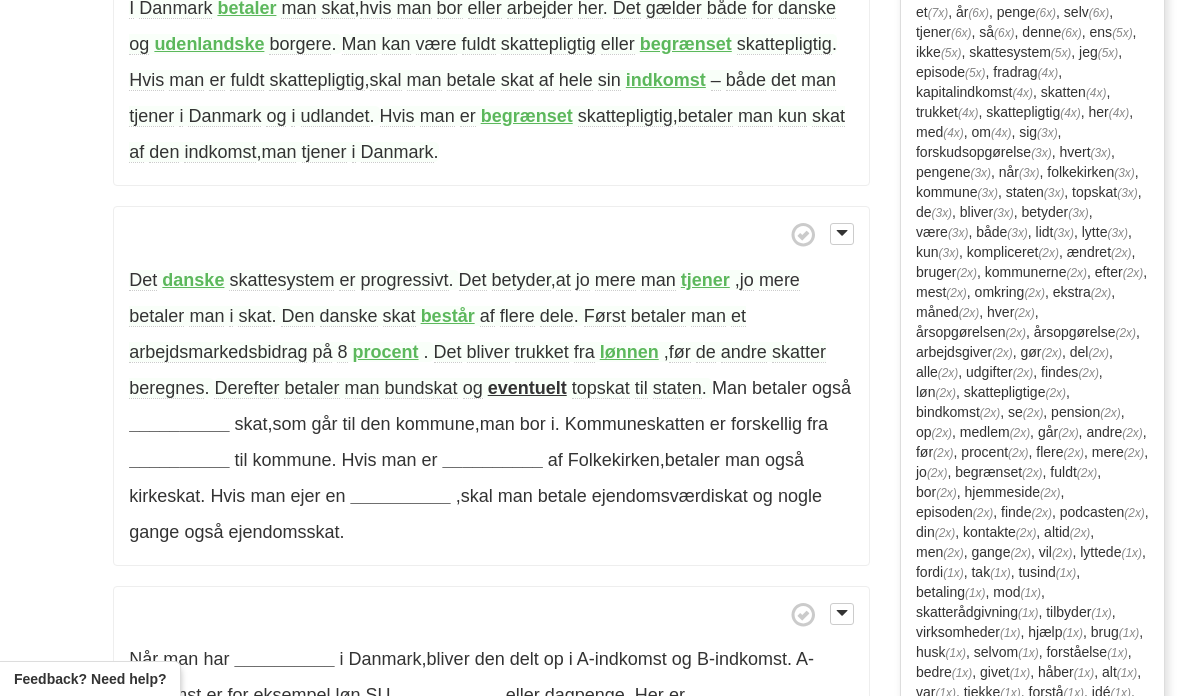 click on "__________" at bounding box center (179, 424) 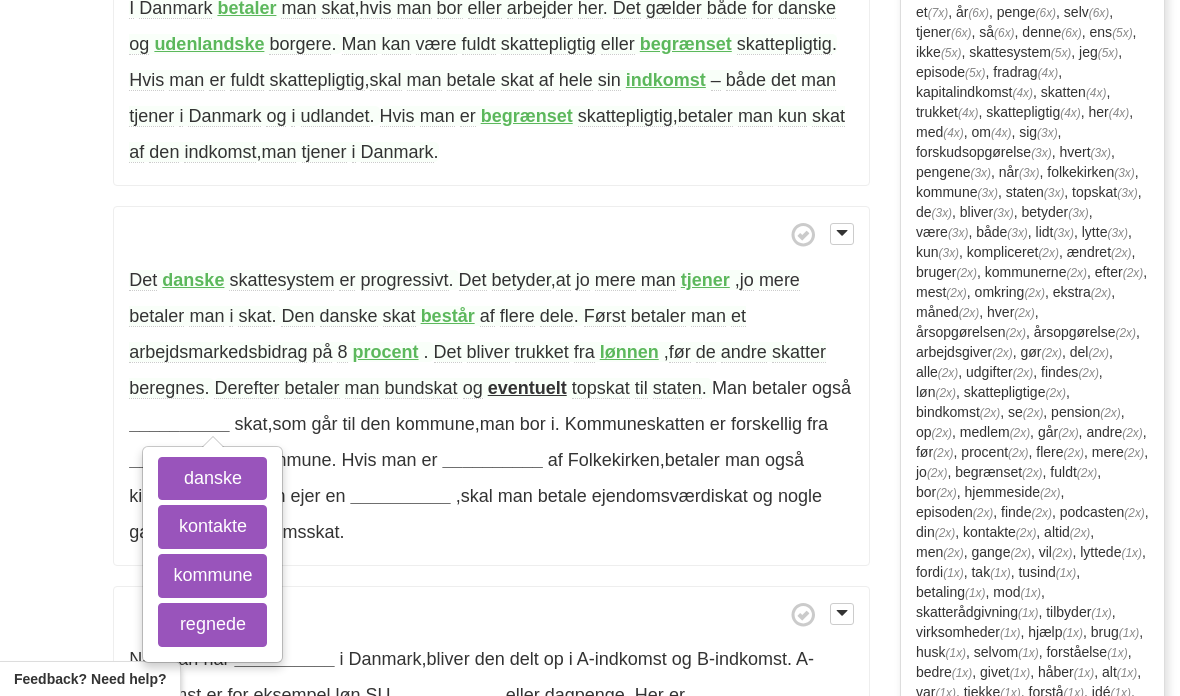 click on "kommune" at bounding box center (212, 576) 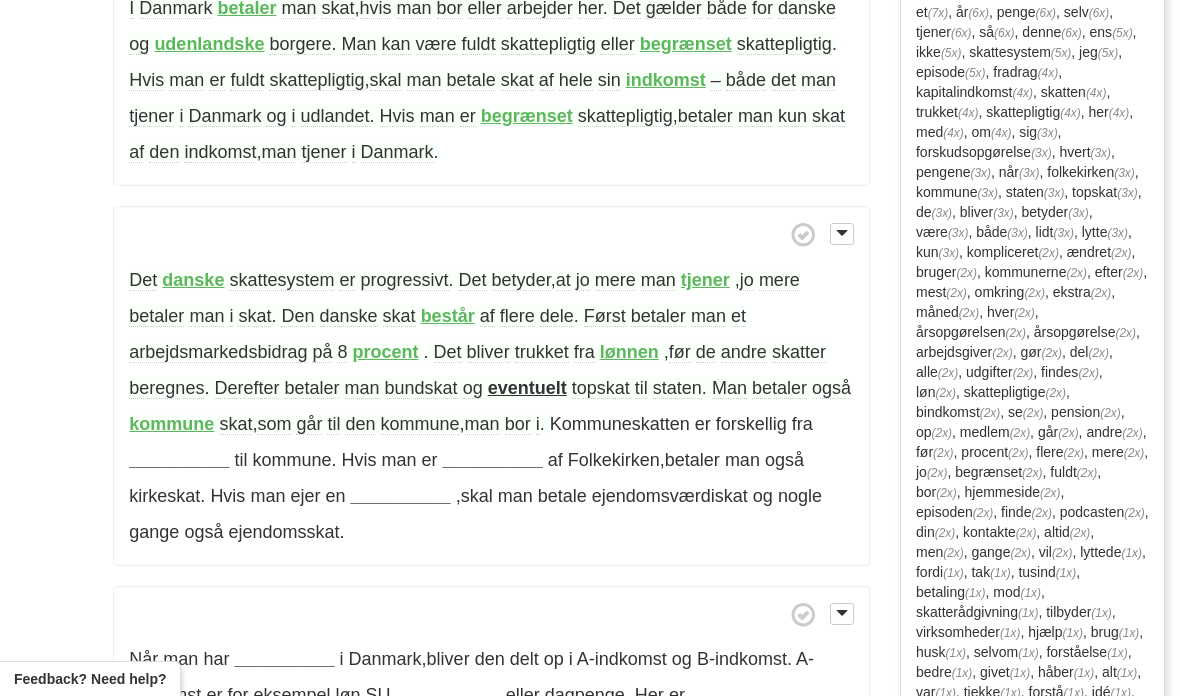 click on "__________" at bounding box center [179, 460] 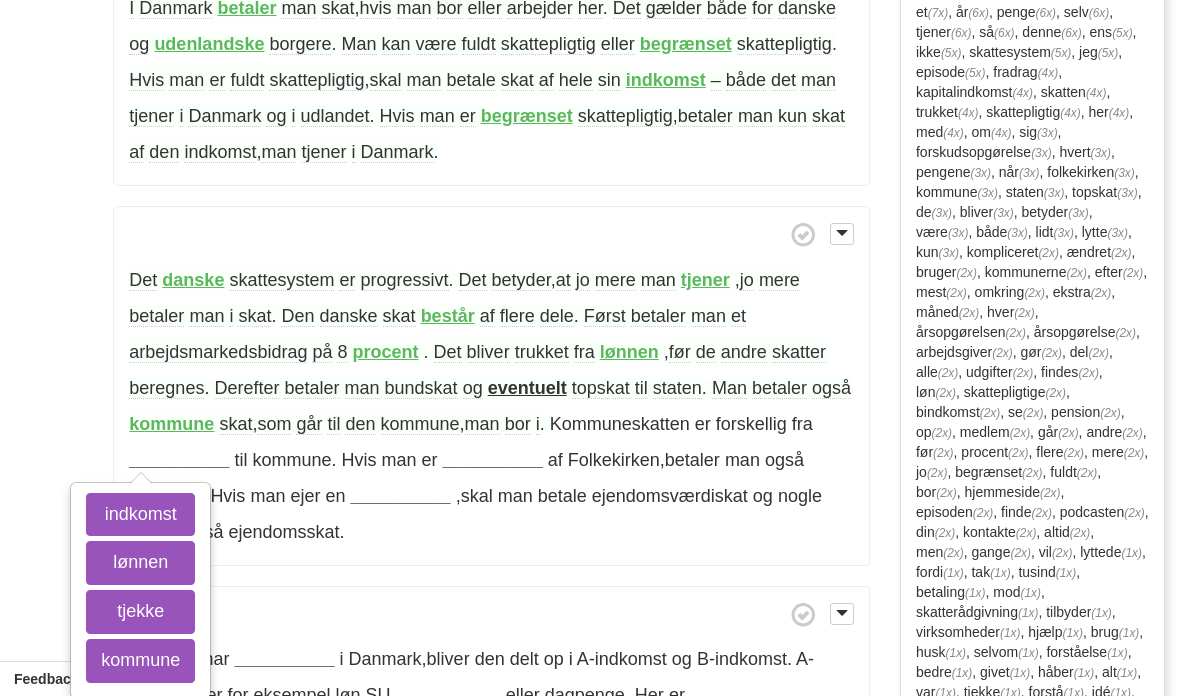 click on "indkomst" at bounding box center [140, 515] 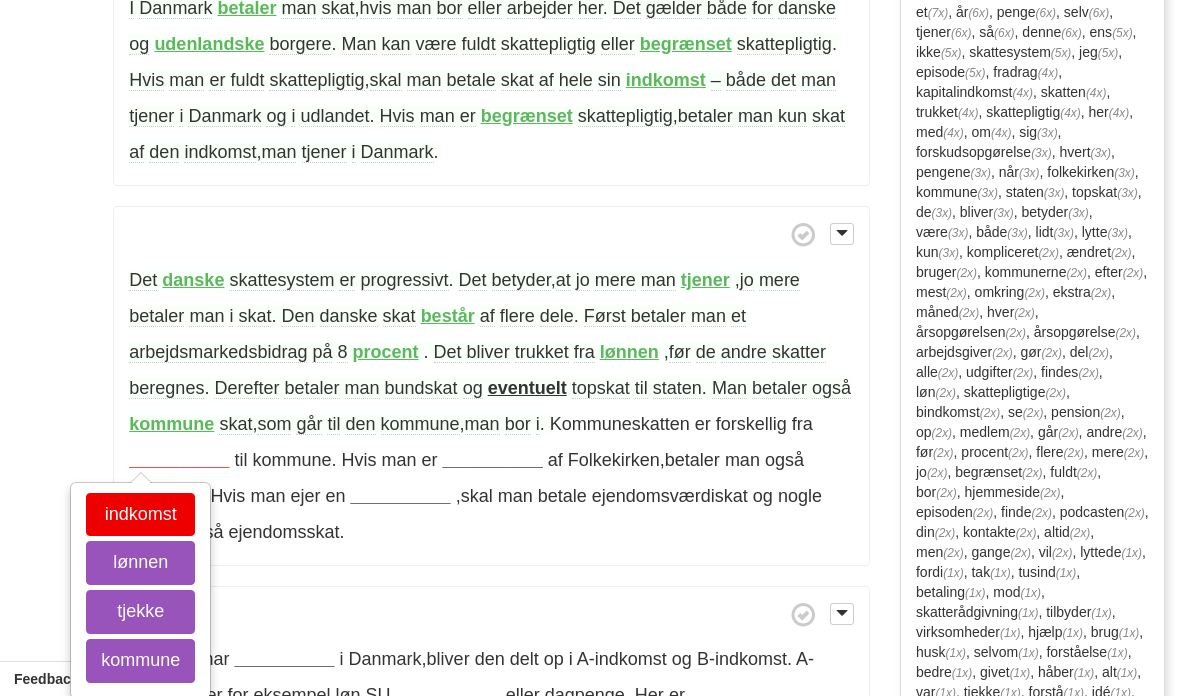 click on "tjekke" at bounding box center [140, 612] 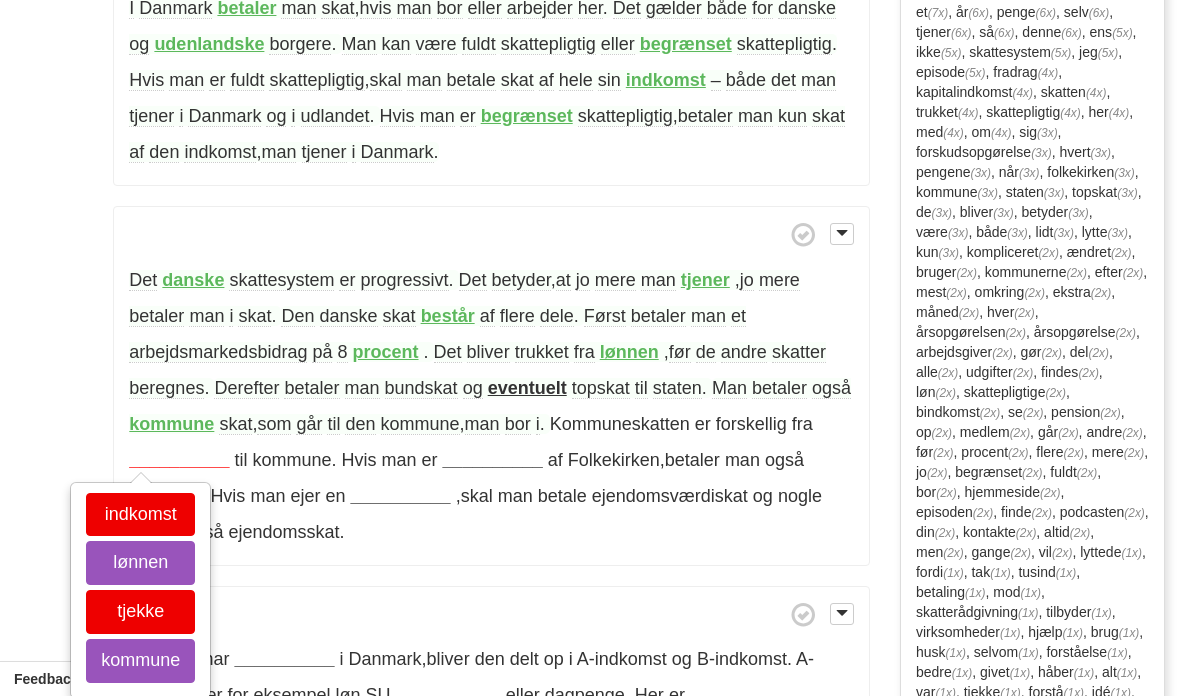 click on "lønnen" at bounding box center [140, 563] 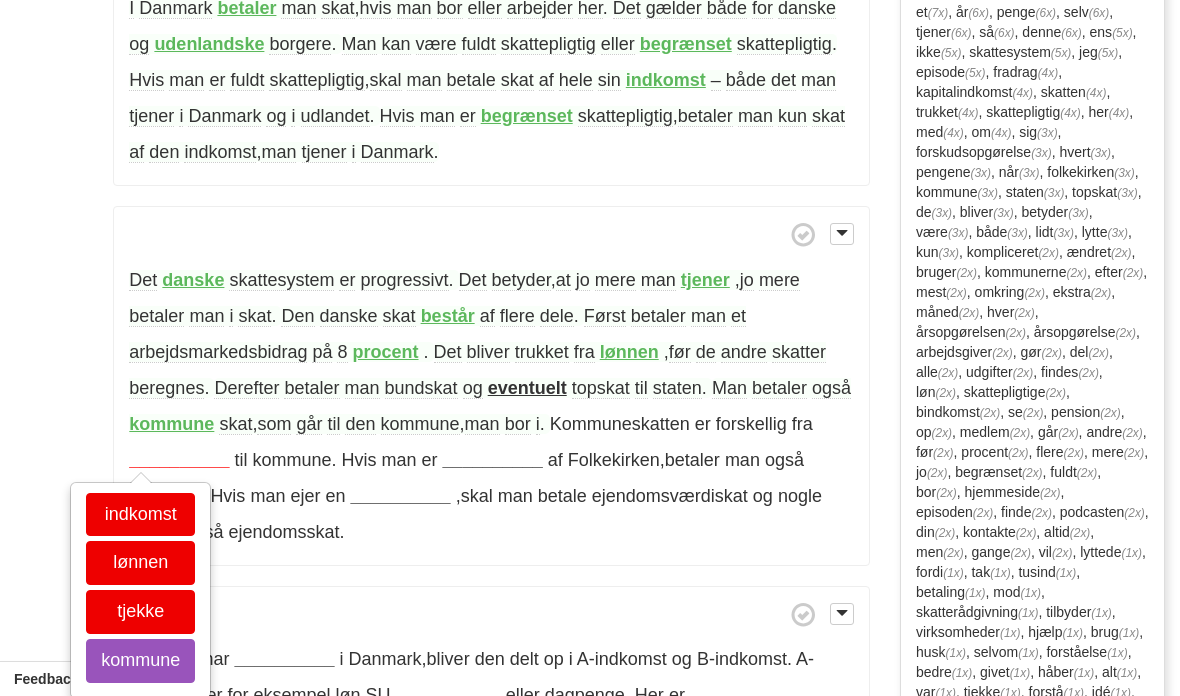 click on "kommune" at bounding box center (140, 661) 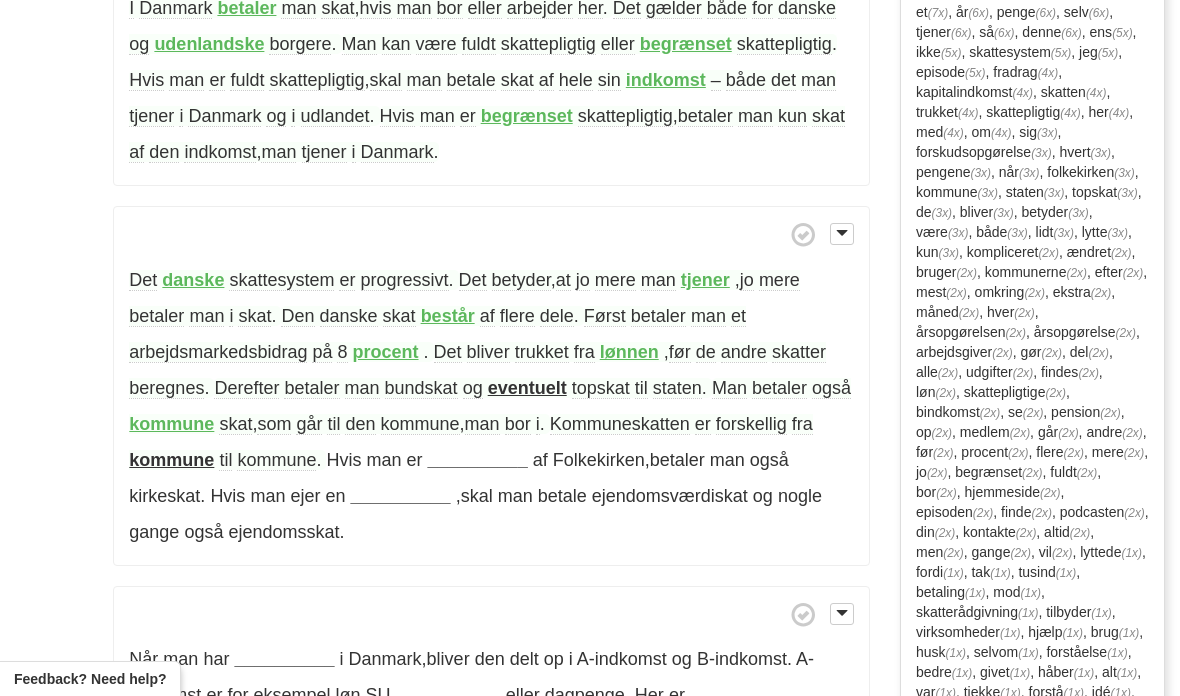click on "__________" at bounding box center [478, 460] 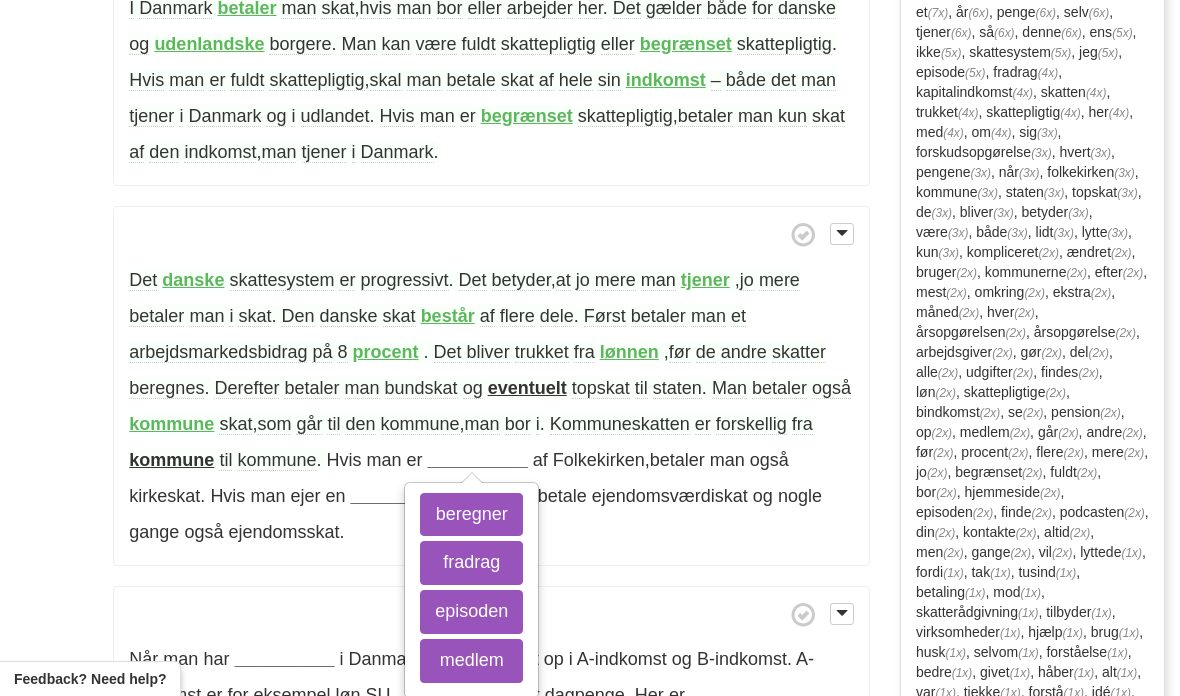 click on "medlem" at bounding box center [471, 661] 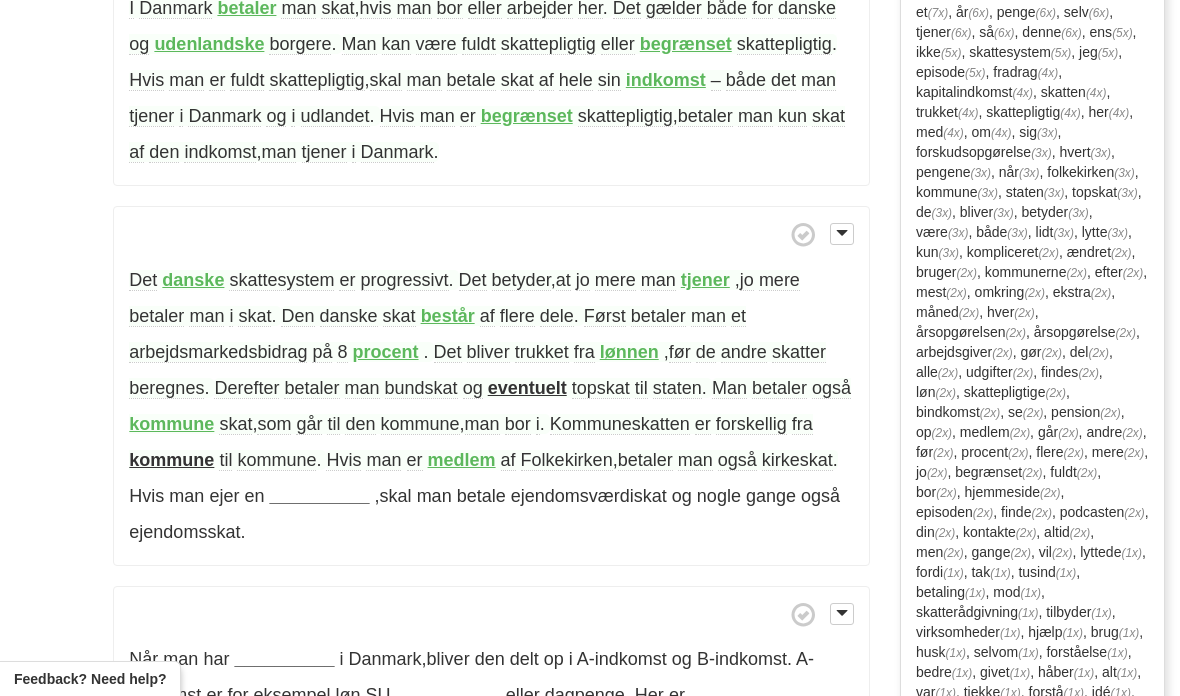 click on "__________" at bounding box center [319, 496] 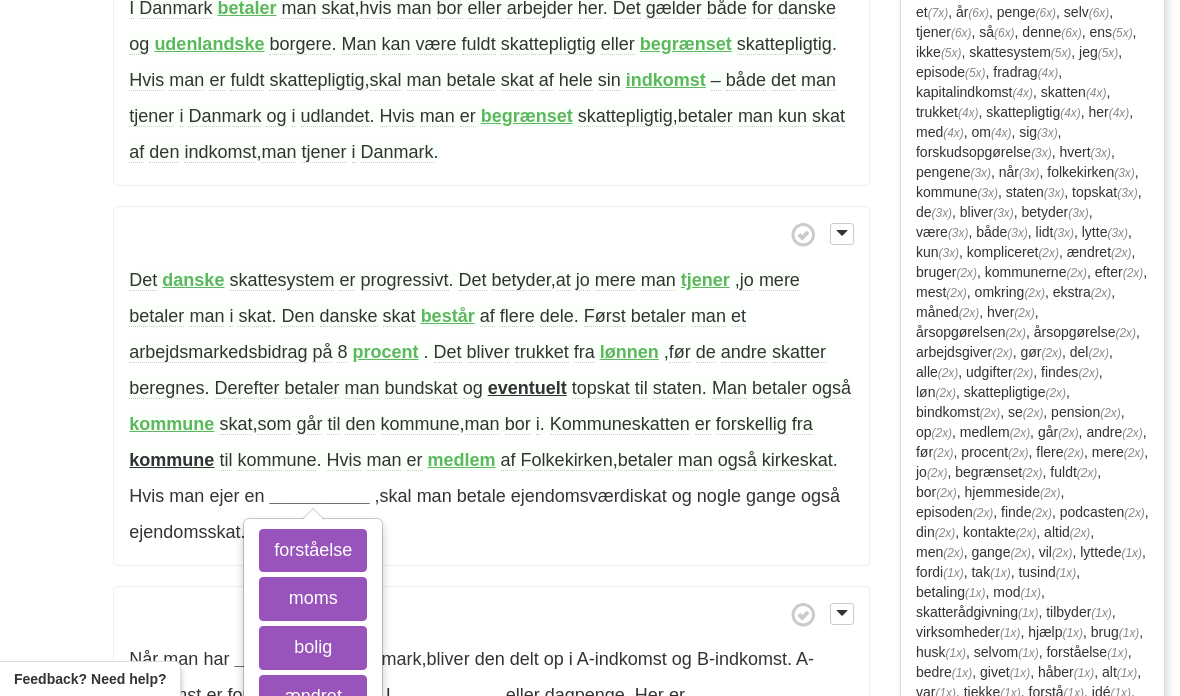 click on "moms" at bounding box center (313, 599) 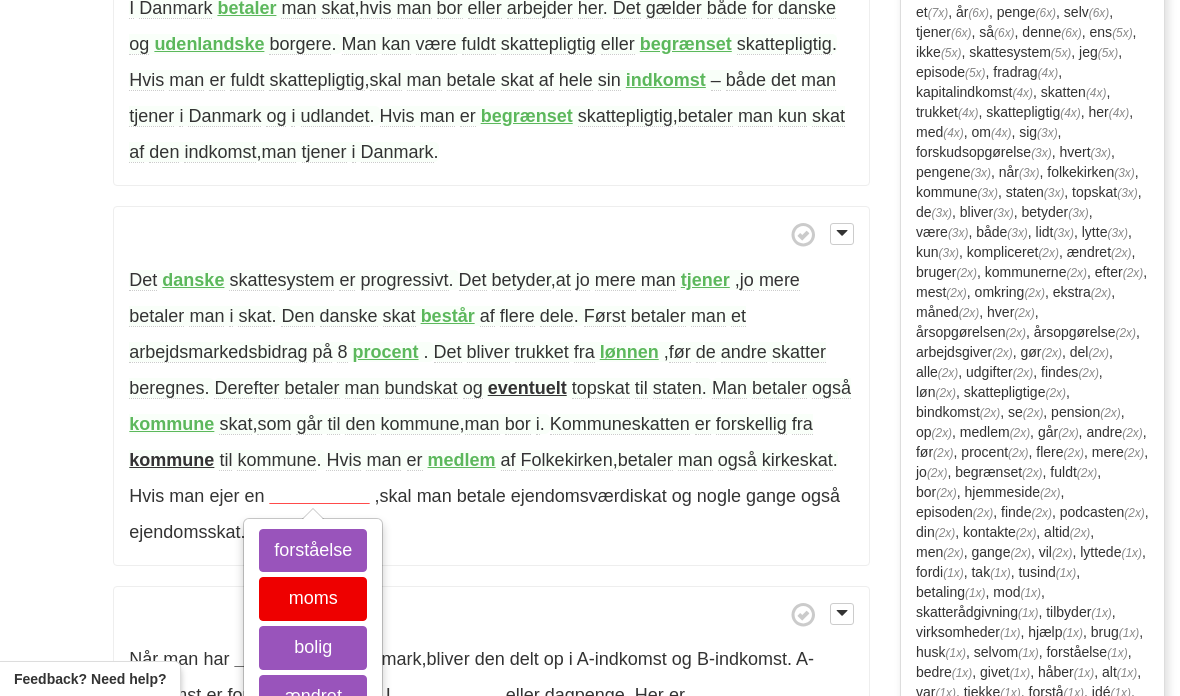 click on "forståelse" at bounding box center [313, 551] 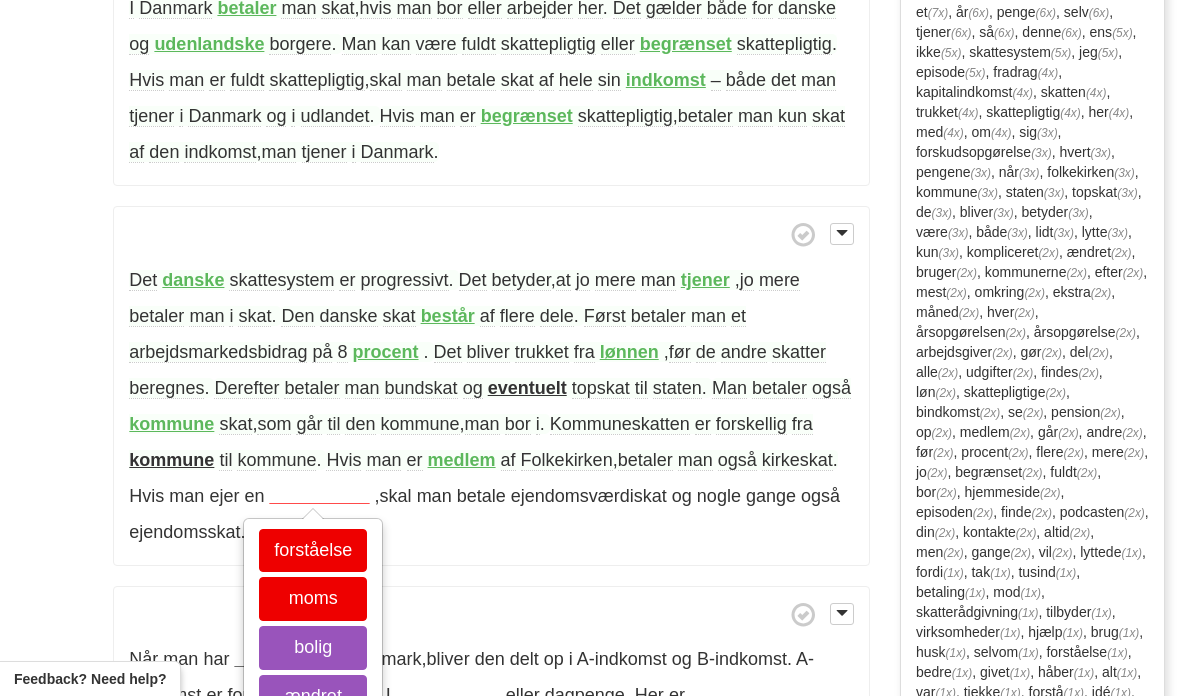 click on "bolig" at bounding box center [313, 648] 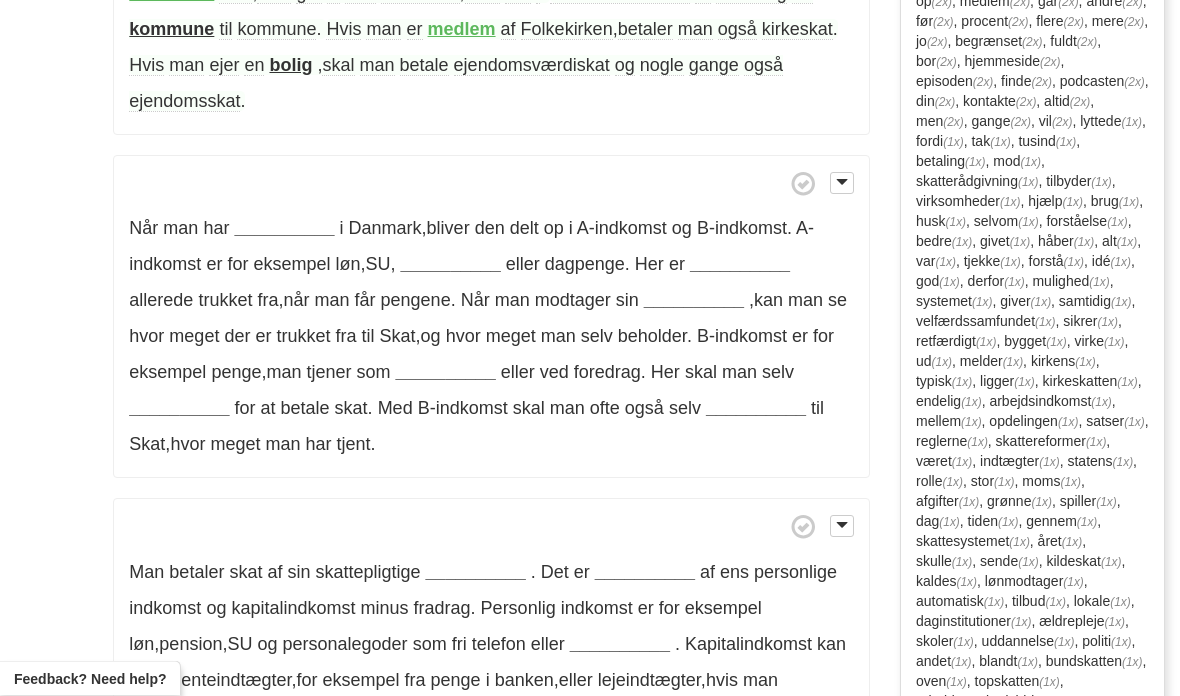 scroll, scrollTop: 1059, scrollLeft: 0, axis: vertical 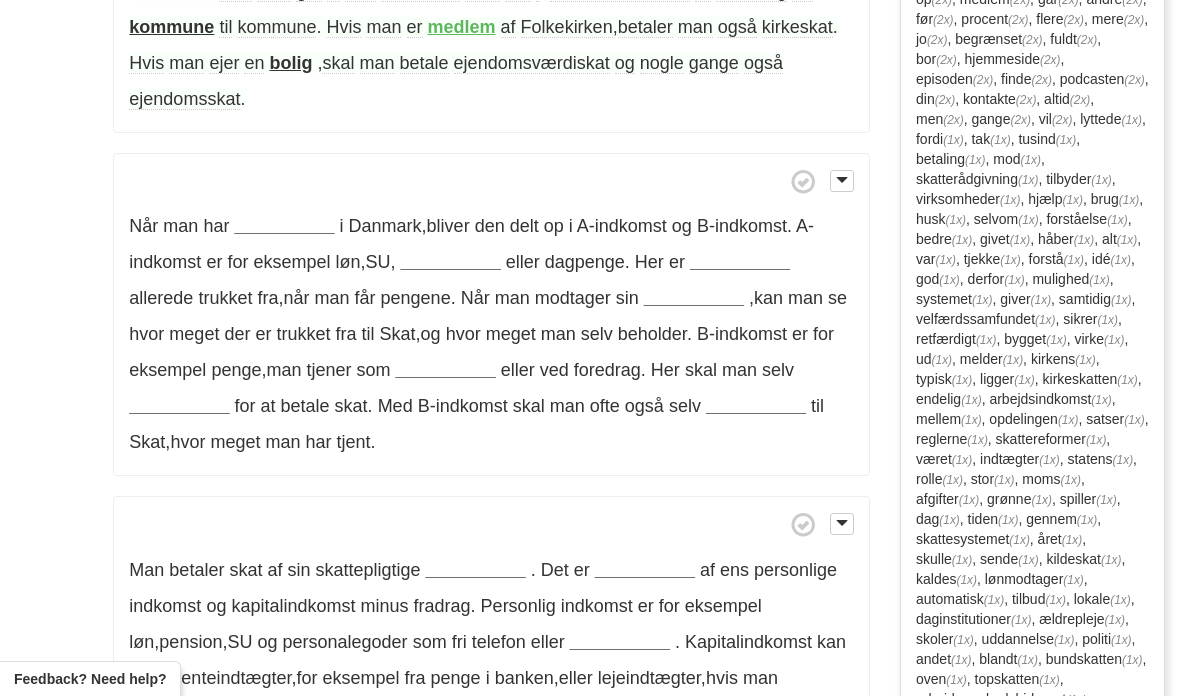 click on "__________" at bounding box center (284, 226) 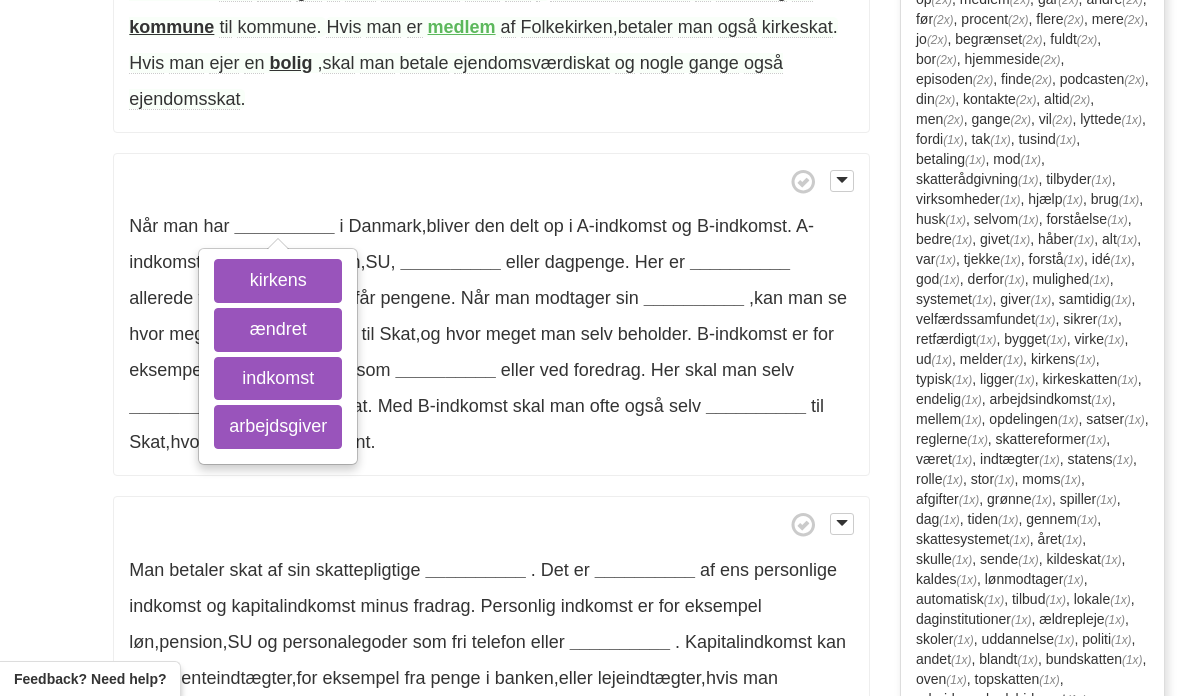 click on "indkomst" at bounding box center (278, 379) 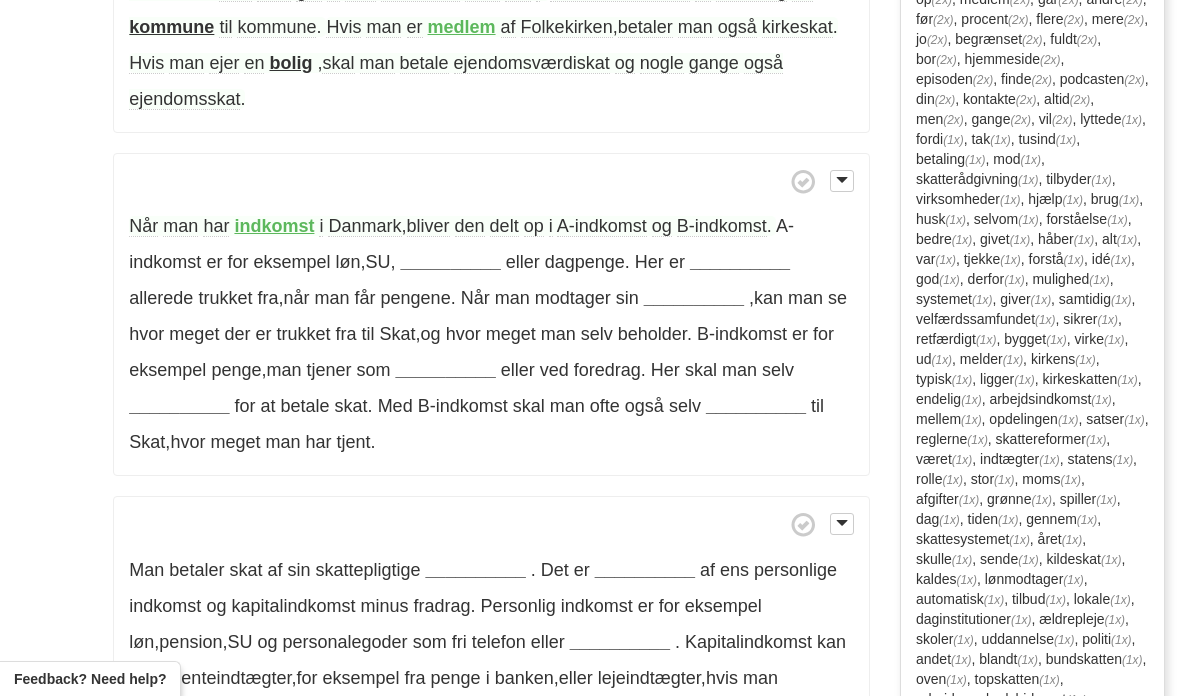 click on "__________" at bounding box center (451, 262) 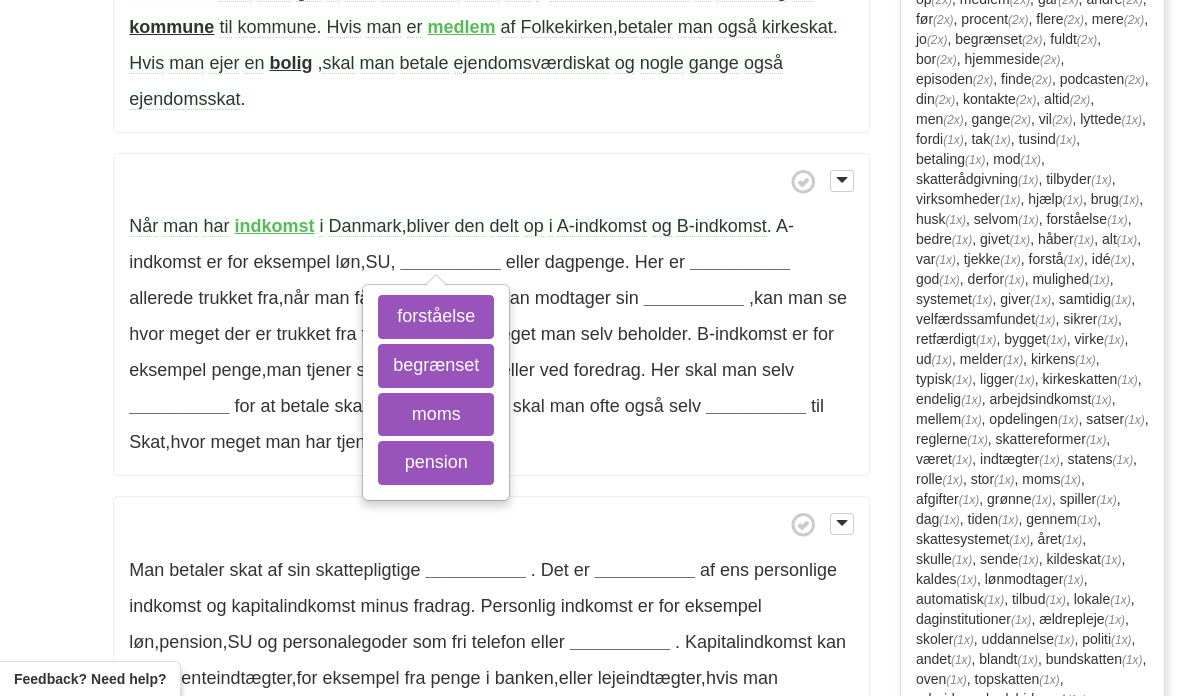 click on "pension" at bounding box center [436, 463] 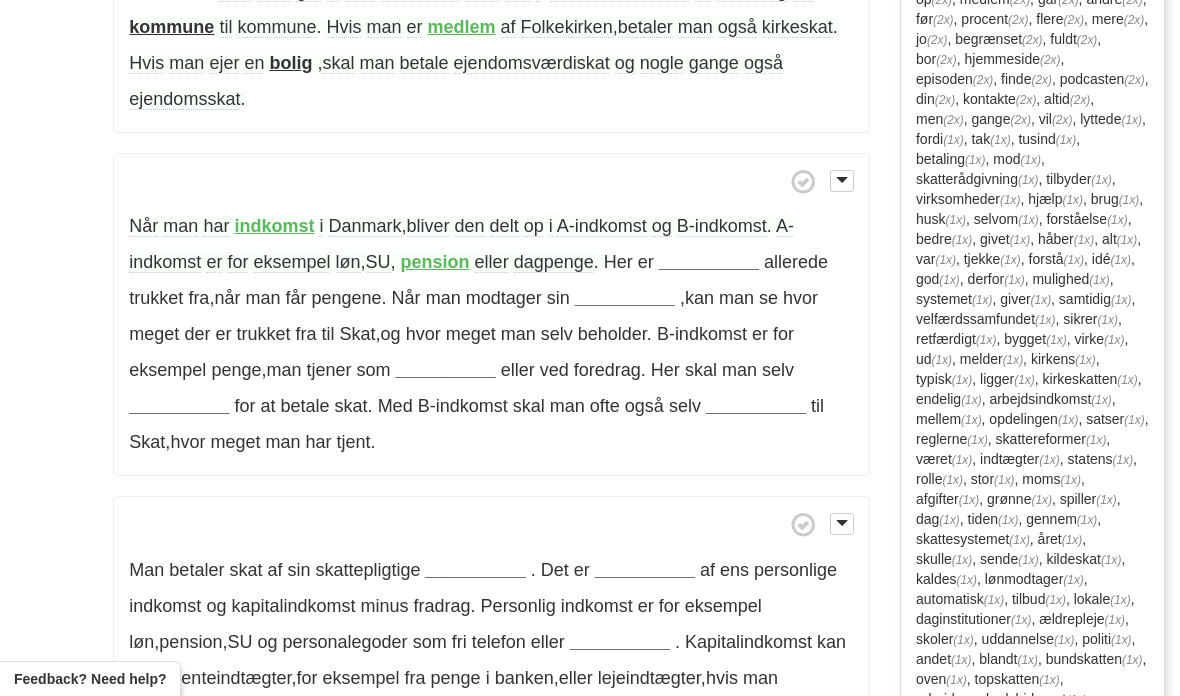 click on "dagpenge" at bounding box center [554, 262] 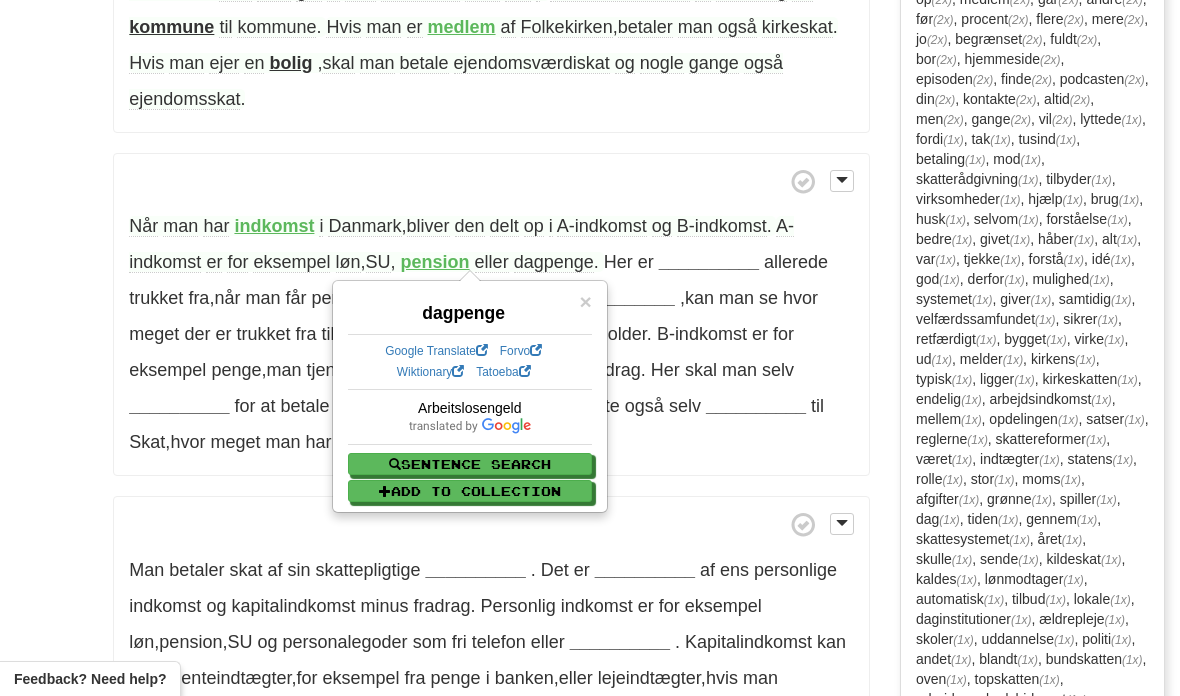 click on "Hej ,  og   velkommen   til   ”Dansk   i
ørerne
” .
I   denne   episode   vil   jeg   tale   om   et   emne ,  som   I   lyttere   har
efterspurgt
mange   gange   –   nemlig   det   danske   skattesystem .
Jeg   vil   gerne   starte   denne
episode
med   en   ”disclaimer” .
Jeg   er
ikke
skatterådgiver .
Denne
episode
gennemgår   det   danske   skattesystem   så   godt   som   muligt ,  men   du   skal   altid   kontakte   Skat   direkte ,  hvis   du   har   spørgsmål   til   din   egen   økonomi   og   skat .
Det   er   en   ret   svær
episode
,  så   hvis   du   kun   lige   er   begyndt   at   lytte   til   podcasten ,  så   skal   du   måske   vente   lidt   med   at   lytte   til   denne .
Som   altid   kan" at bounding box center [491, 1184] 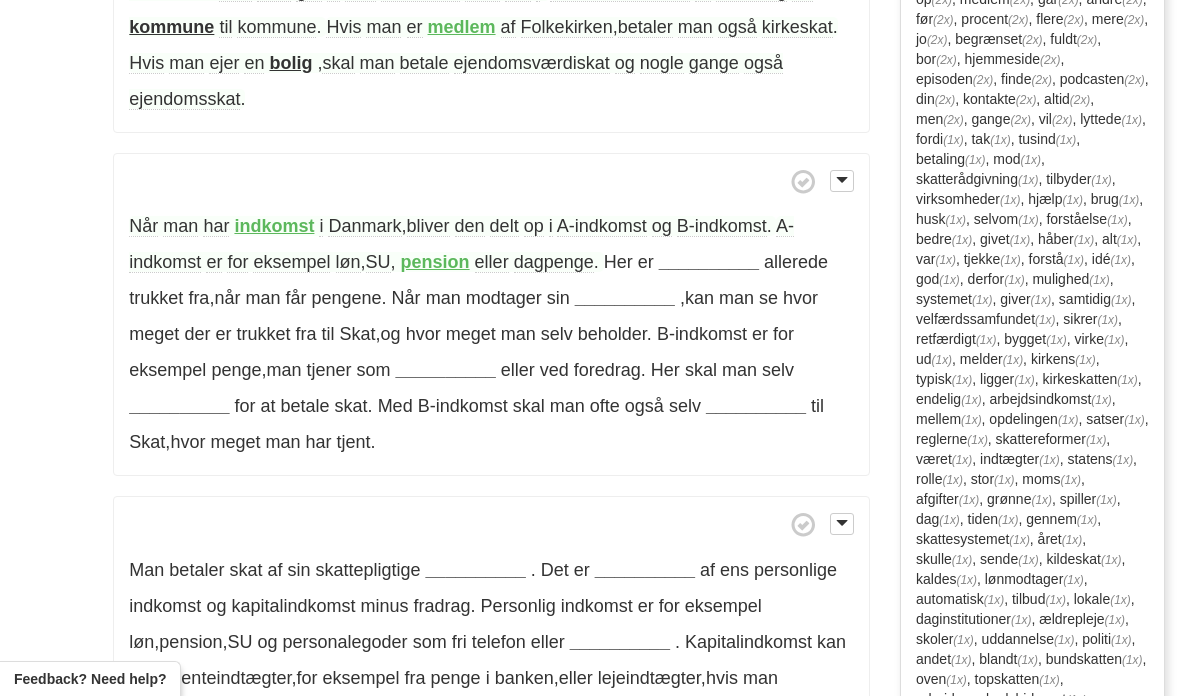 click on "__________" at bounding box center (709, 262) 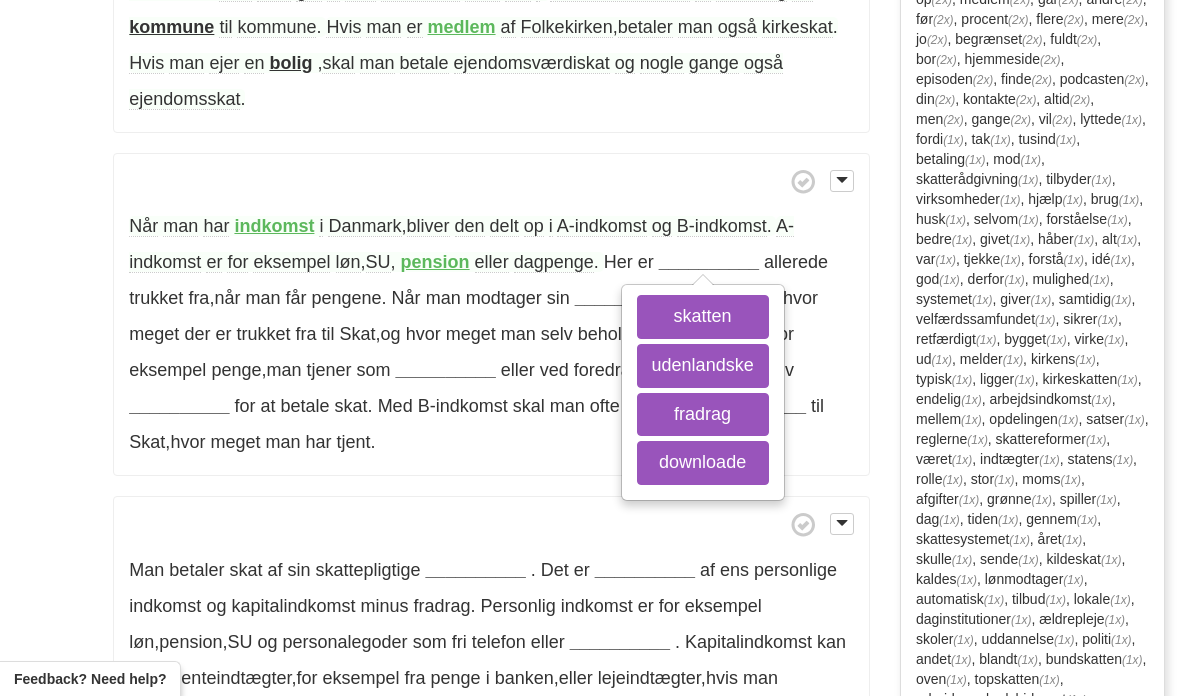 click on "skatten" at bounding box center (703, 317) 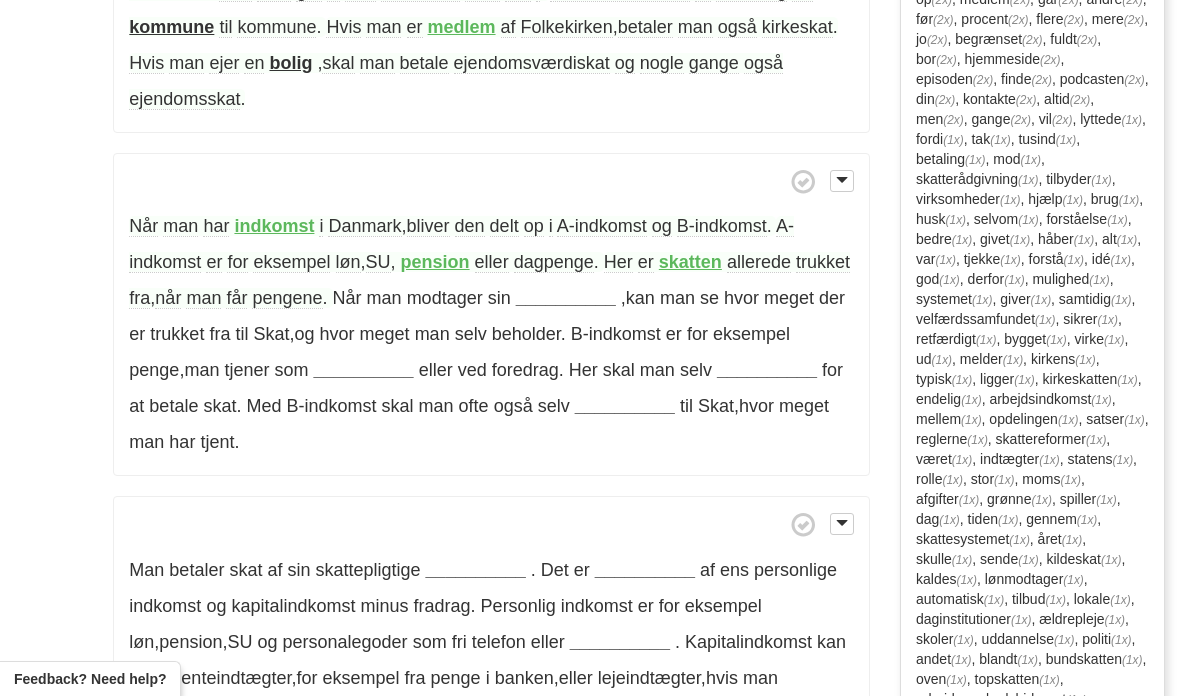 click on "__________" at bounding box center (566, 298) 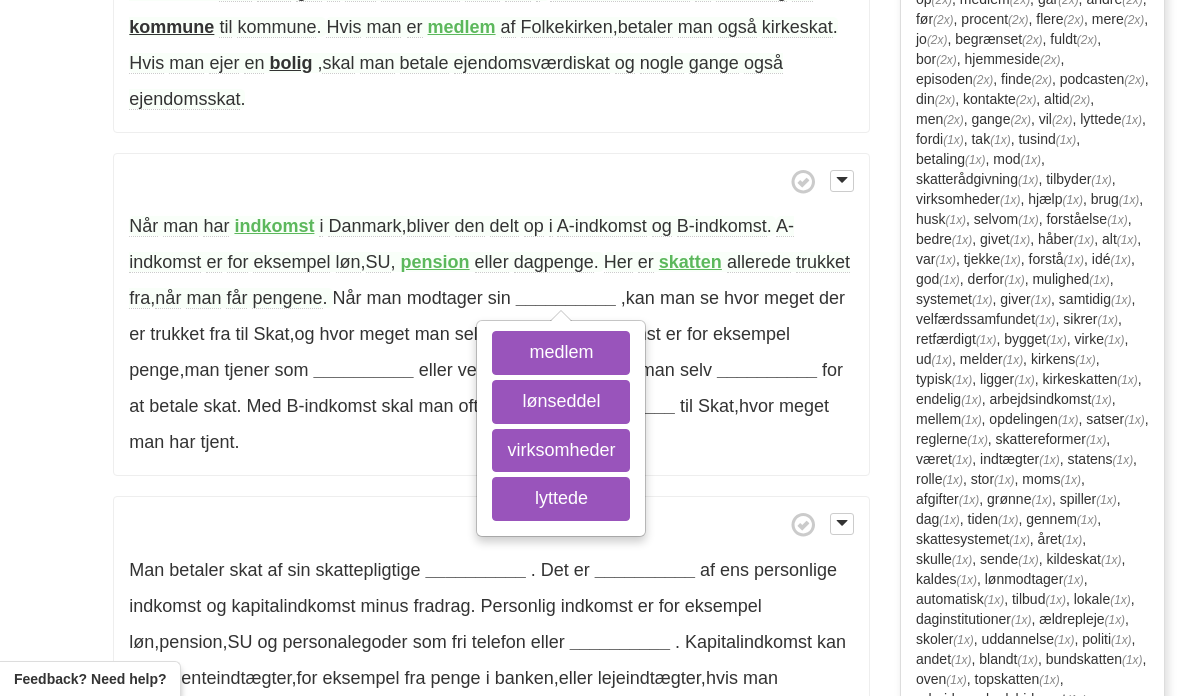 click on "virksomheder" at bounding box center [561, 451] 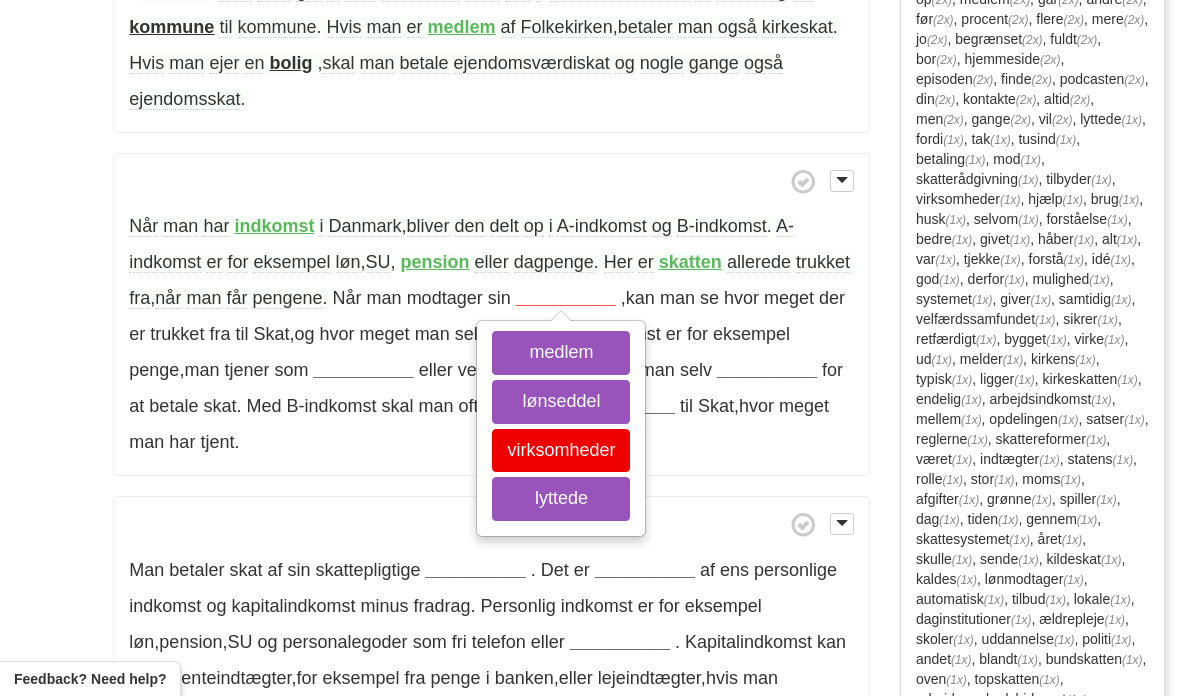 click on "medlem" at bounding box center [561, 353] 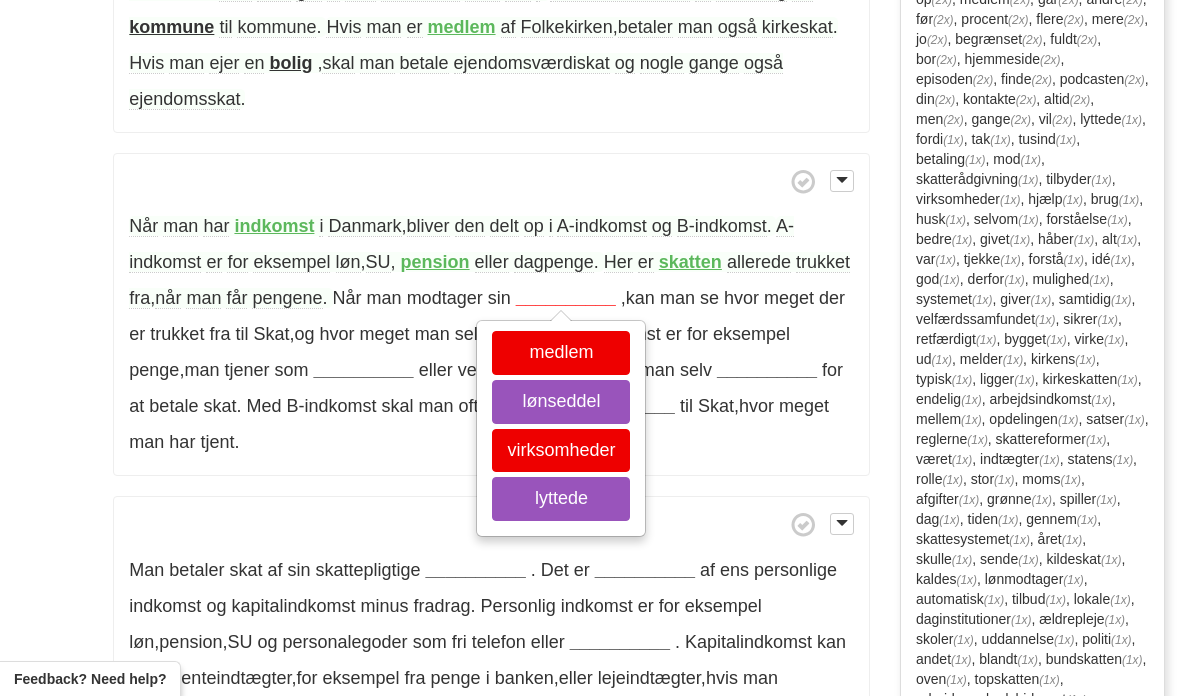 click on "lønseddel" at bounding box center [561, 402] 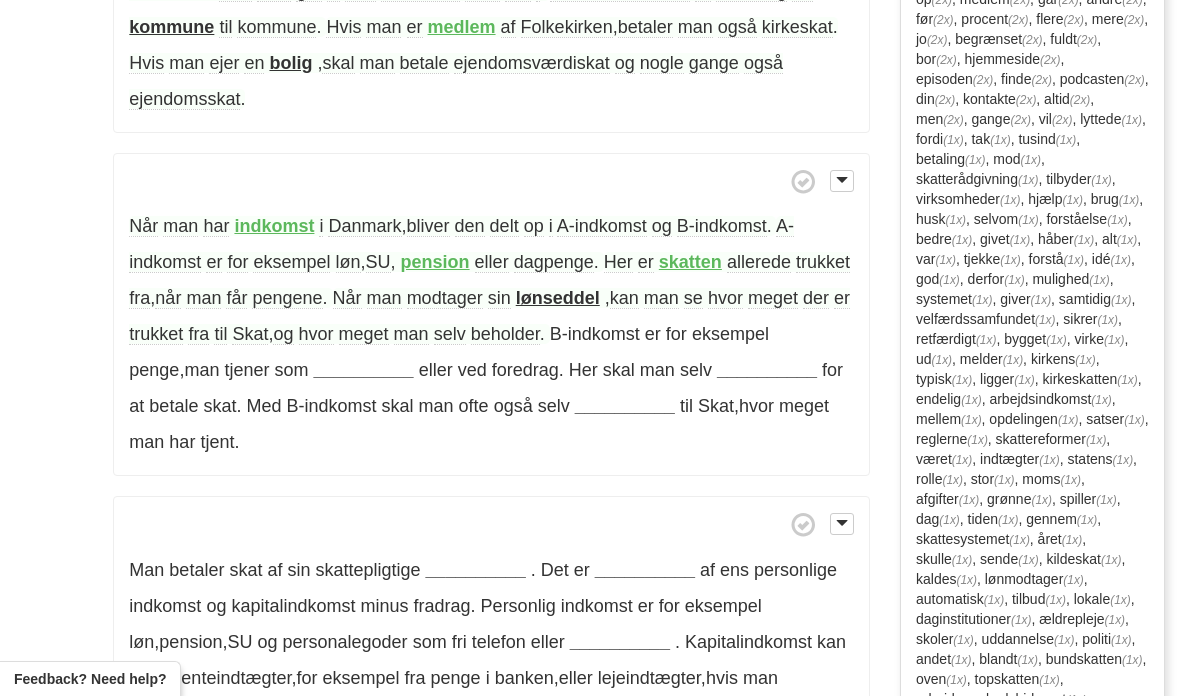 click on "__________" at bounding box center [364, 370] 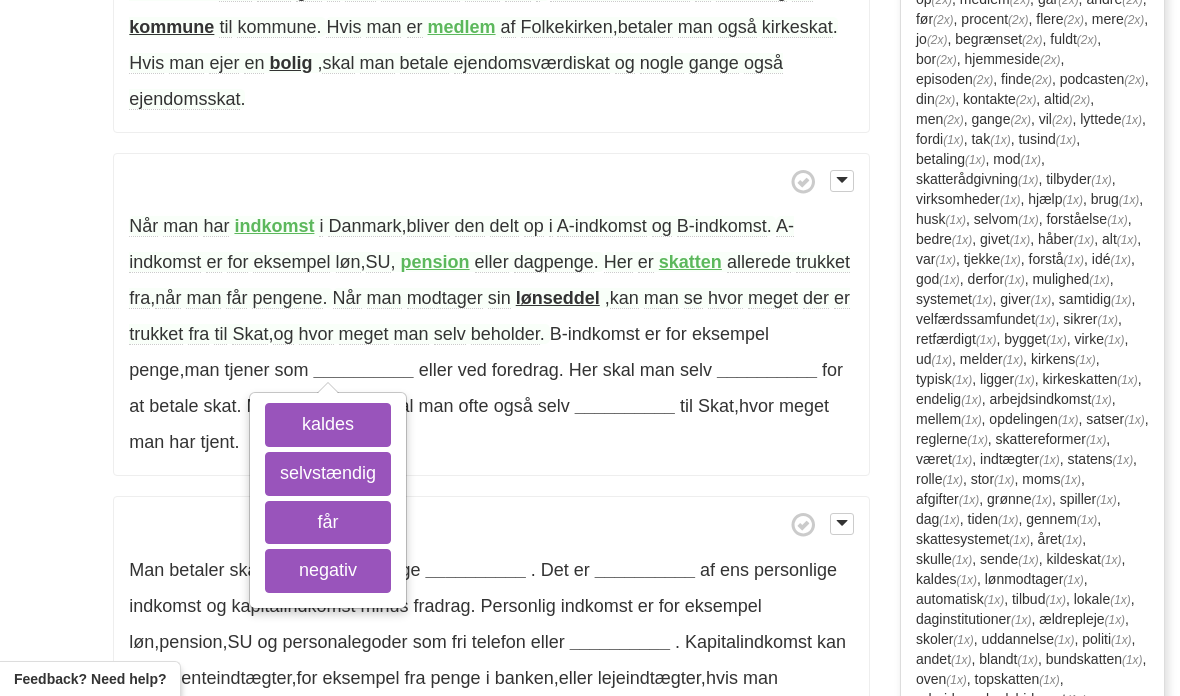 click on "selvstændig" at bounding box center [328, 474] 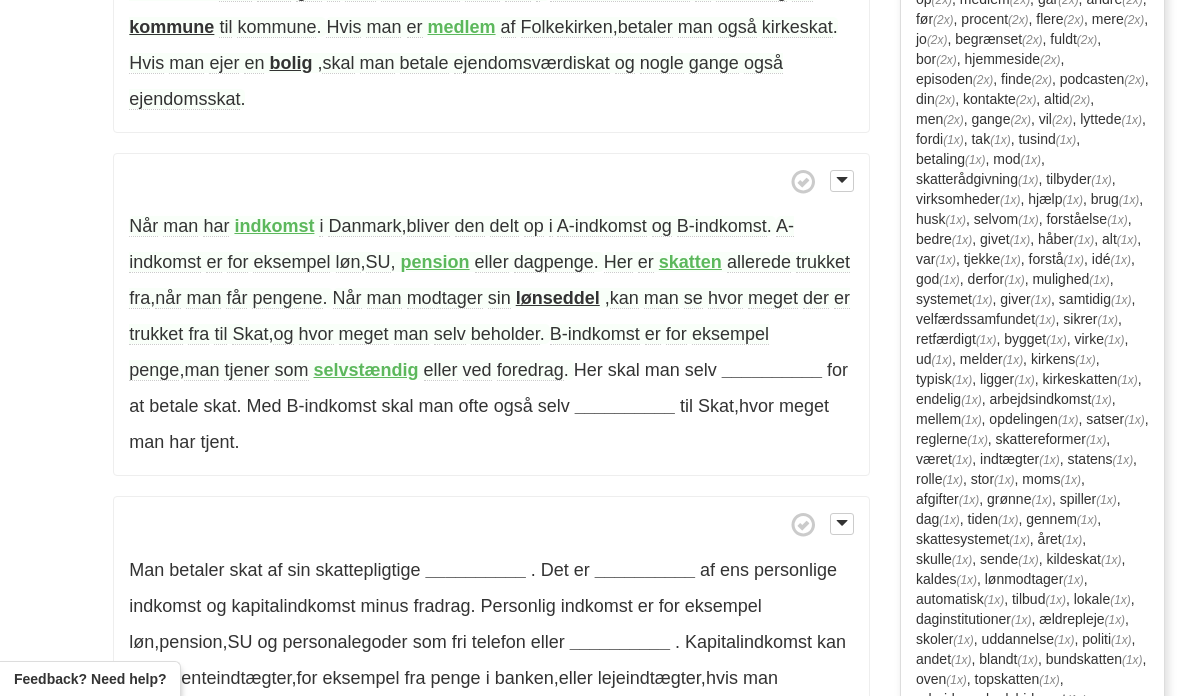 click on "__________" at bounding box center (772, 370) 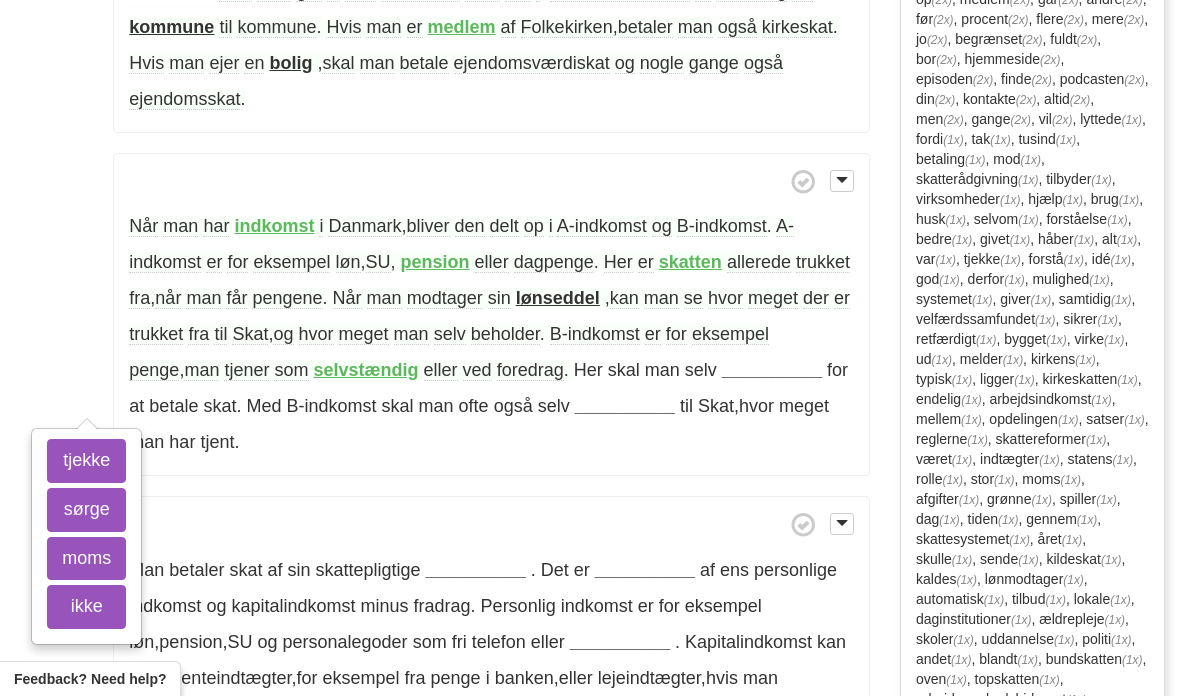 click on "tjekke" at bounding box center [86, 461] 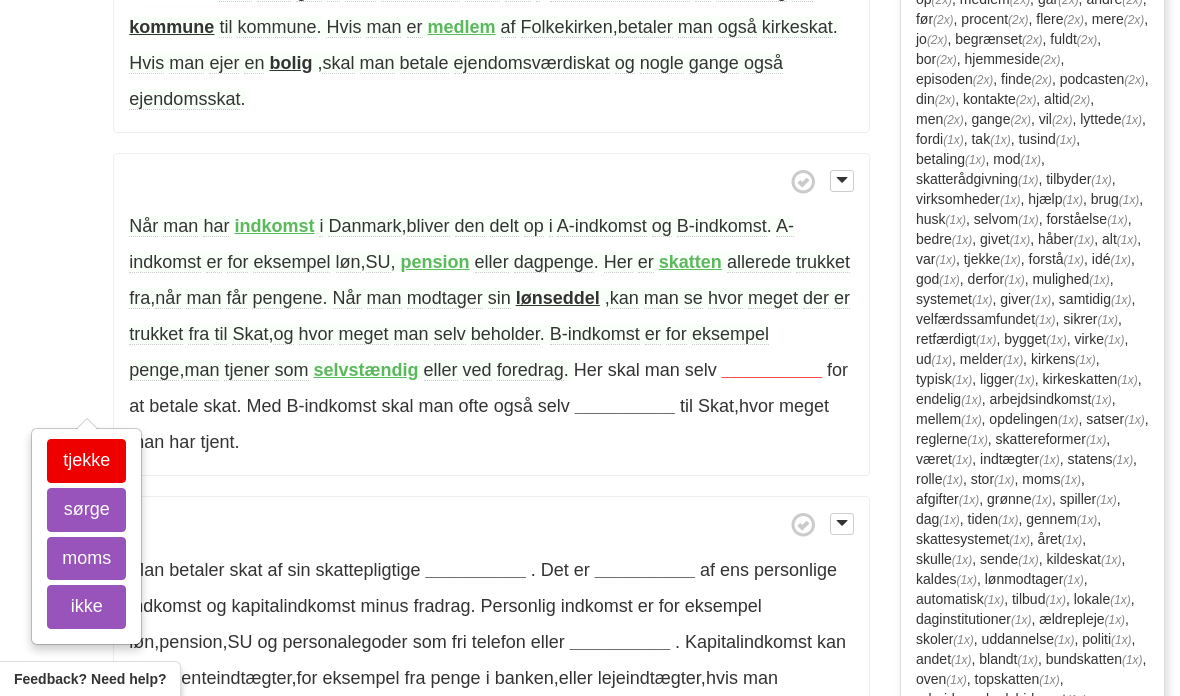 click on "sørge" at bounding box center (86, 510) 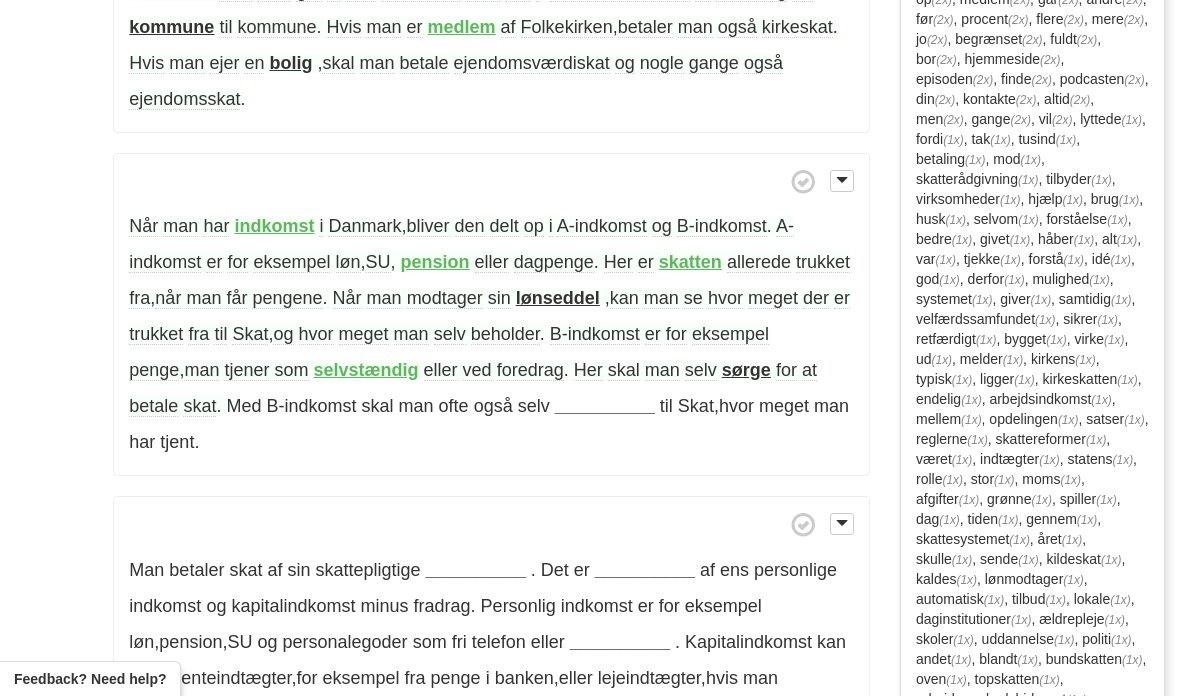 click on "__________" at bounding box center [605, 406] 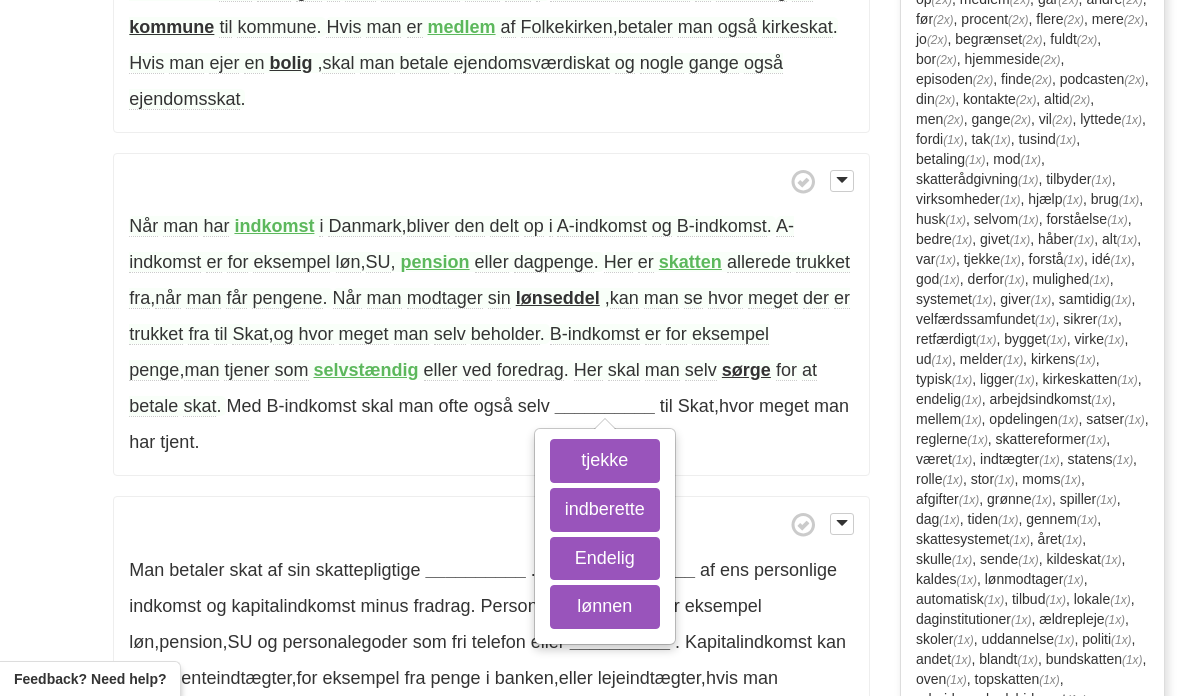 click on "indberette" at bounding box center (605, 510) 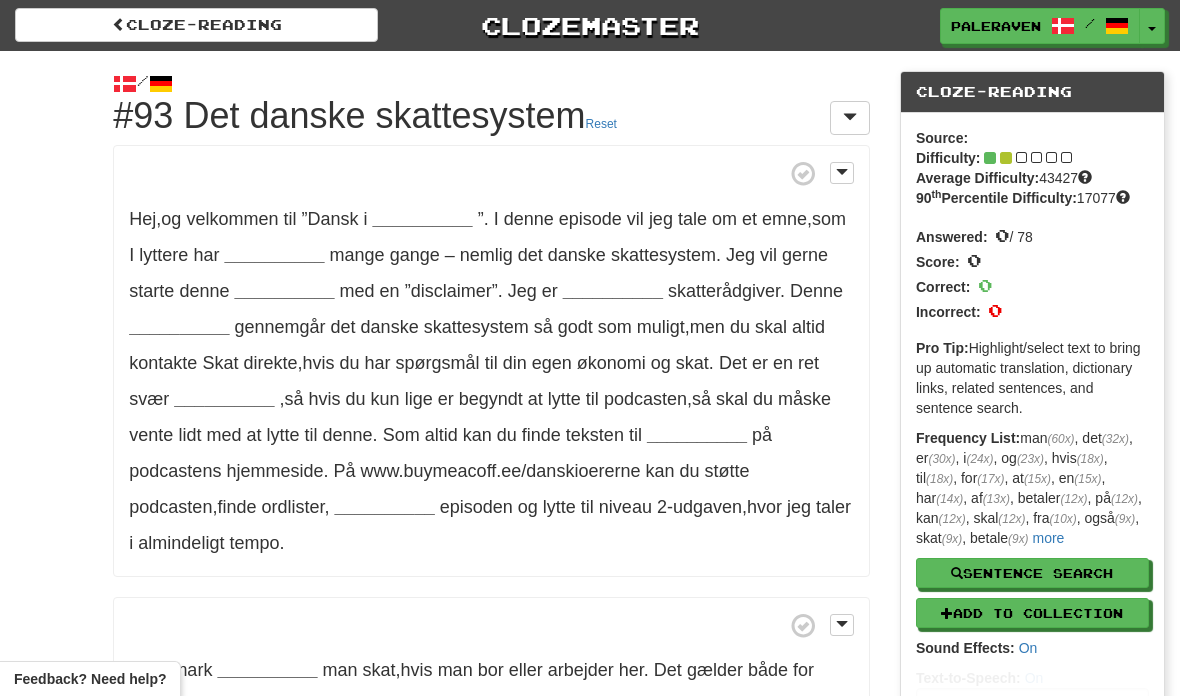 scroll, scrollTop: 1183, scrollLeft: 0, axis: vertical 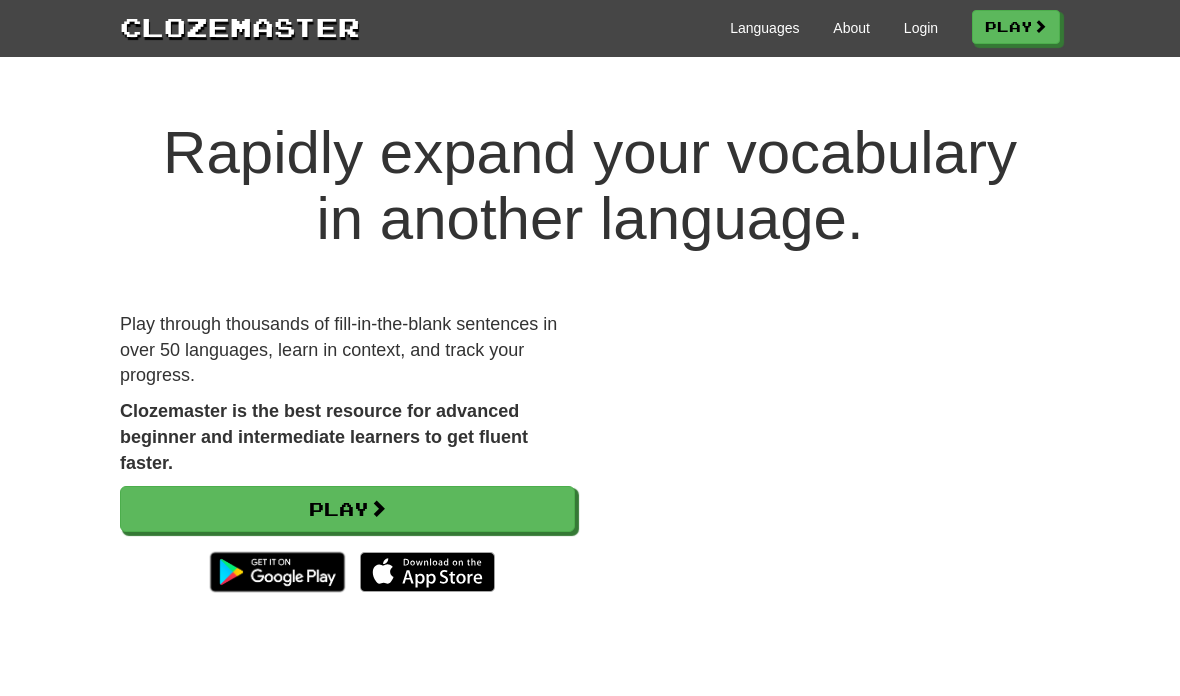 click on "Login" at bounding box center [921, 28] 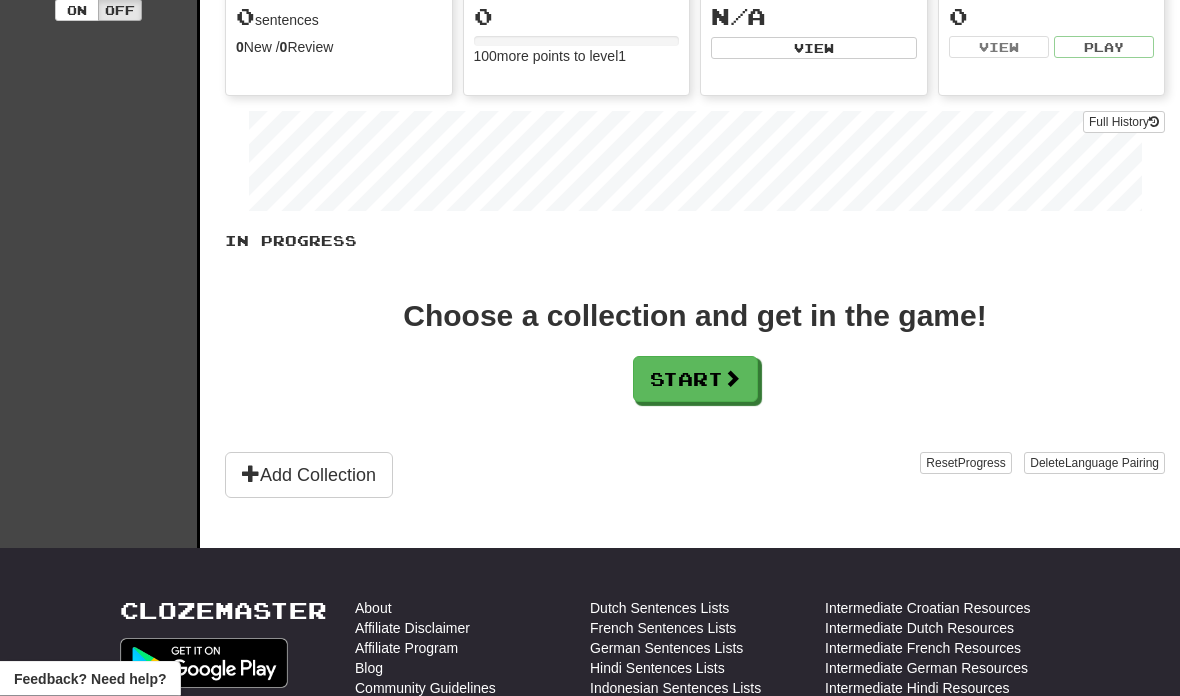 scroll, scrollTop: 0, scrollLeft: 0, axis: both 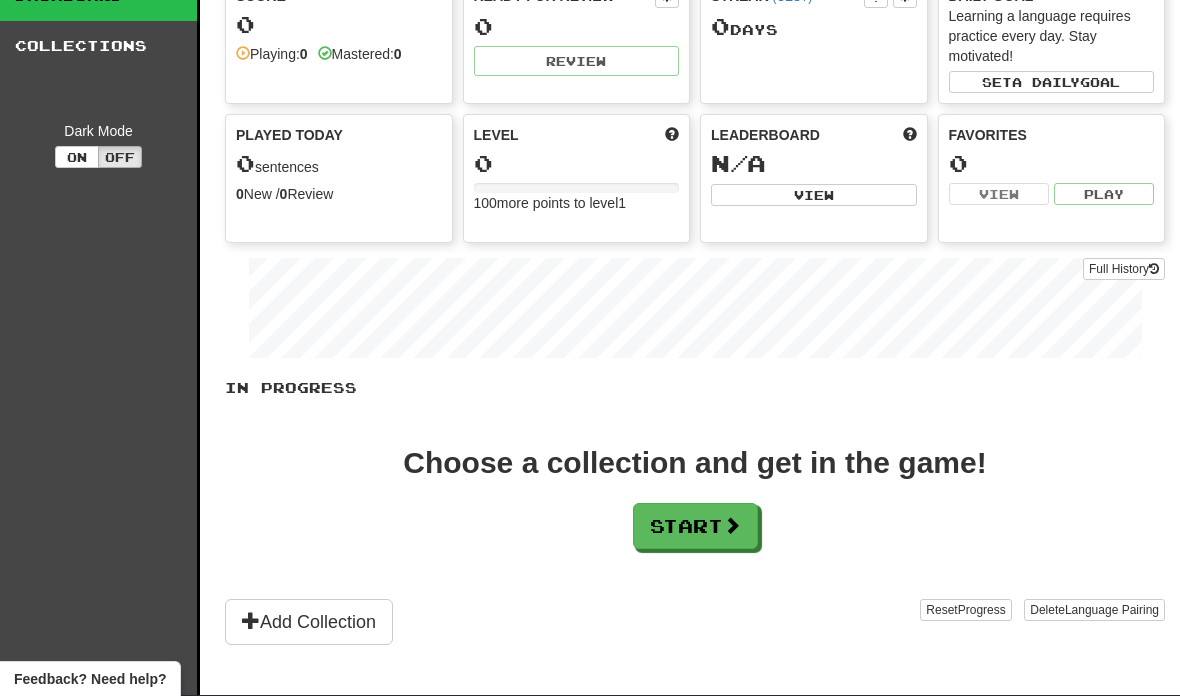 click on "Add Collection" at bounding box center [309, 622] 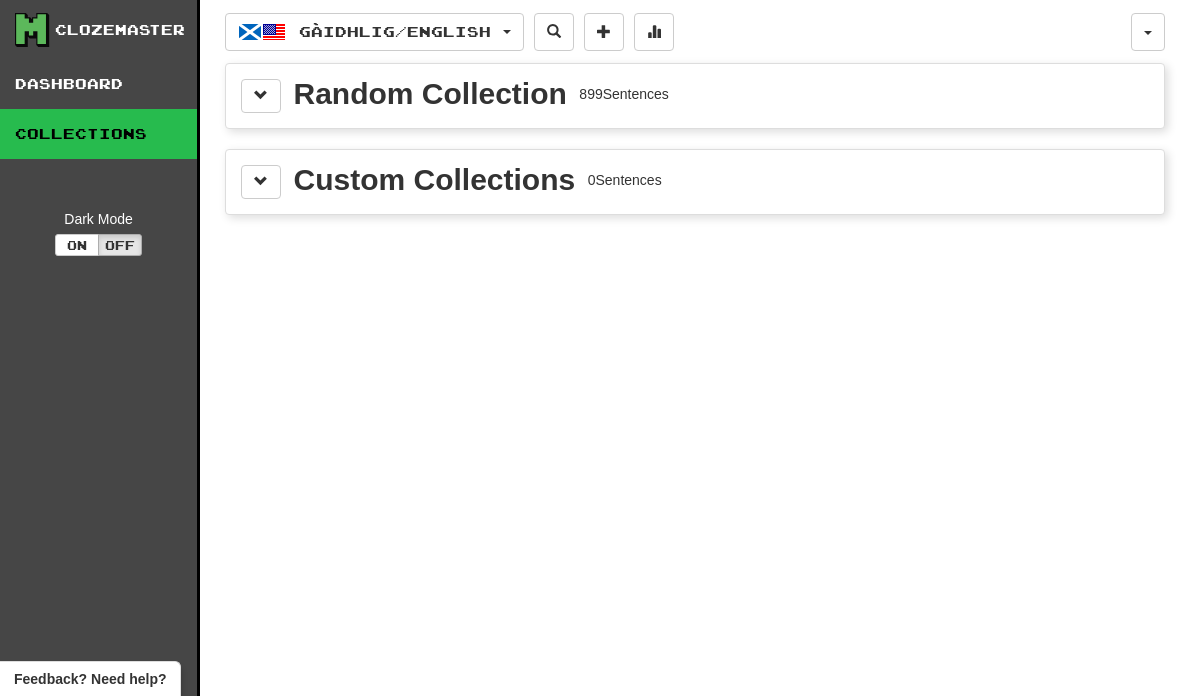 click at bounding box center [261, 95] 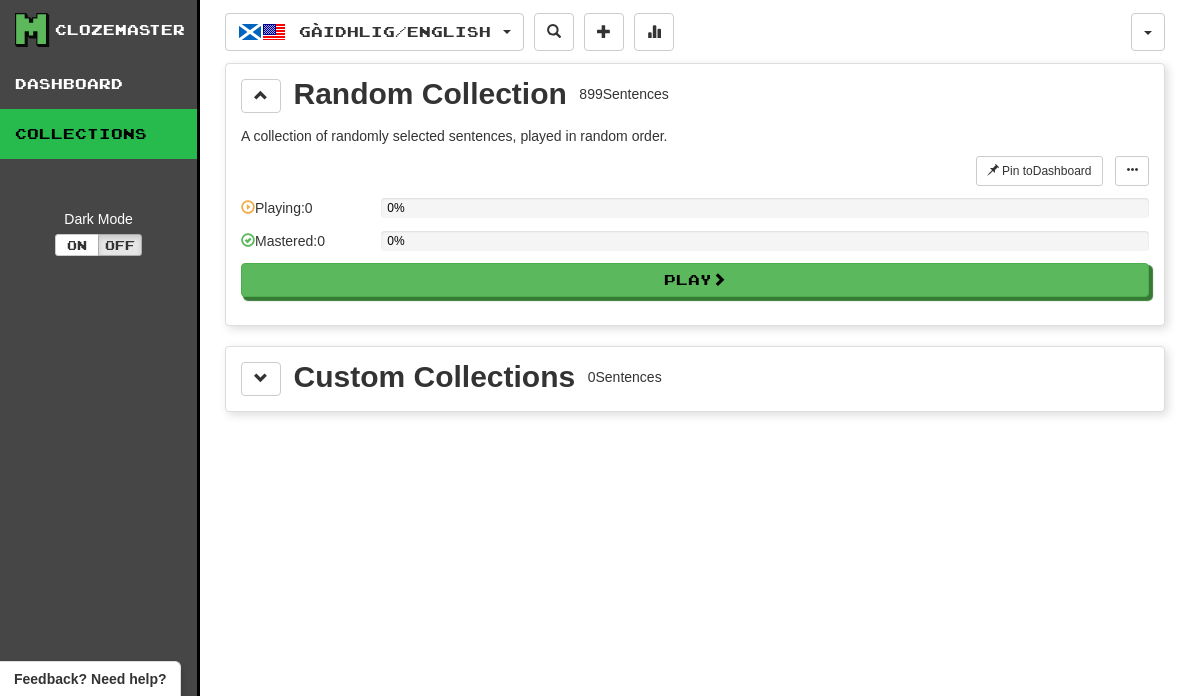 click at bounding box center (261, 379) 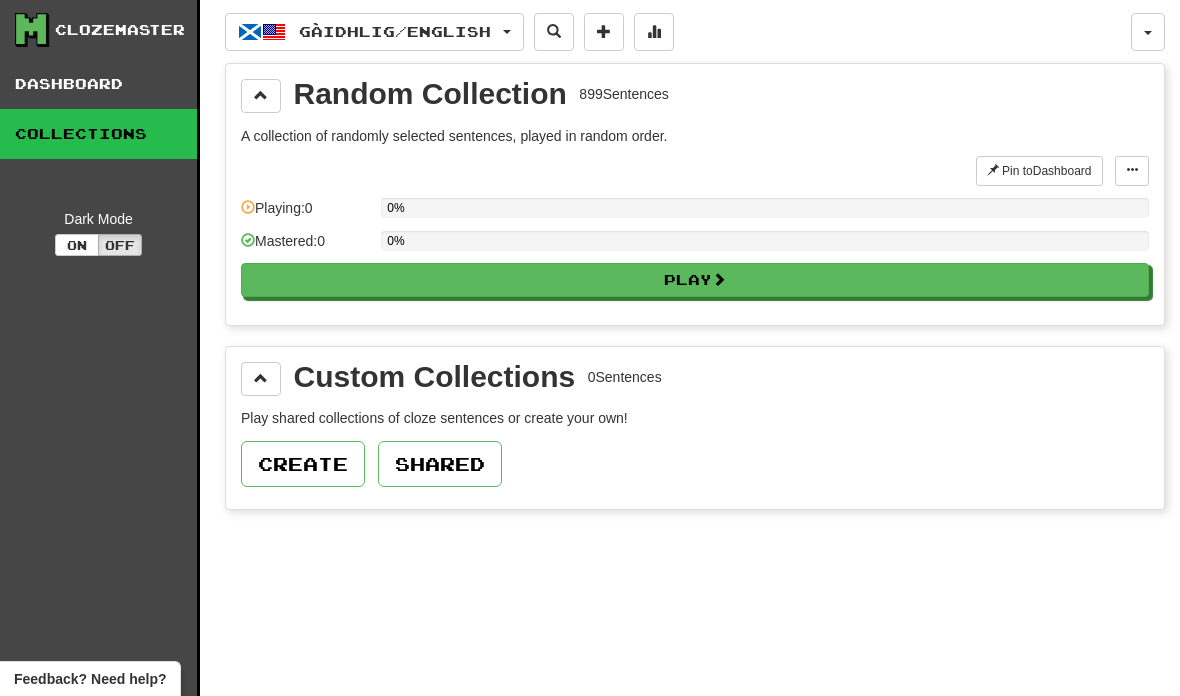 click at bounding box center [261, 378] 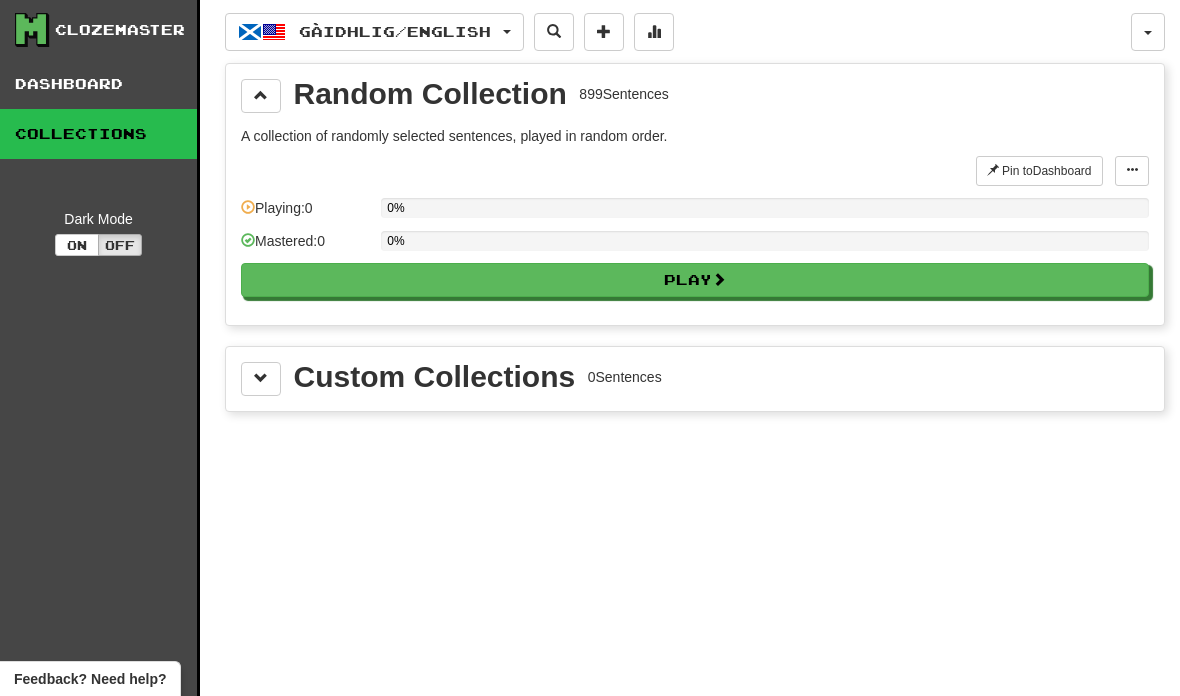 click on "Play" at bounding box center (695, 280) 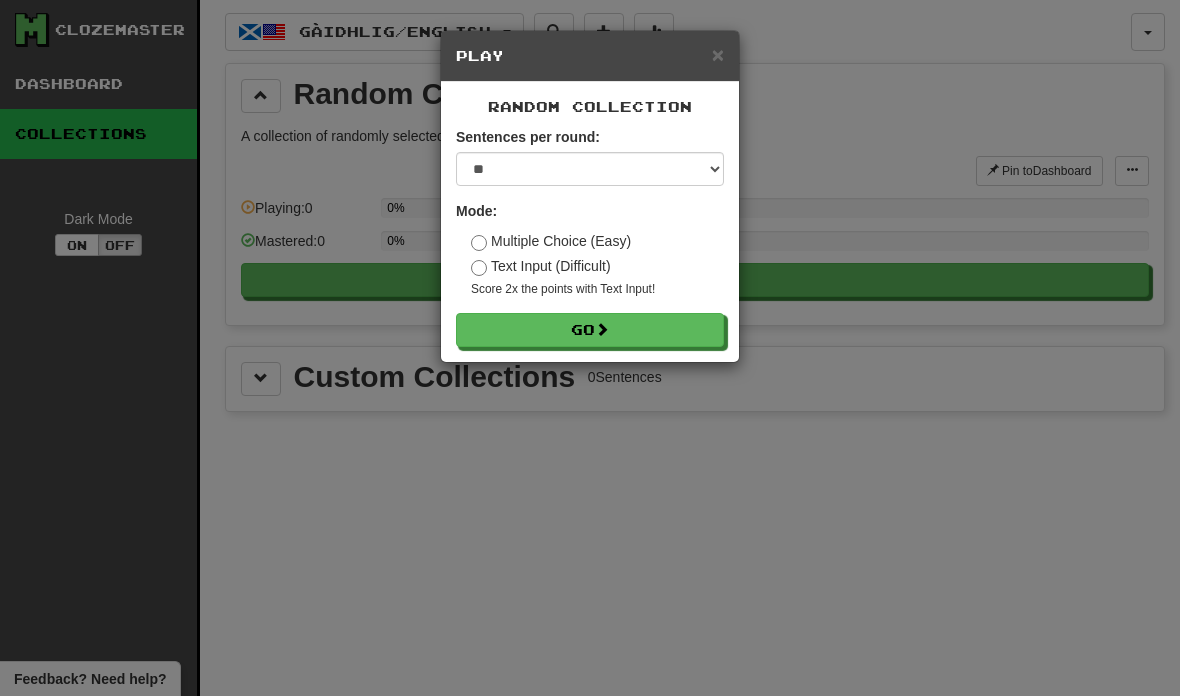 click on "Go" at bounding box center [590, 330] 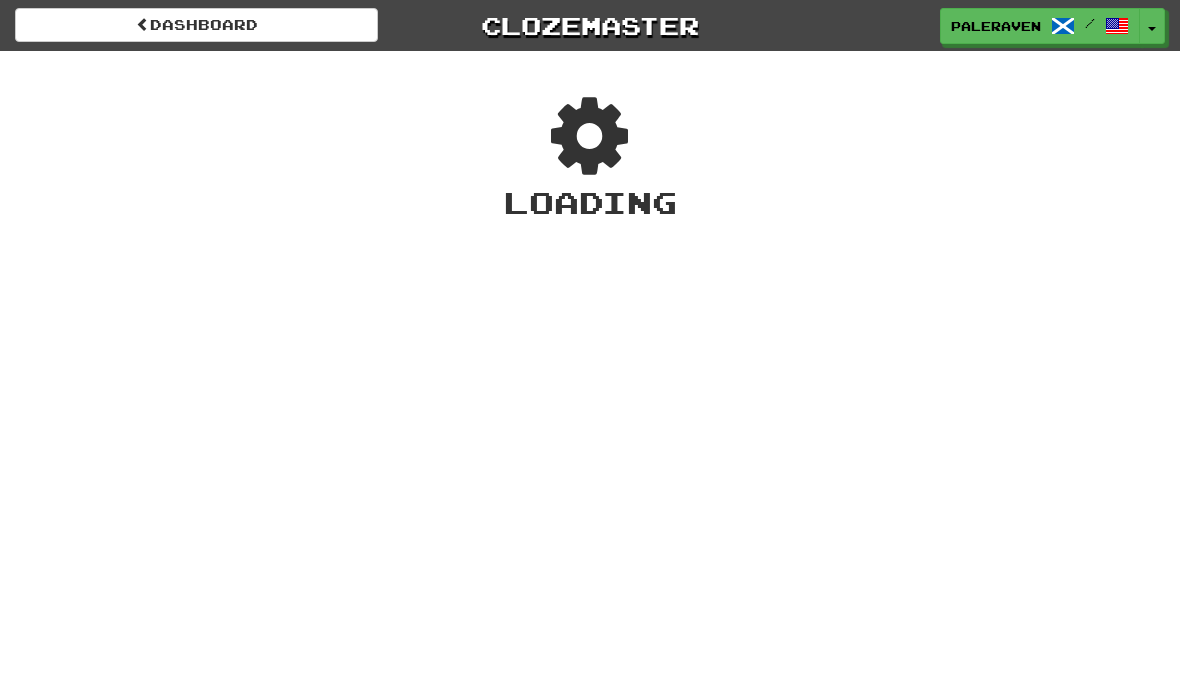 scroll, scrollTop: 0, scrollLeft: 0, axis: both 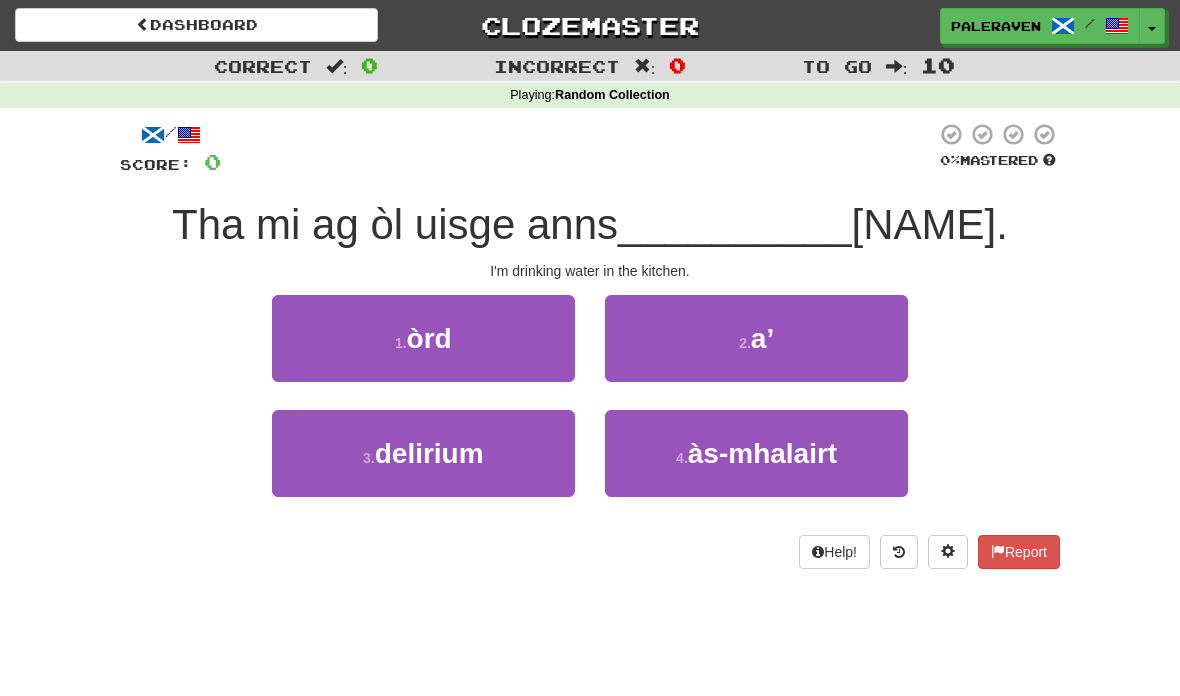 click on "a’" at bounding box center [762, 338] 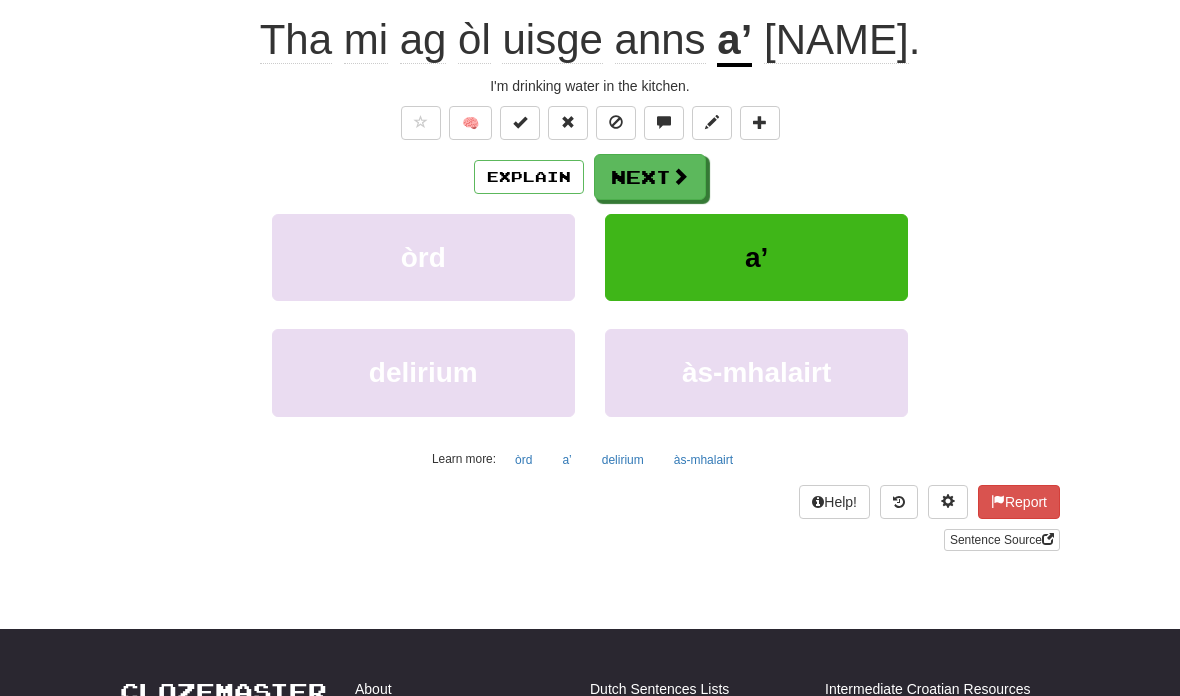 scroll, scrollTop: 198, scrollLeft: 0, axis: vertical 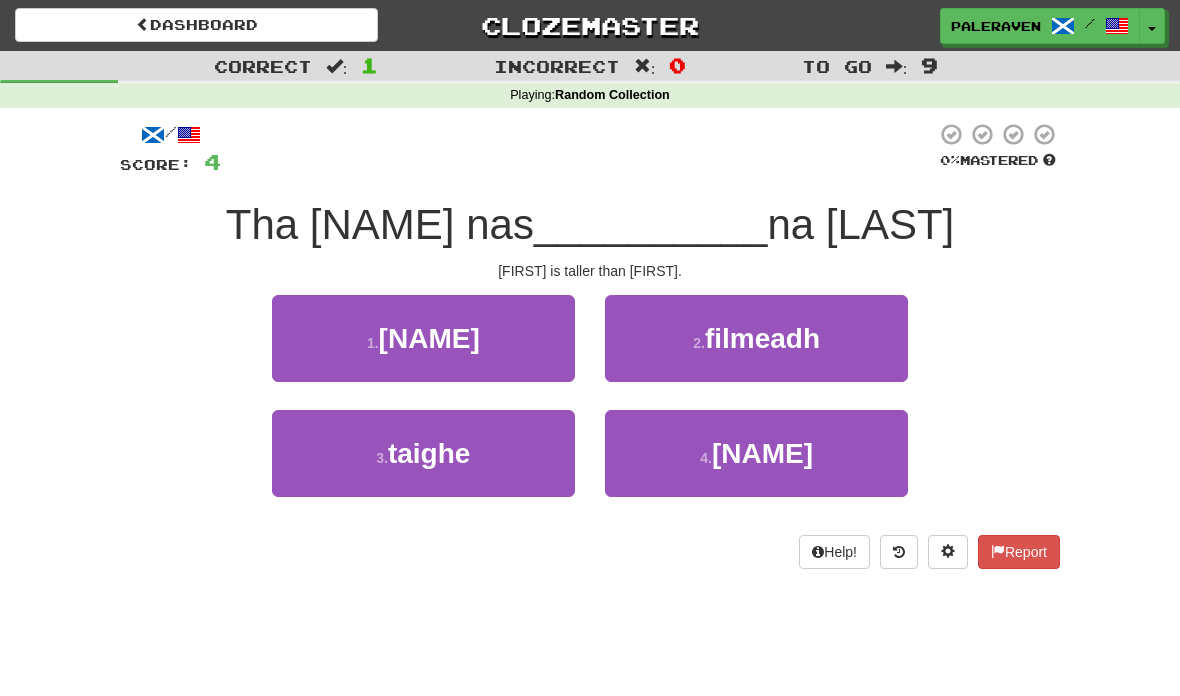 click on "[NUMBER] . [NAME]" at bounding box center [423, 453] 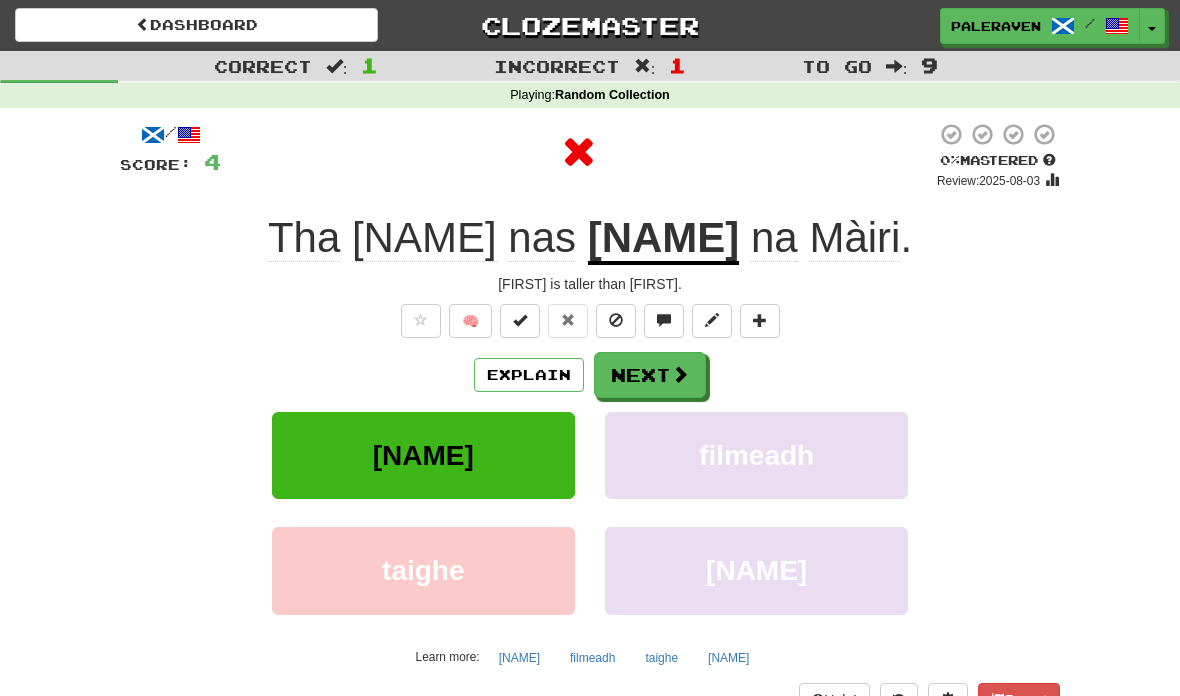 click at bounding box center [680, 374] 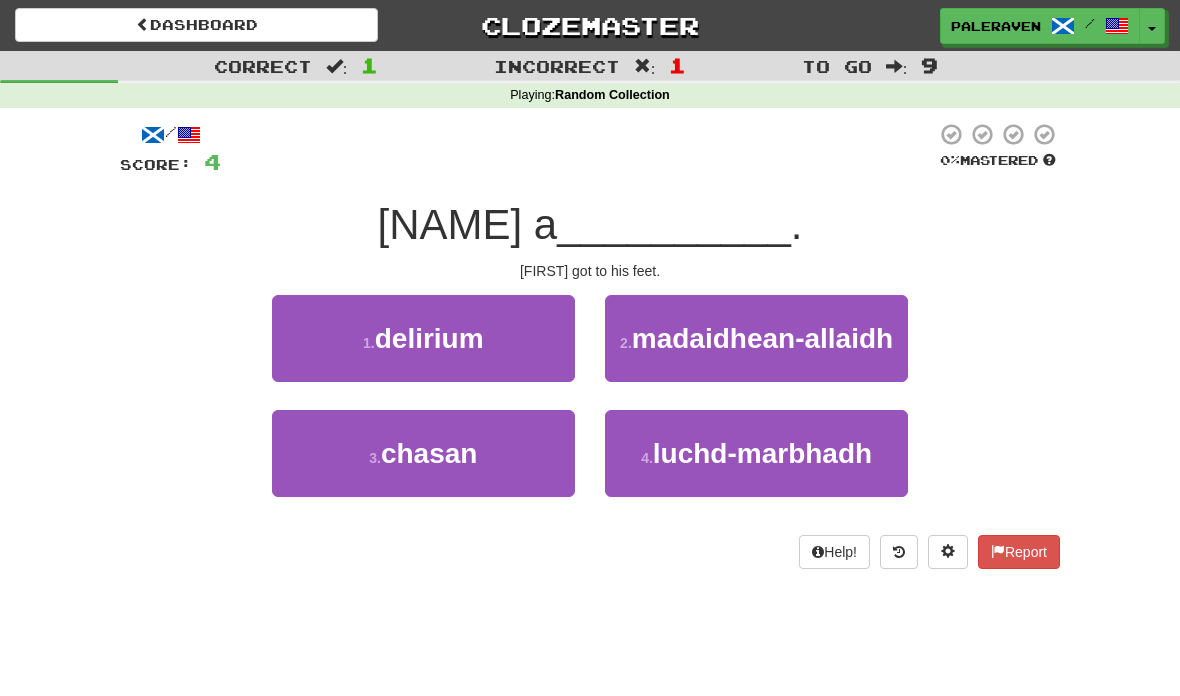 click on "Toggle Dropdown" at bounding box center [1152, 26] 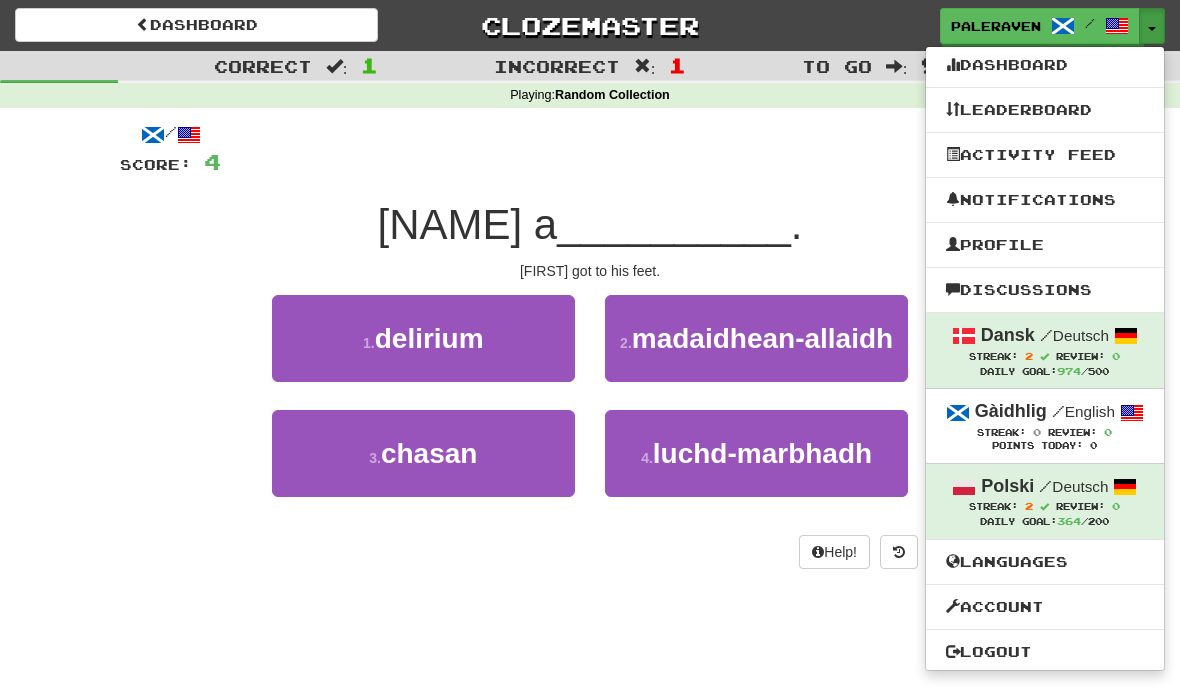 click at bounding box center (1132, 413) 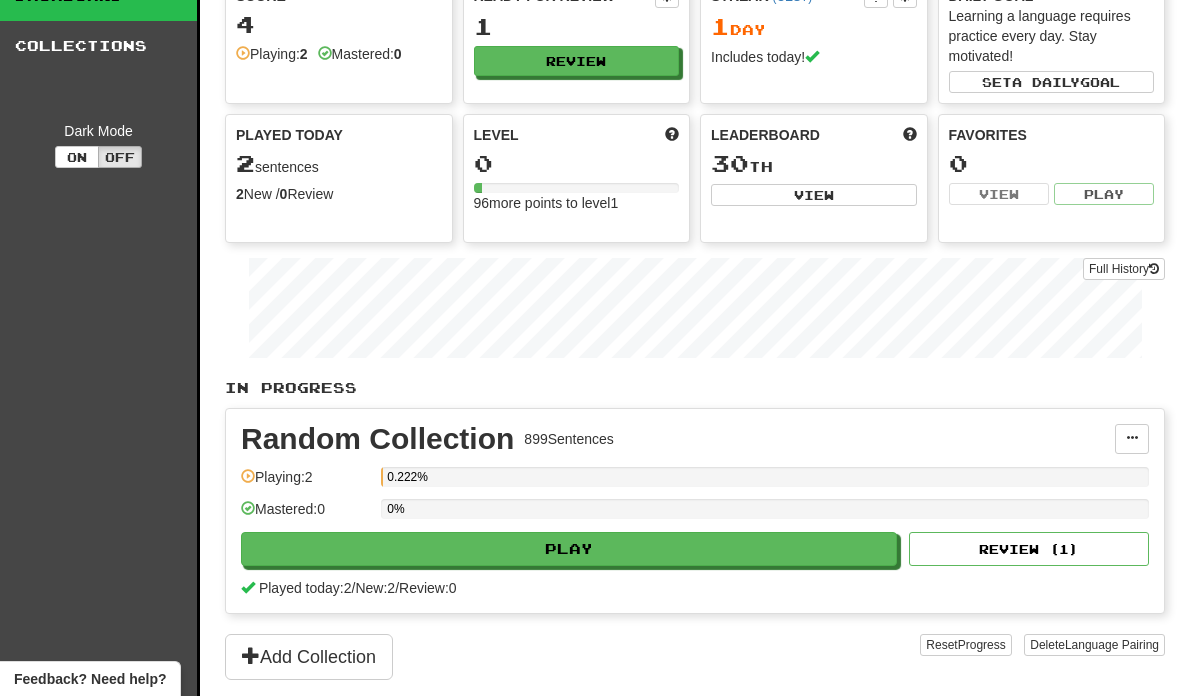 scroll, scrollTop: 99, scrollLeft: 0, axis: vertical 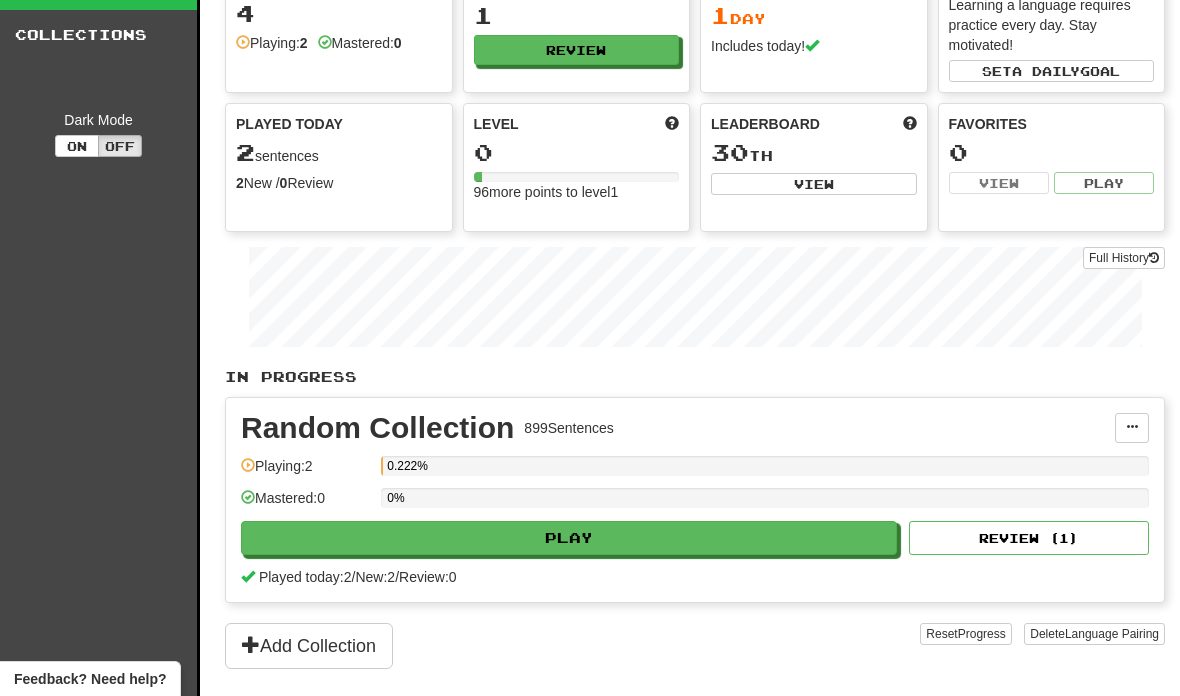 click on "Language Pairing" at bounding box center (1112, 634) 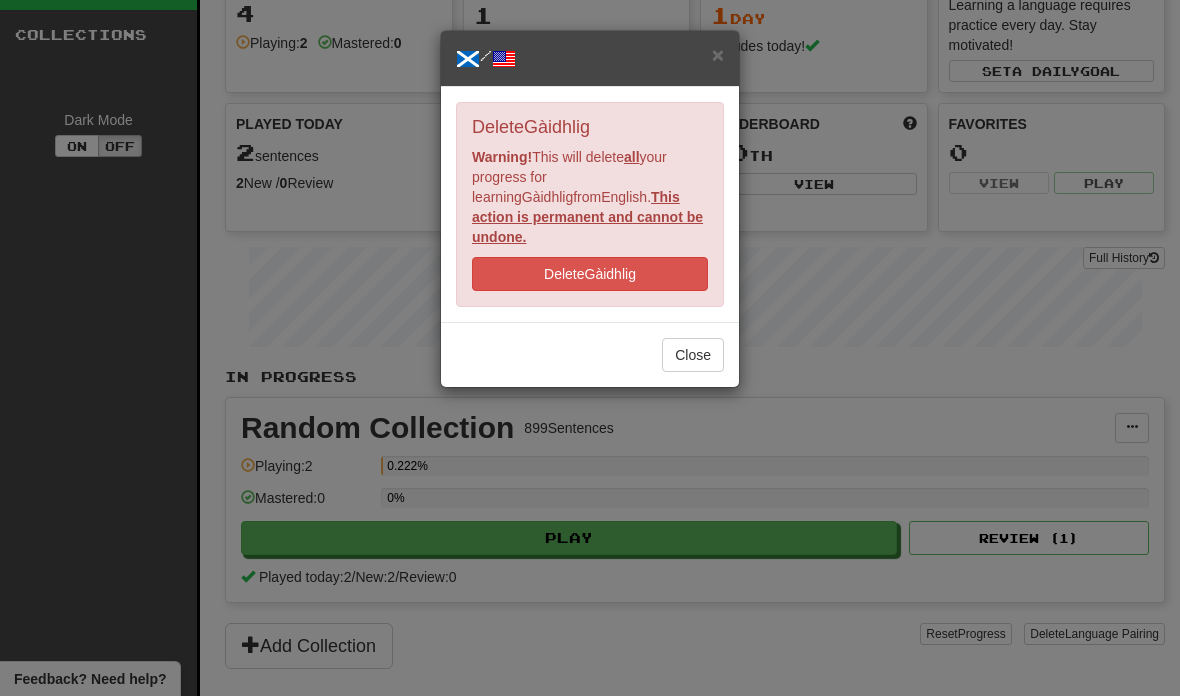 click on "Delete  Gàidhlig" at bounding box center (590, 274) 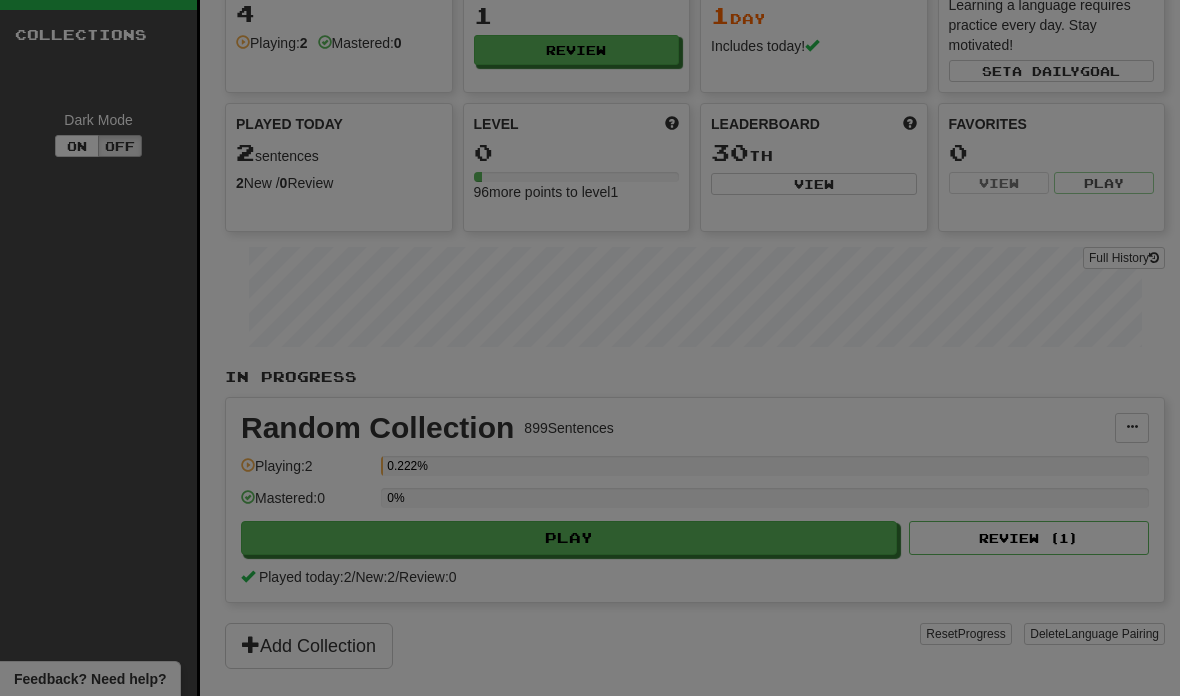 scroll, scrollTop: 179, scrollLeft: 0, axis: vertical 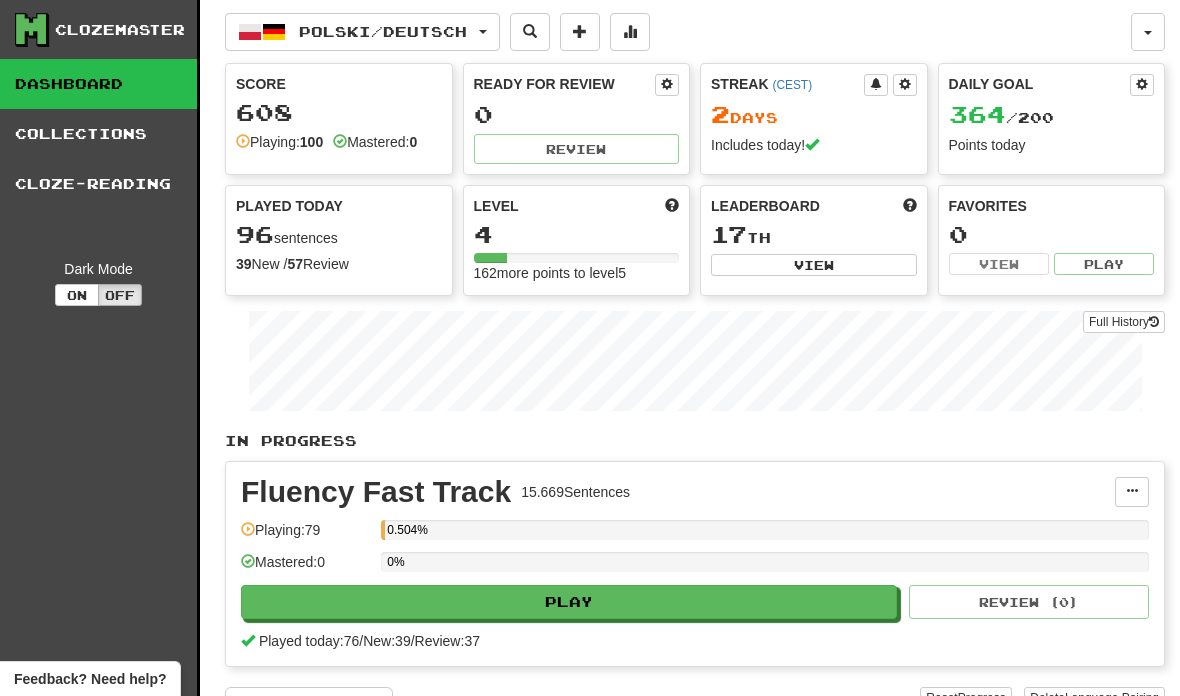 click on "Polski  /  Deutsch" at bounding box center [362, 32] 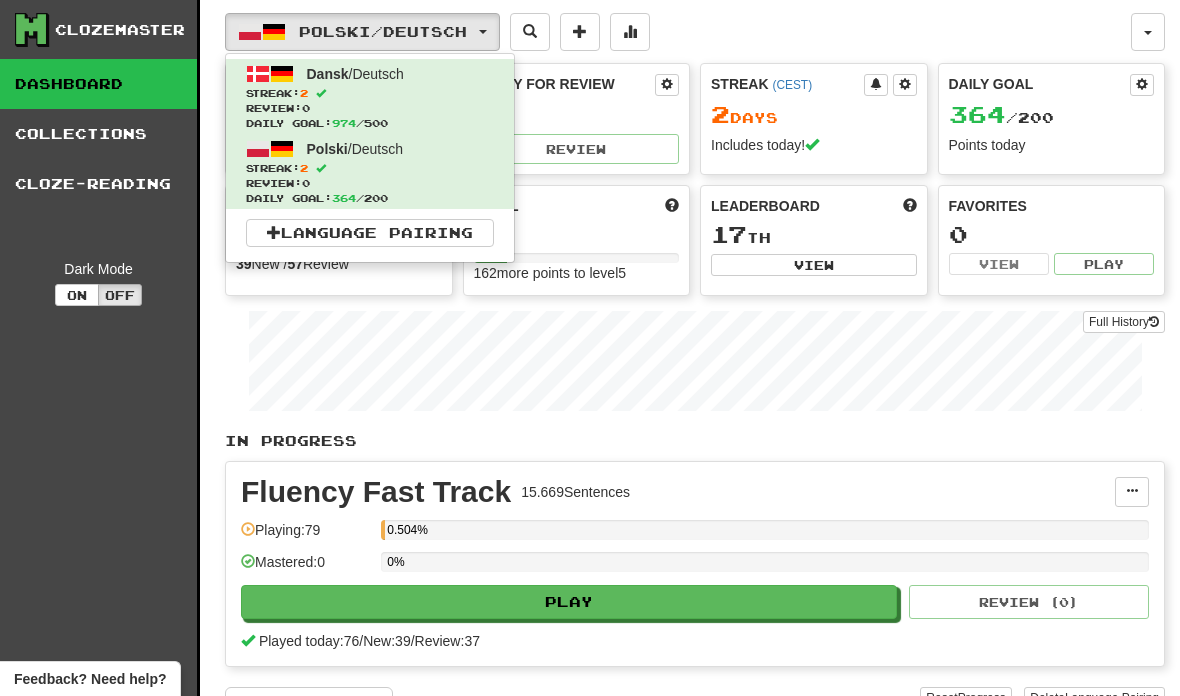 click on "Language Pairing" at bounding box center (370, 233) 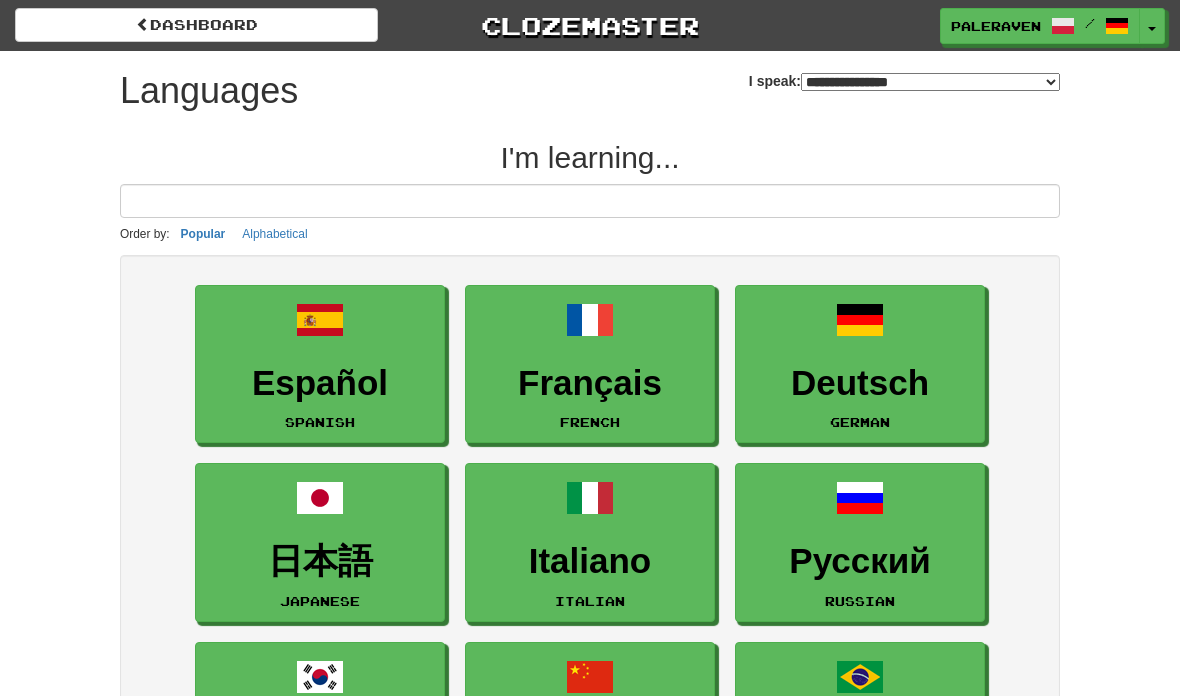 select on "*******" 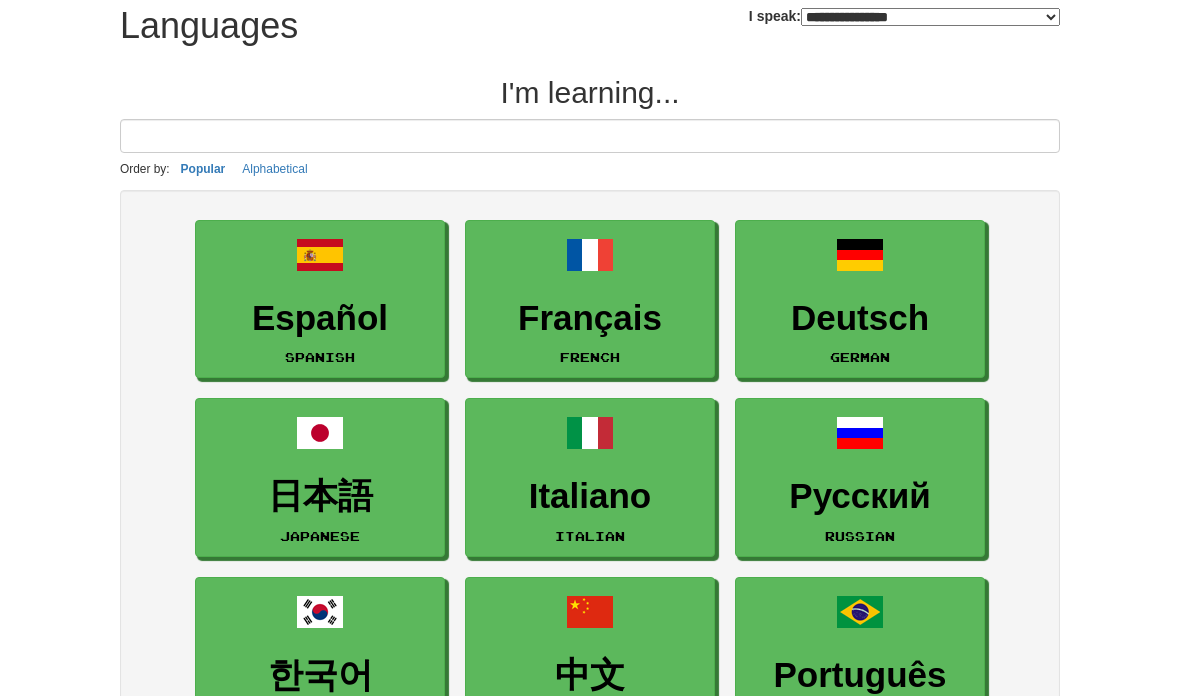 scroll, scrollTop: 0, scrollLeft: 0, axis: both 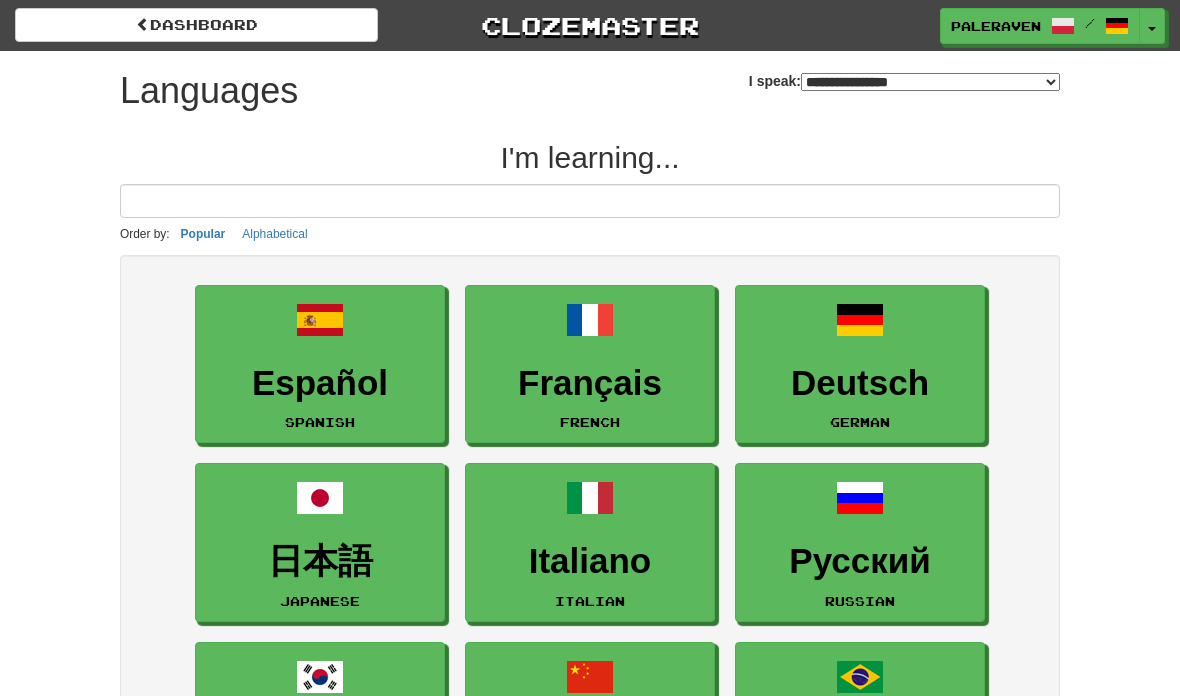 click at bounding box center (143, 24) 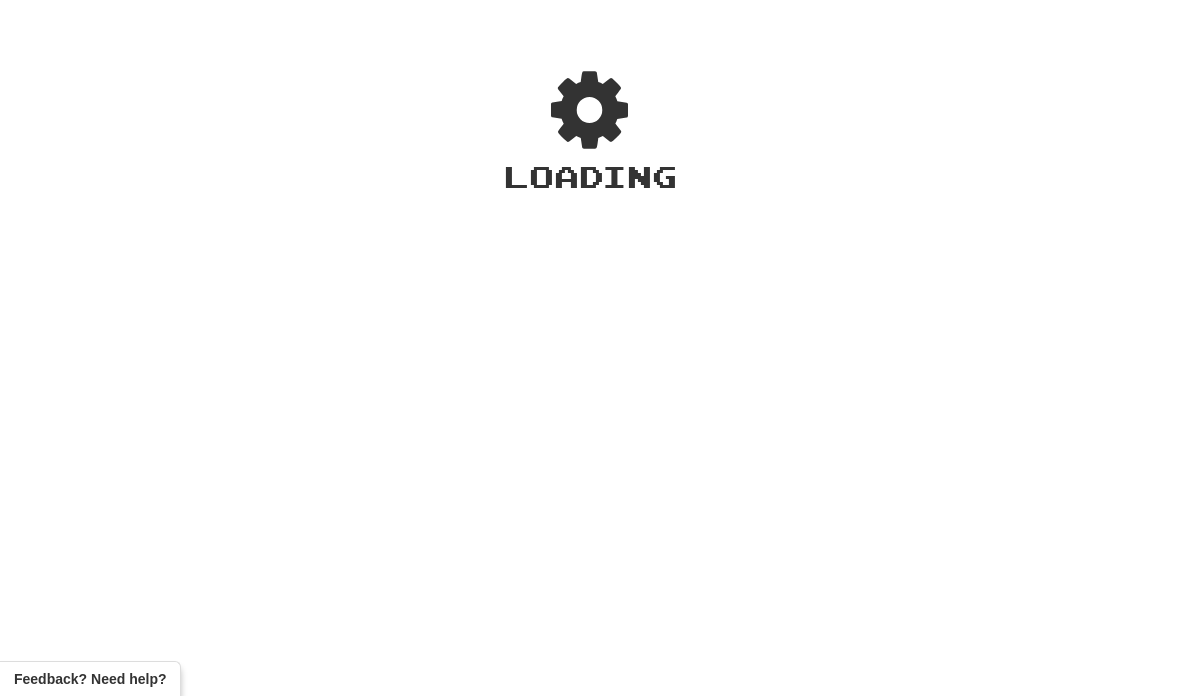 scroll, scrollTop: 0, scrollLeft: 0, axis: both 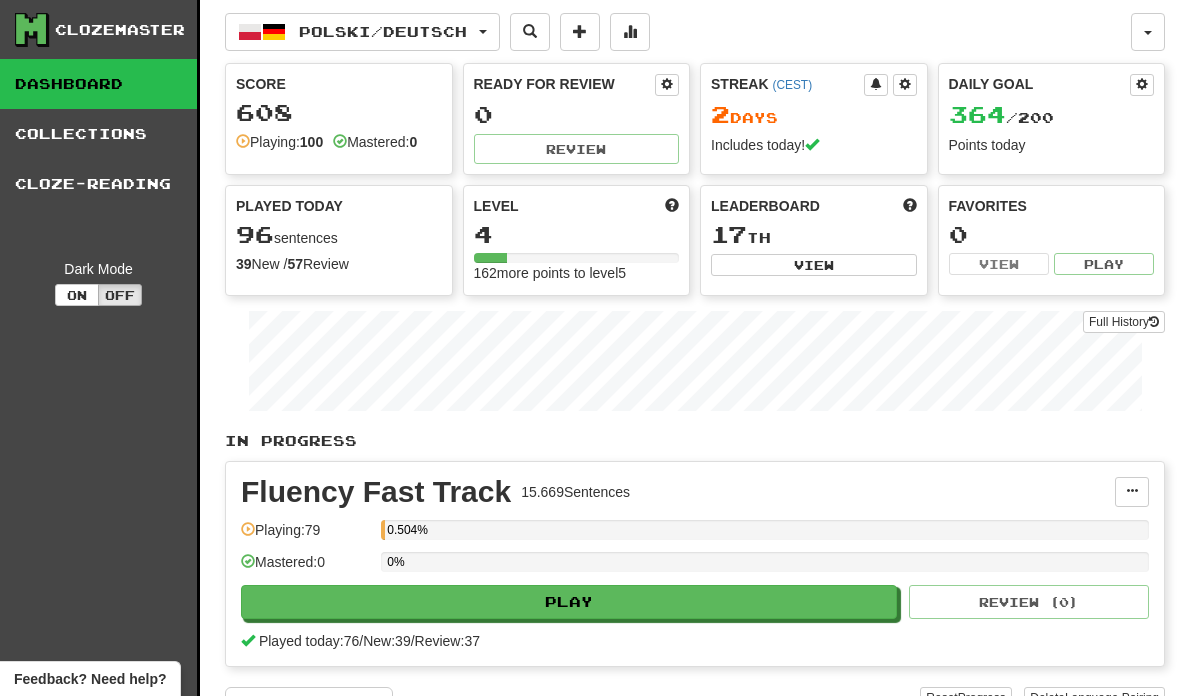 click on "Feedback? Need help?" at bounding box center [90, 679] 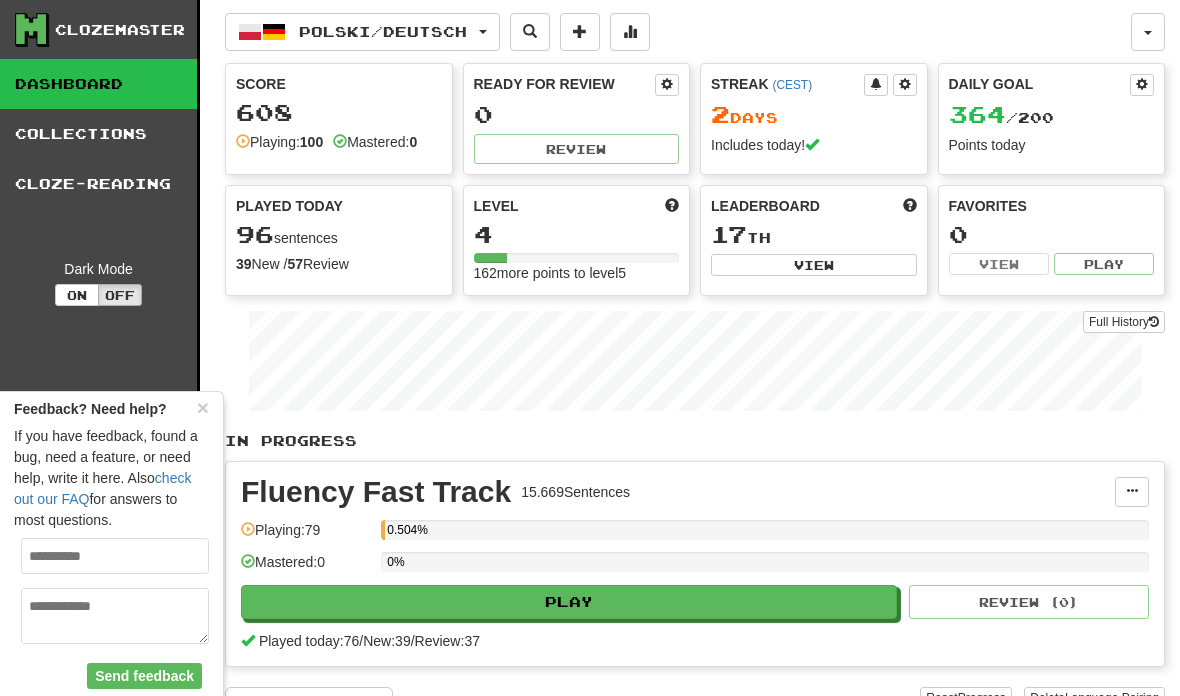 click on "check out our FAQ" at bounding box center [102, 488] 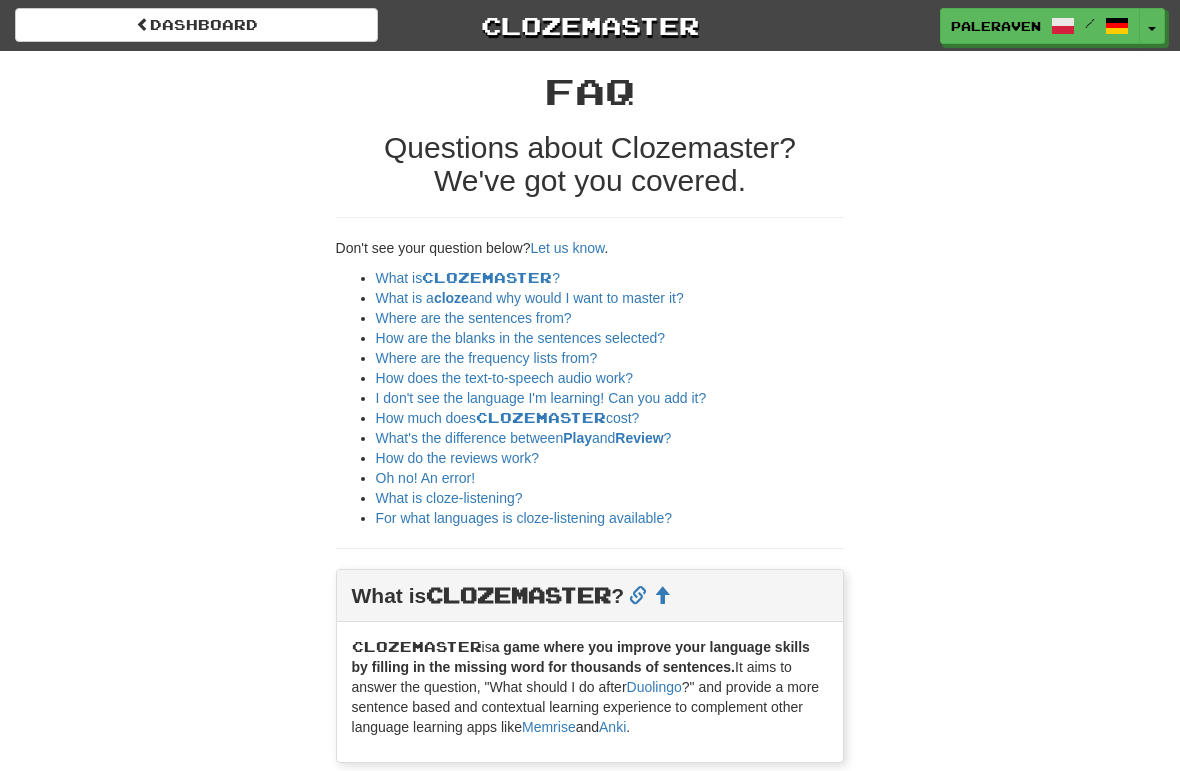 scroll, scrollTop: 0, scrollLeft: 0, axis: both 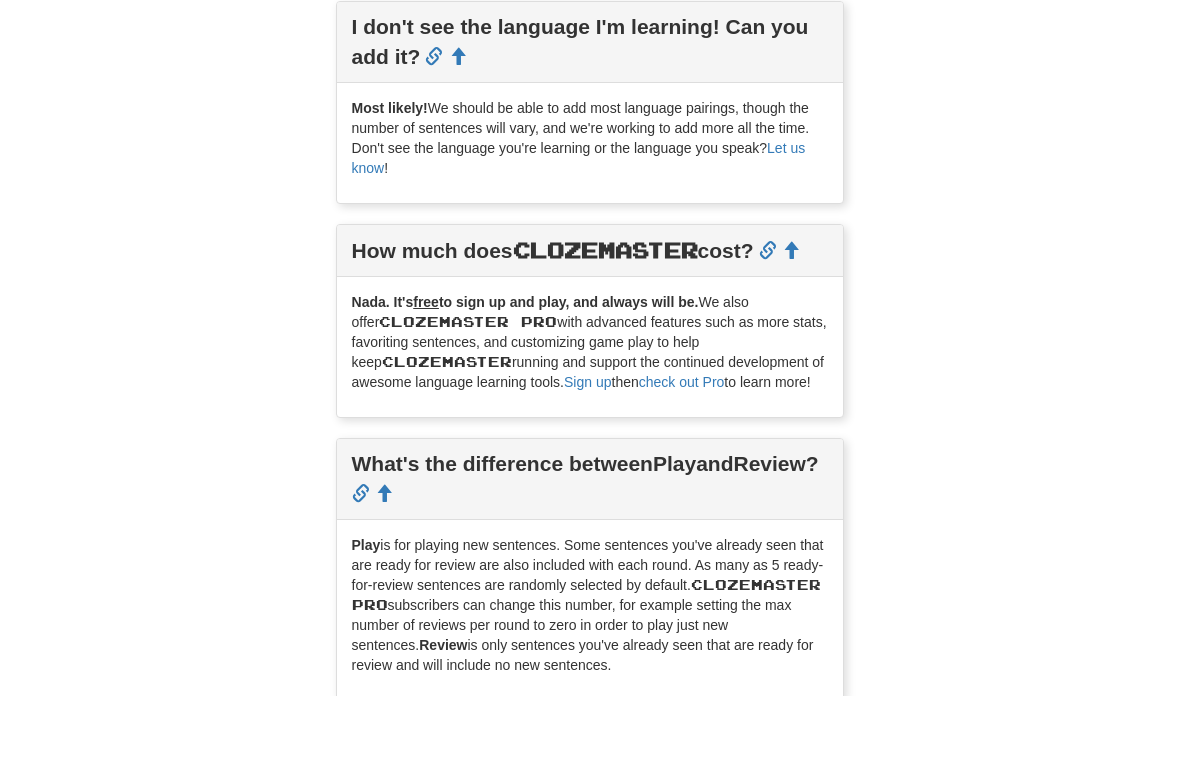 click on "Let us know" at bounding box center (579, 233) 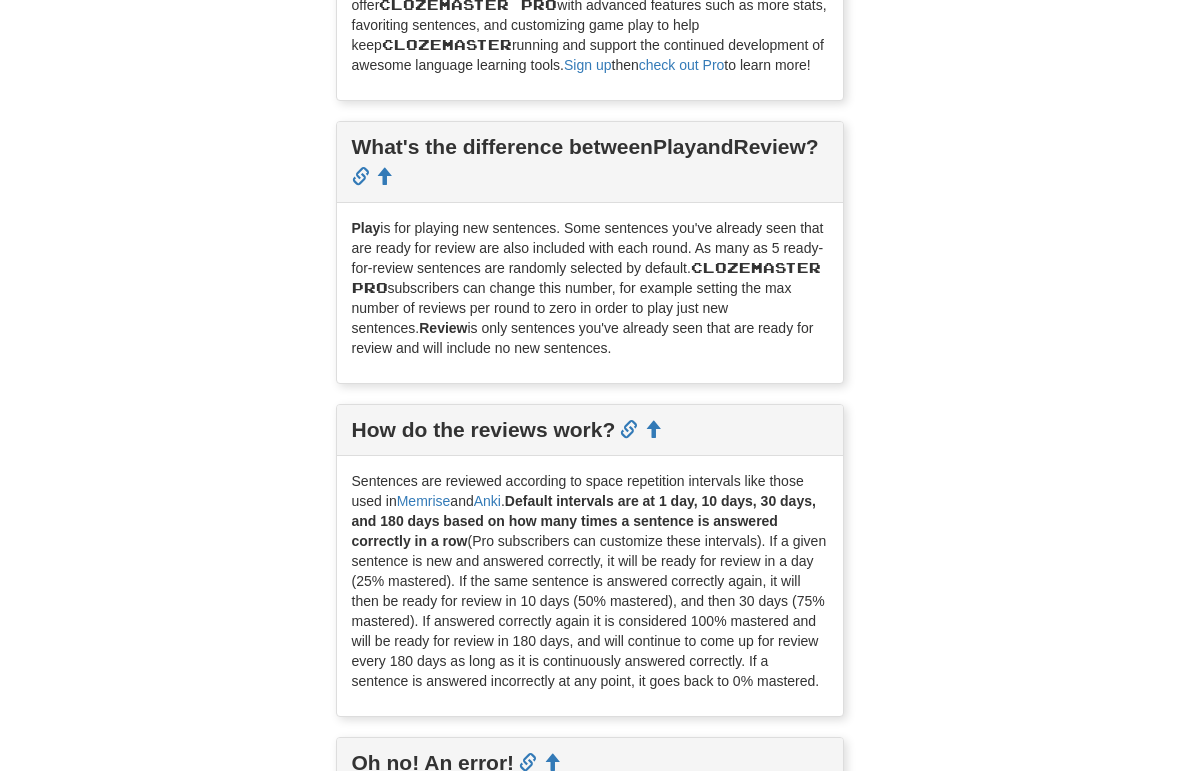 scroll, scrollTop: 2368, scrollLeft: 0, axis: vertical 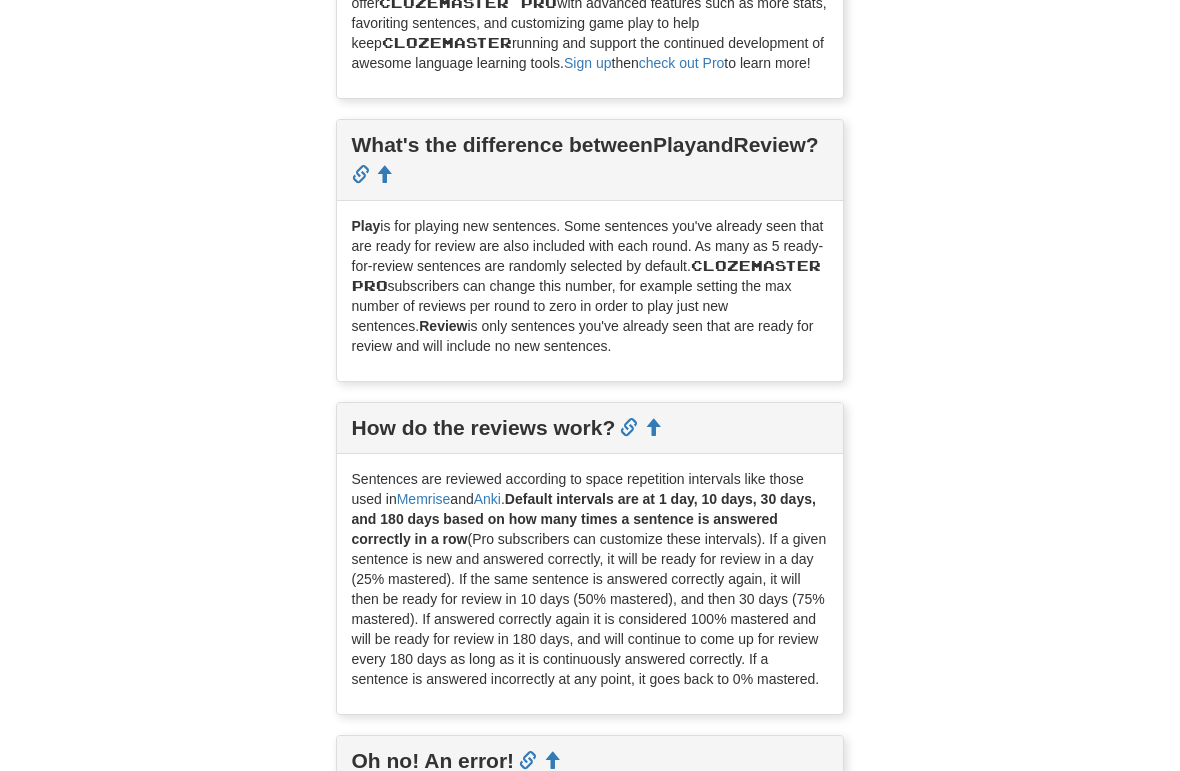 click on "Dashboard
Clozemaster
paleraven
/
Toggle Dropdown
Dashboard
Leaderboard
Activity Feed
Notifications
Profile
Discussions
Dansk
/
Deutsch
Streak:
2
Review:
0
Daily Goal:  974 /500
Polski
/
Deutsch
Streak:
2
Review:
0
Daily Goal:  364 /200
Languages
Account
Logout
paleraven
/
Toggle Dropdown
Dashboard
Leaderboard
Activity Feed
Notifications
Profile
Discussions
Dansk
/
Deutsch
Streak:
2
Review:
0
Daily Goal:  974 /500
Polski
/
Deutsch
Streak:
2
Review:
0
Daily Goal:  364 /200
Languages
Account
Logout
clozemaster
FAQ
.
?" at bounding box center [590, -455] 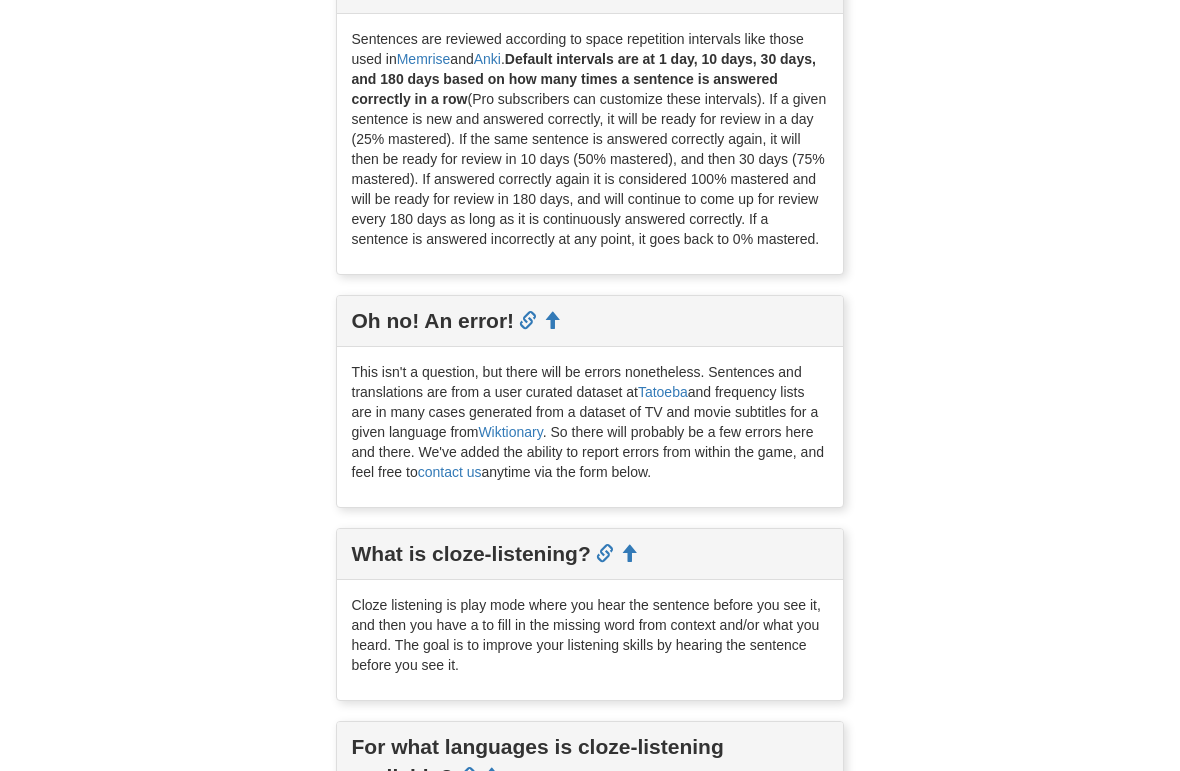 scroll, scrollTop: 2818, scrollLeft: 0, axis: vertical 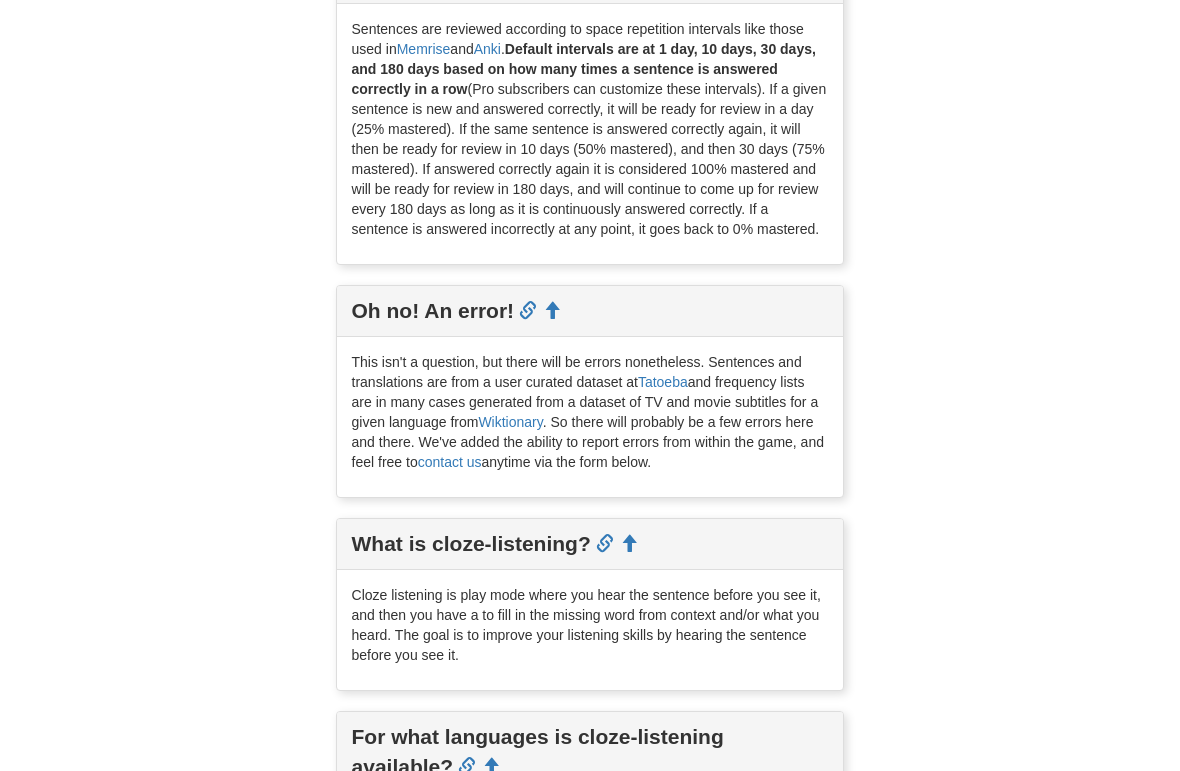 click on "FAQ
Questions about Clozemaster? We've got you covered.
Don't see your question below?  Let us know .
What is  Clozemaster  ?
What is a  cloze  and why would I want to master it?
Where are the sentences from?
How are the blanks in the sentences selected?
Where are the frequency lists from?
How does the text-to-speech audio work?
I don't see the language I'm learning! Can you add it?
How much does  Clozemaster  cost?
What's the difference between  Play  and  Review ?
How do the reviews work?
Oh no! An error!
What is cloze-listening?
For what languages is cloze-listening available?
What is  Clozemaster  ?
Clozemaster  is  a game where you improve your language skills by filling in the missing word for thousands of sentences.  It aims to answer the question, "What should I do after  Duolingo ?" and provide a more sentence based and contextual learning experience to complement other language learning apps like  Memrise  and  Anki .
cloze" at bounding box center [590, -879] 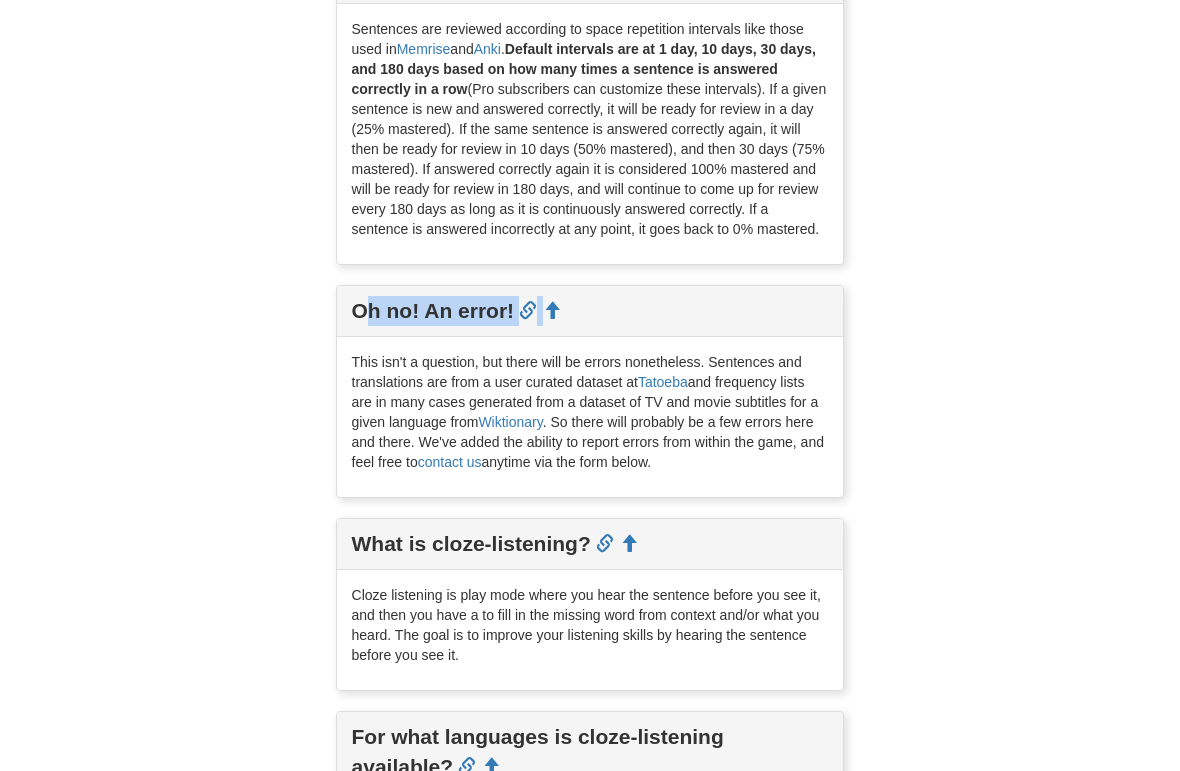 click on "FAQ
Questions about Clozemaster? We've got you covered.
Don't see your question below?  Let us know .
What is  Clozemaster  ?
What is a  cloze  and why would I want to master it?
Where are the sentences from?
How are the blanks in the sentences selected?
Where are the frequency lists from?
How does the text-to-speech audio work?
I don't see the language I'm learning! Can you add it?
How much does  Clozemaster  cost?
What's the difference between  Play  and  Review ?
How do the reviews work?
Oh no! An error!
What is cloze-listening?
For what languages is cloze-listening available?
What is  Clozemaster  ?
Clozemaster  is  a game where you improve your language skills by filling in the missing word for thousands of sentences.  It aims to answer the question, "What should I do after  Duolingo ?" and provide a more sentence based and contextual learning experience to complement other language learning apps like  Memrise  and  Anki .
cloze" at bounding box center (590, -879) 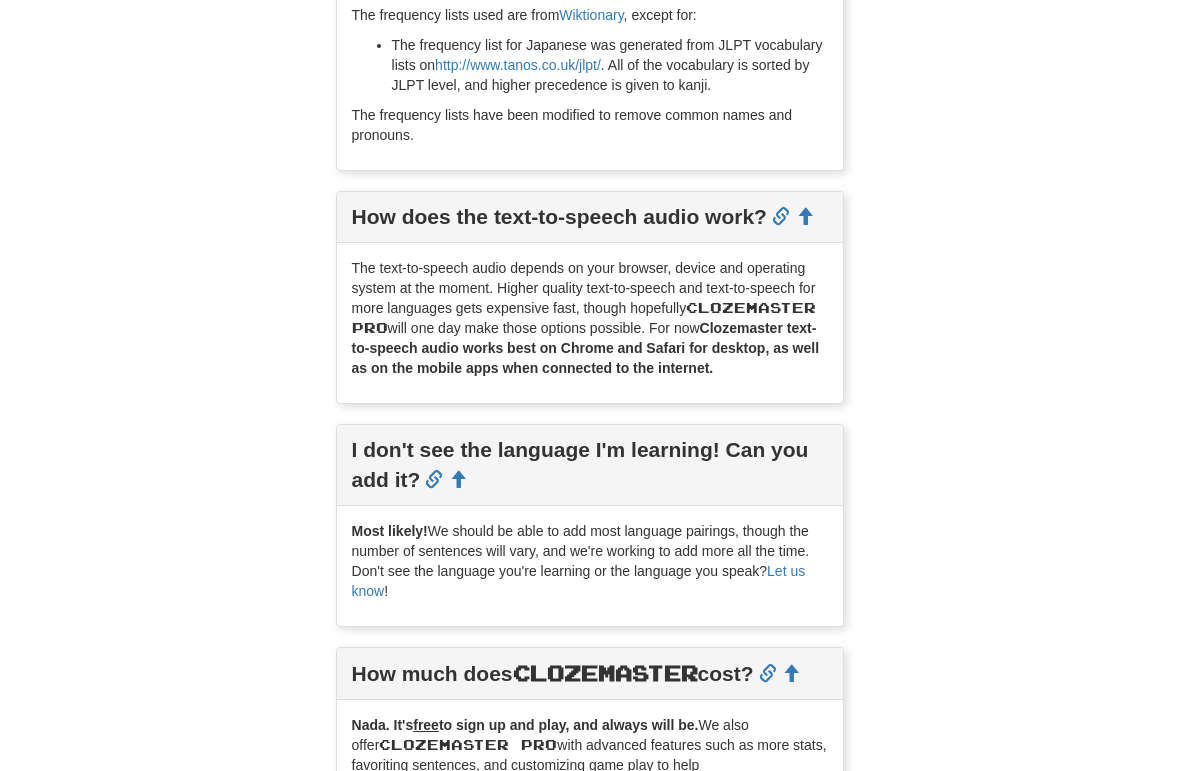 scroll, scrollTop: 1596, scrollLeft: 0, axis: vertical 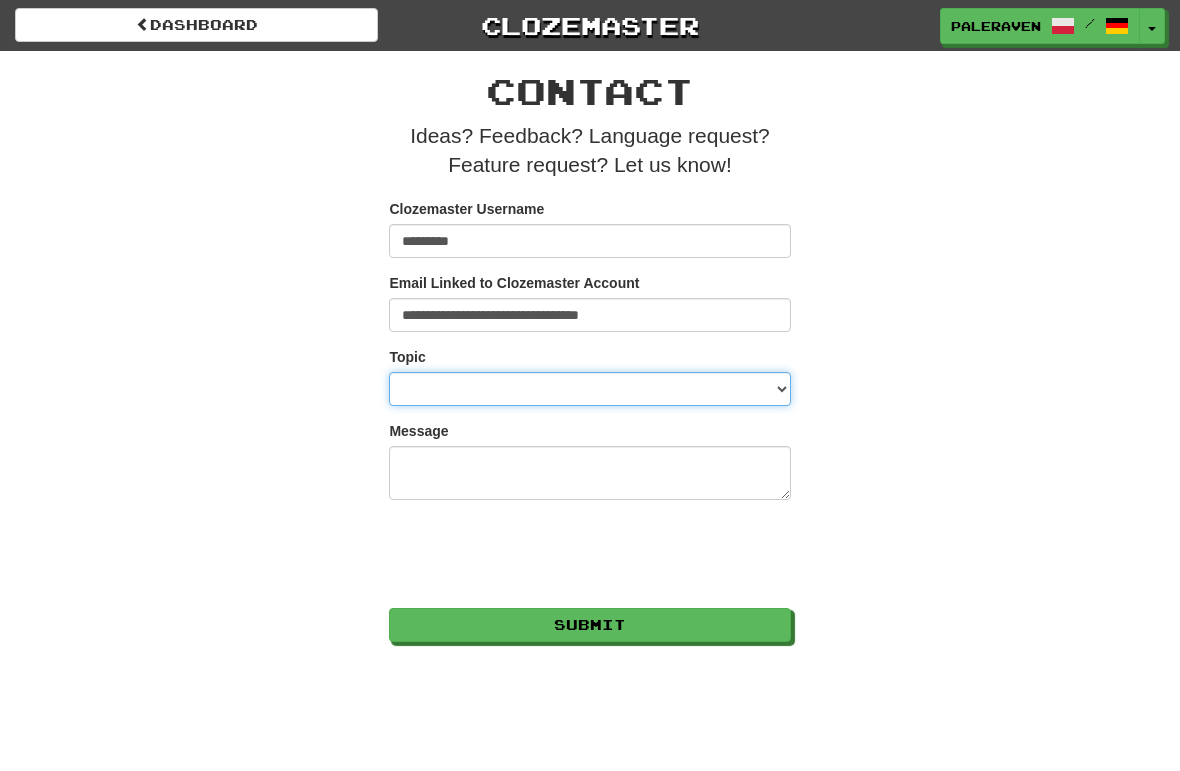 click on "**********" at bounding box center (589, 389) 